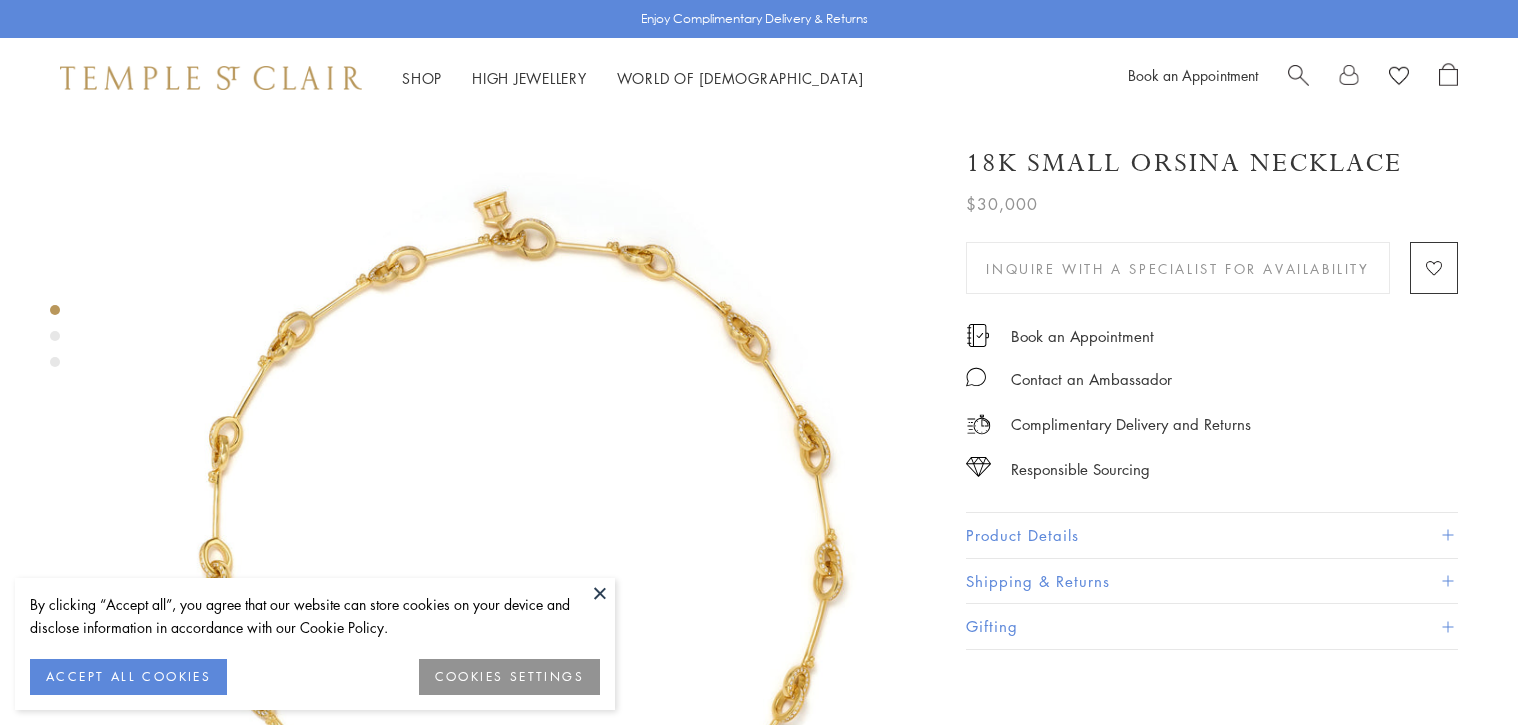 scroll, scrollTop: 76, scrollLeft: 0, axis: vertical 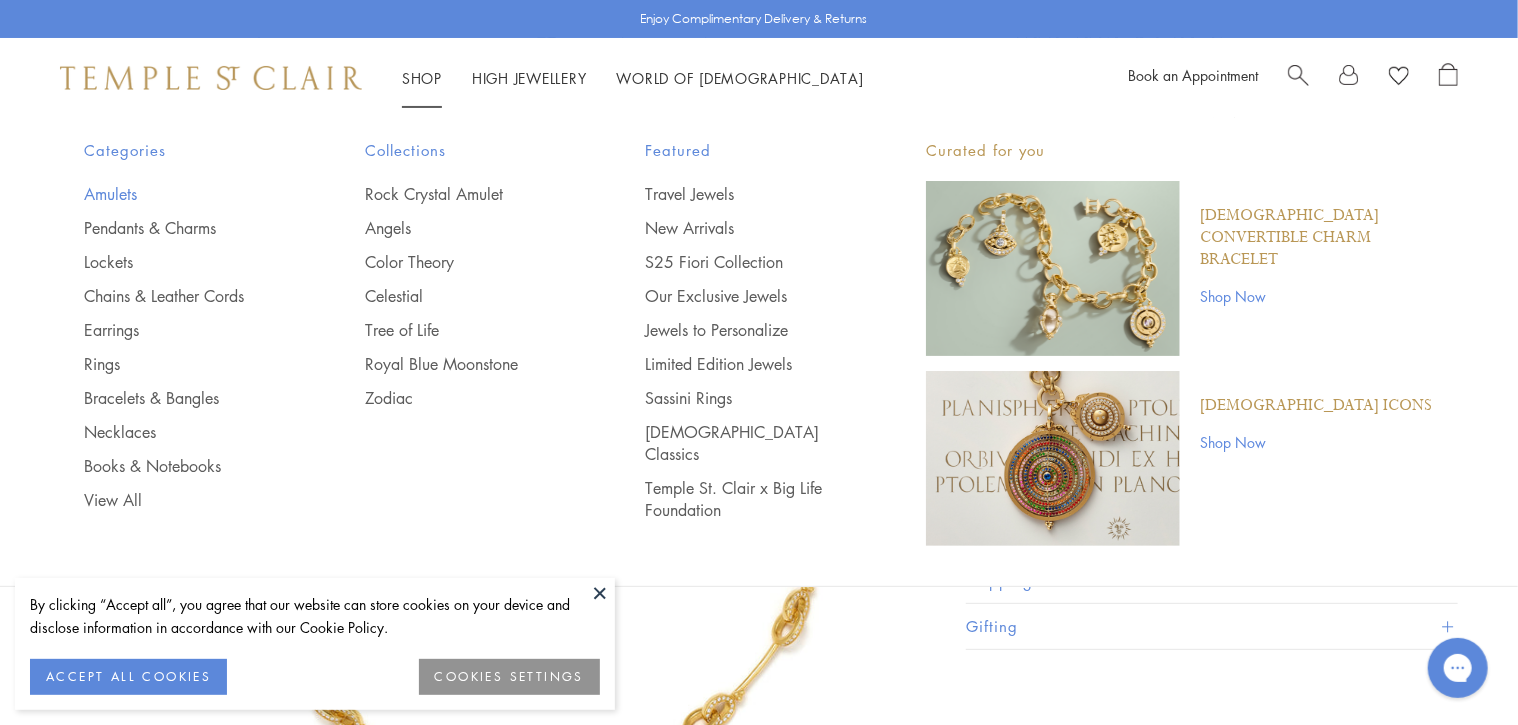 click on "Amulets" at bounding box center [184, 194] 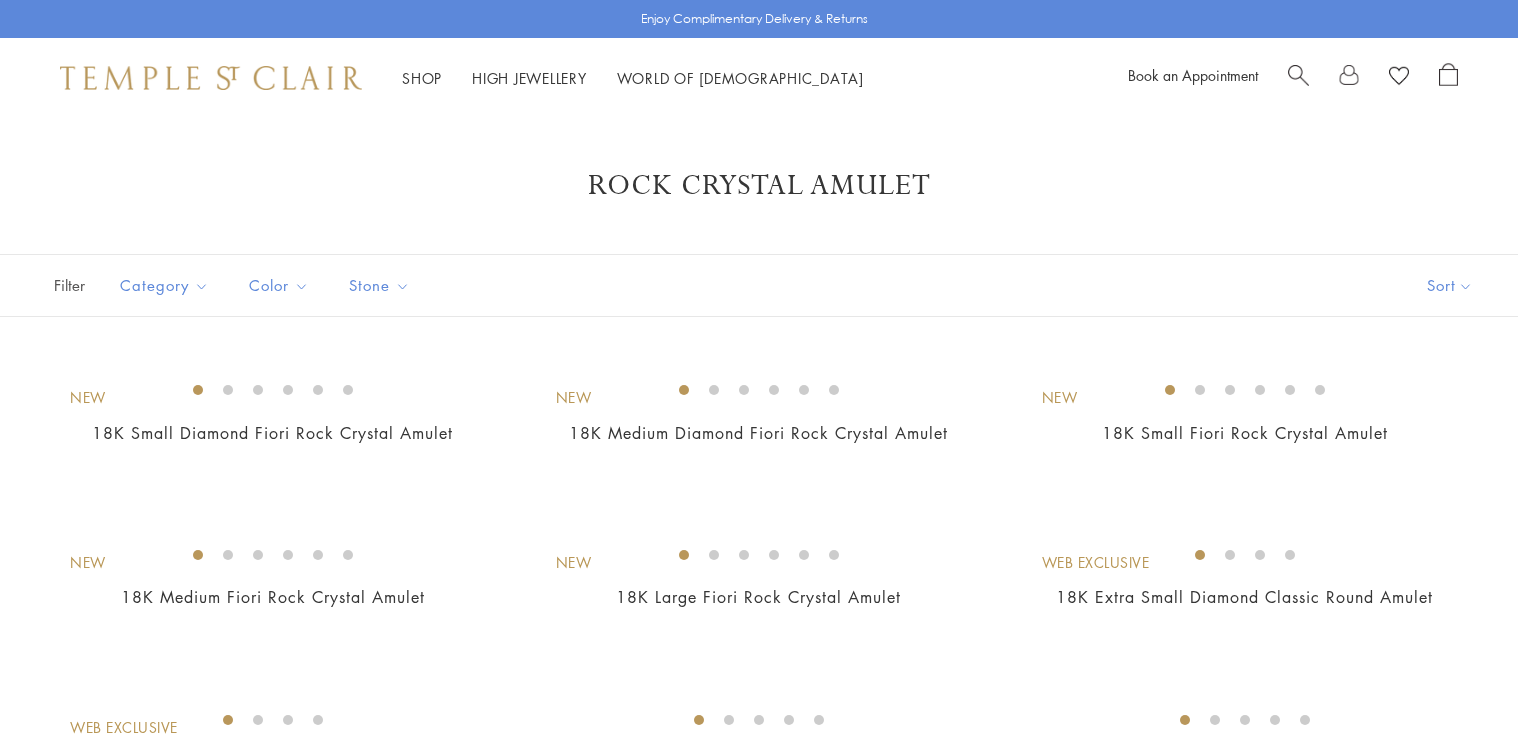 scroll, scrollTop: 0, scrollLeft: 0, axis: both 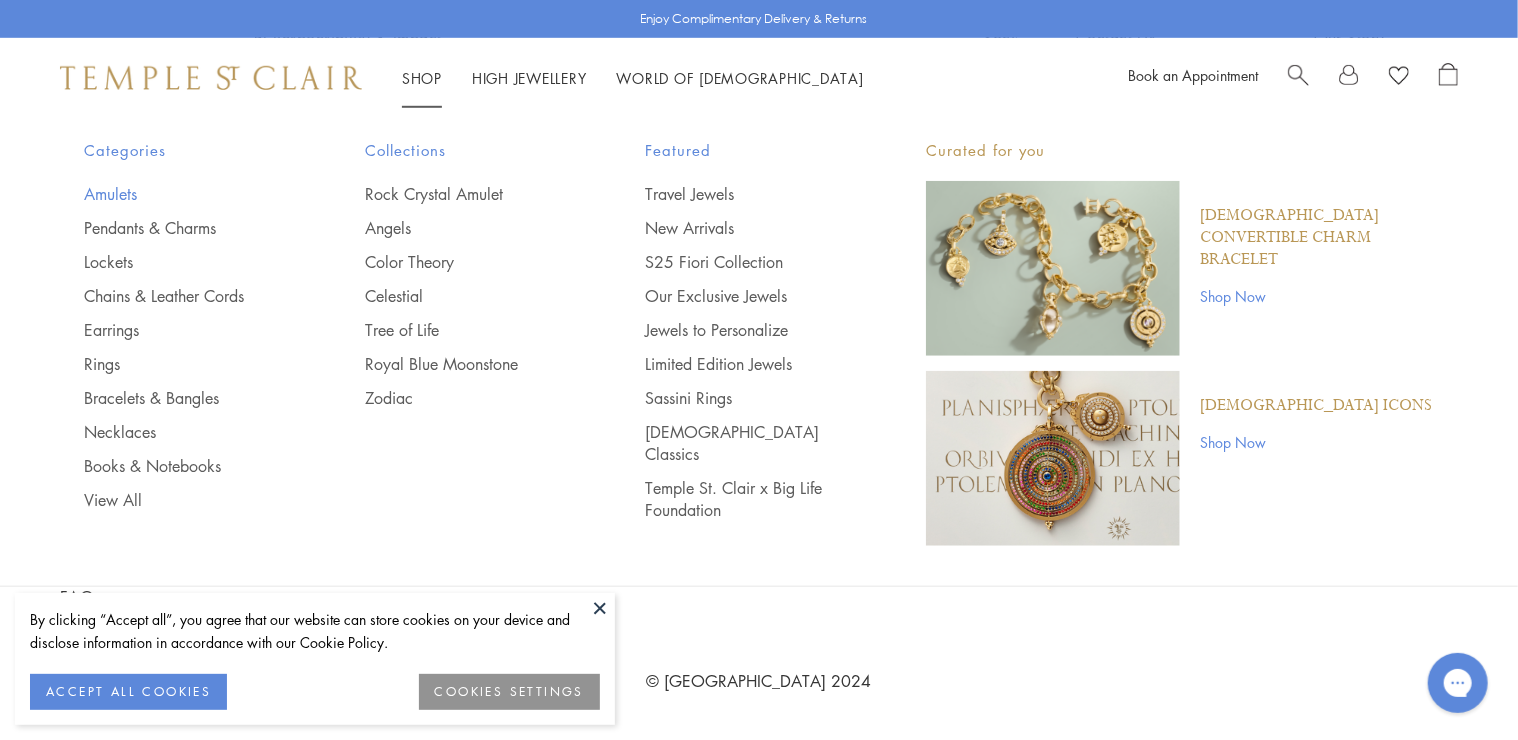 click on "Amulets" at bounding box center [184, 194] 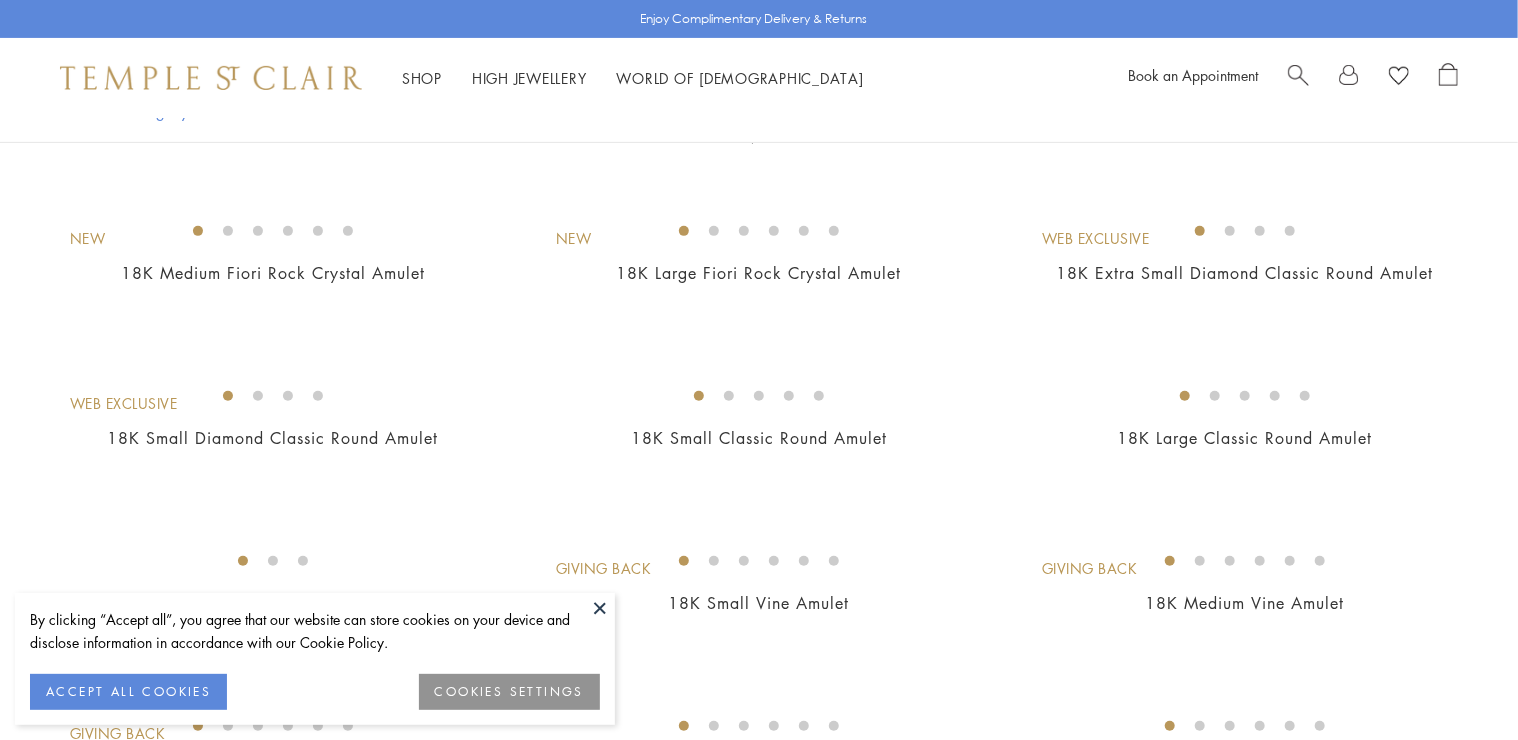 scroll, scrollTop: 0, scrollLeft: 0, axis: both 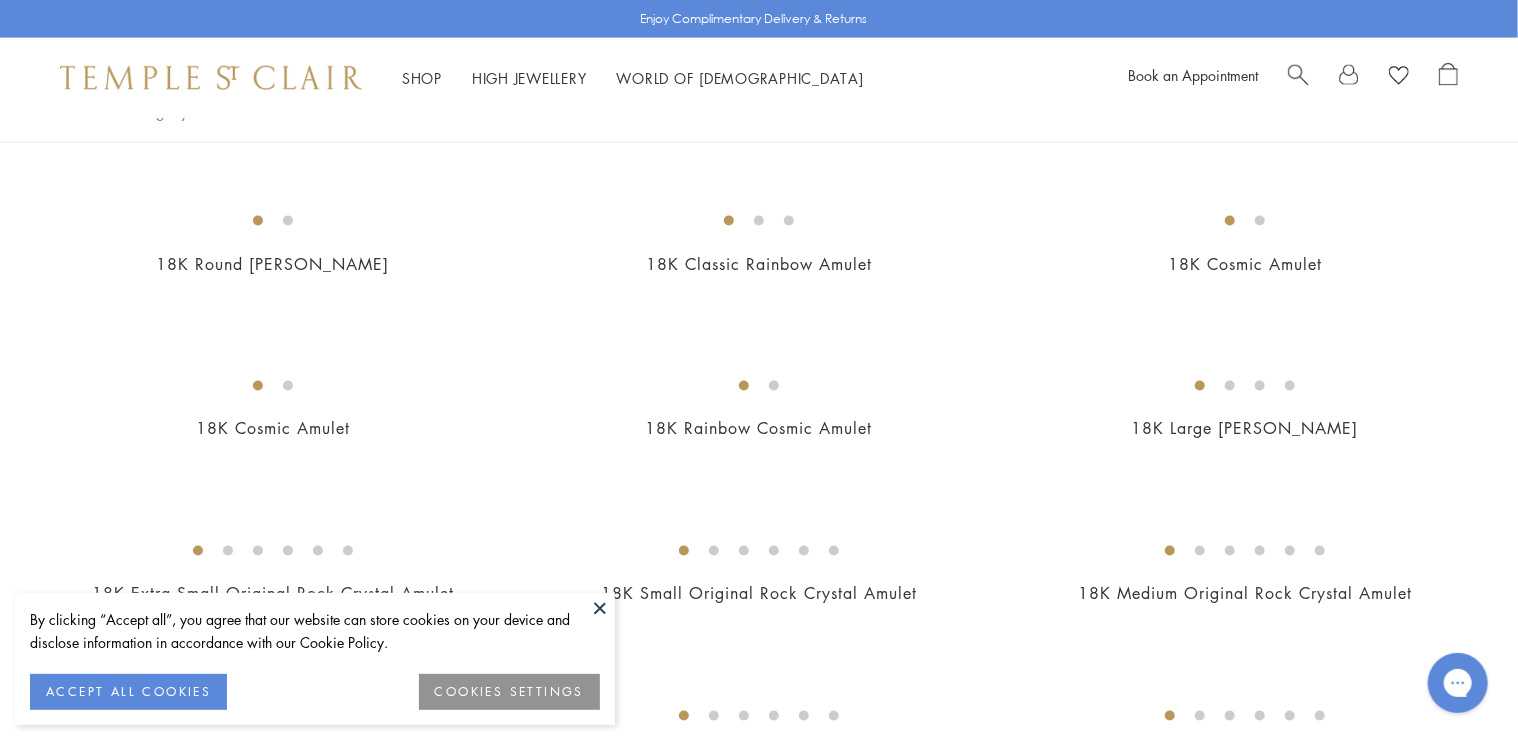 drag, startPoint x: 295, startPoint y: 316, endPoint x: 411, endPoint y: 392, distance: 138.67949 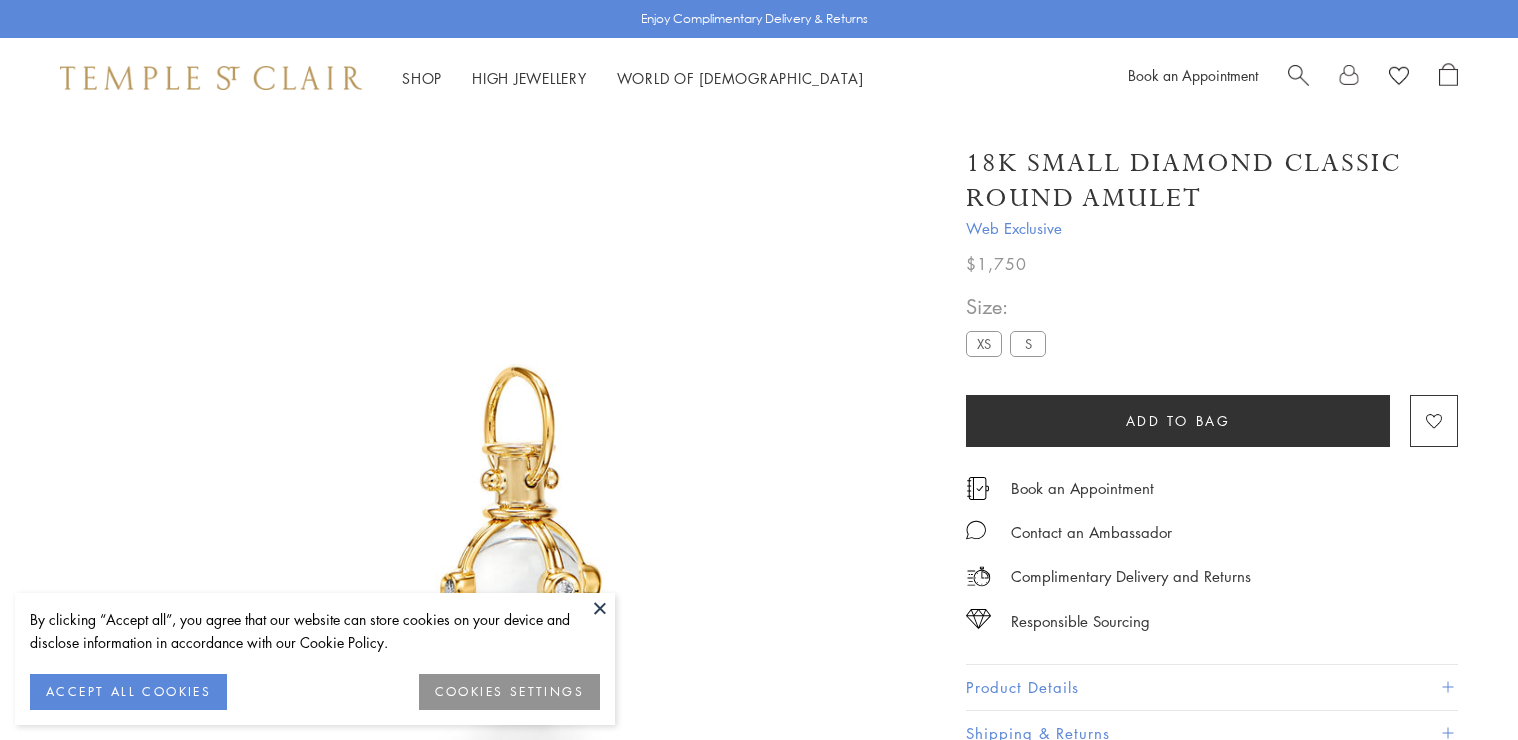 scroll, scrollTop: 0, scrollLeft: 0, axis: both 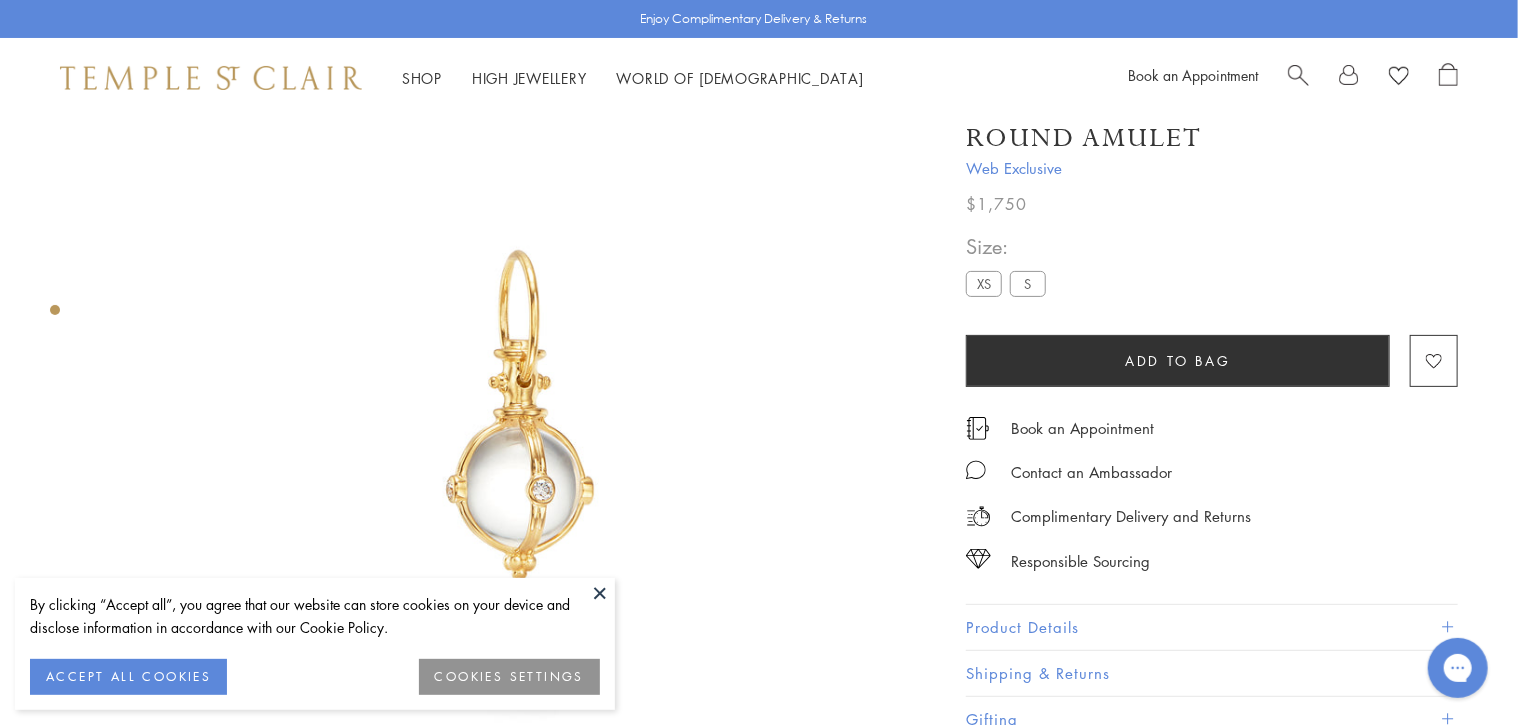 click at bounding box center (519, 419) 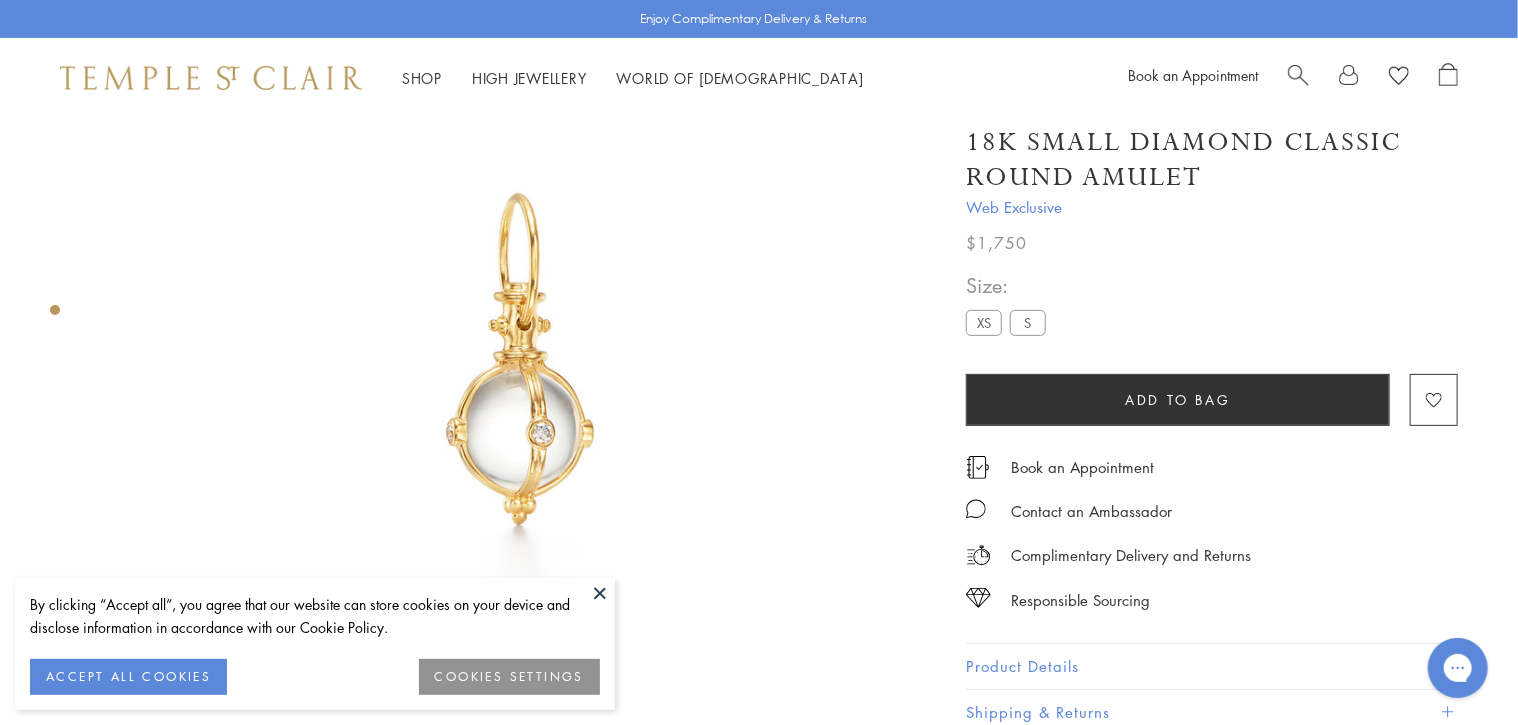 scroll, scrollTop: 174, scrollLeft: 0, axis: vertical 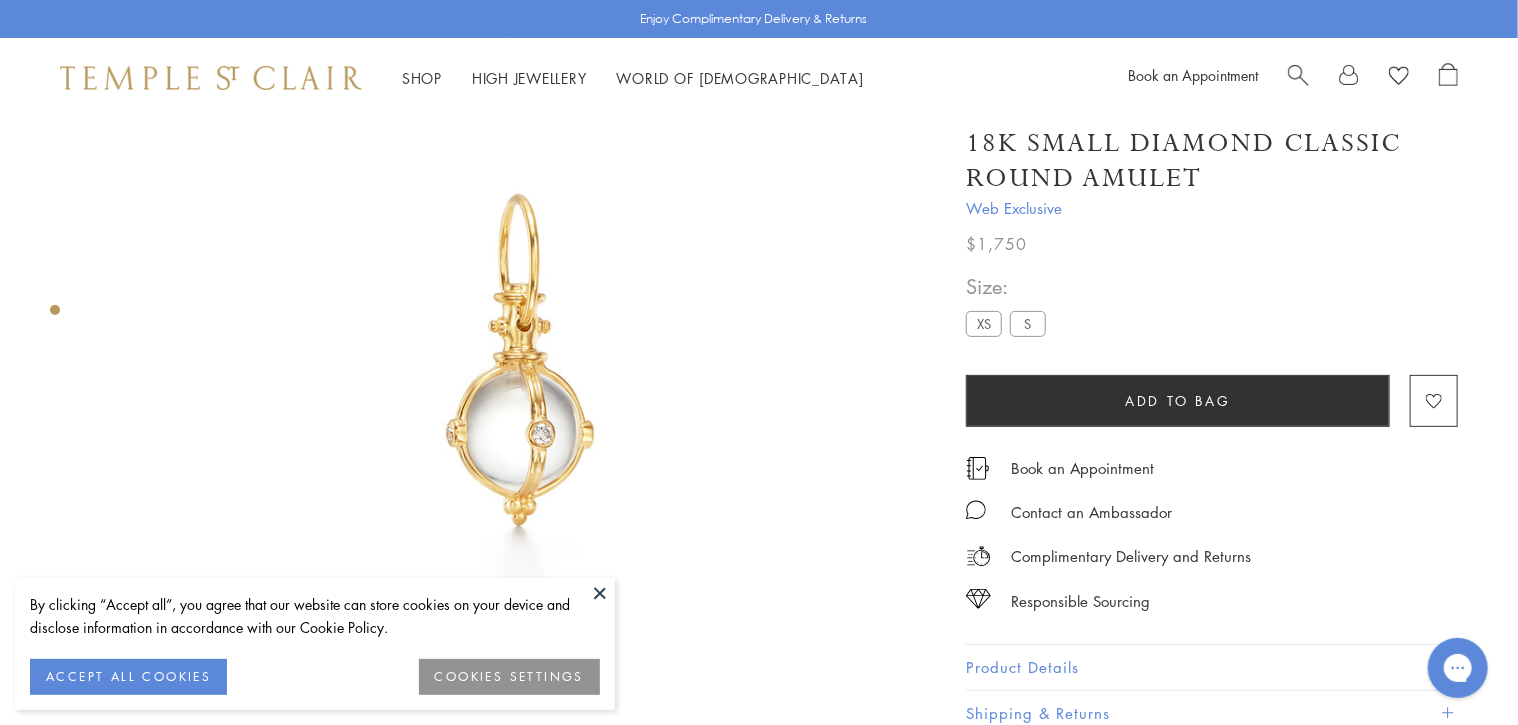 click at bounding box center (519, 363) 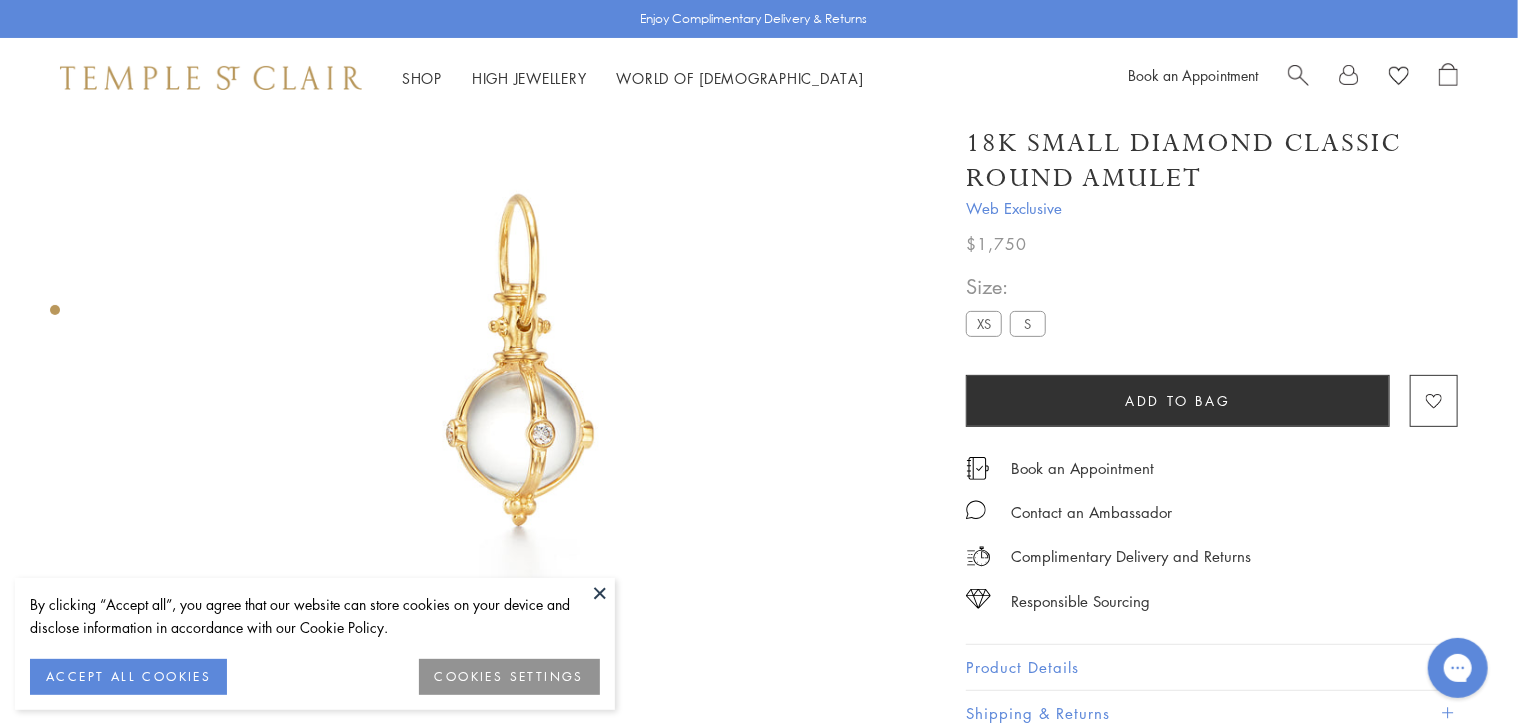 click at bounding box center [519, 363] 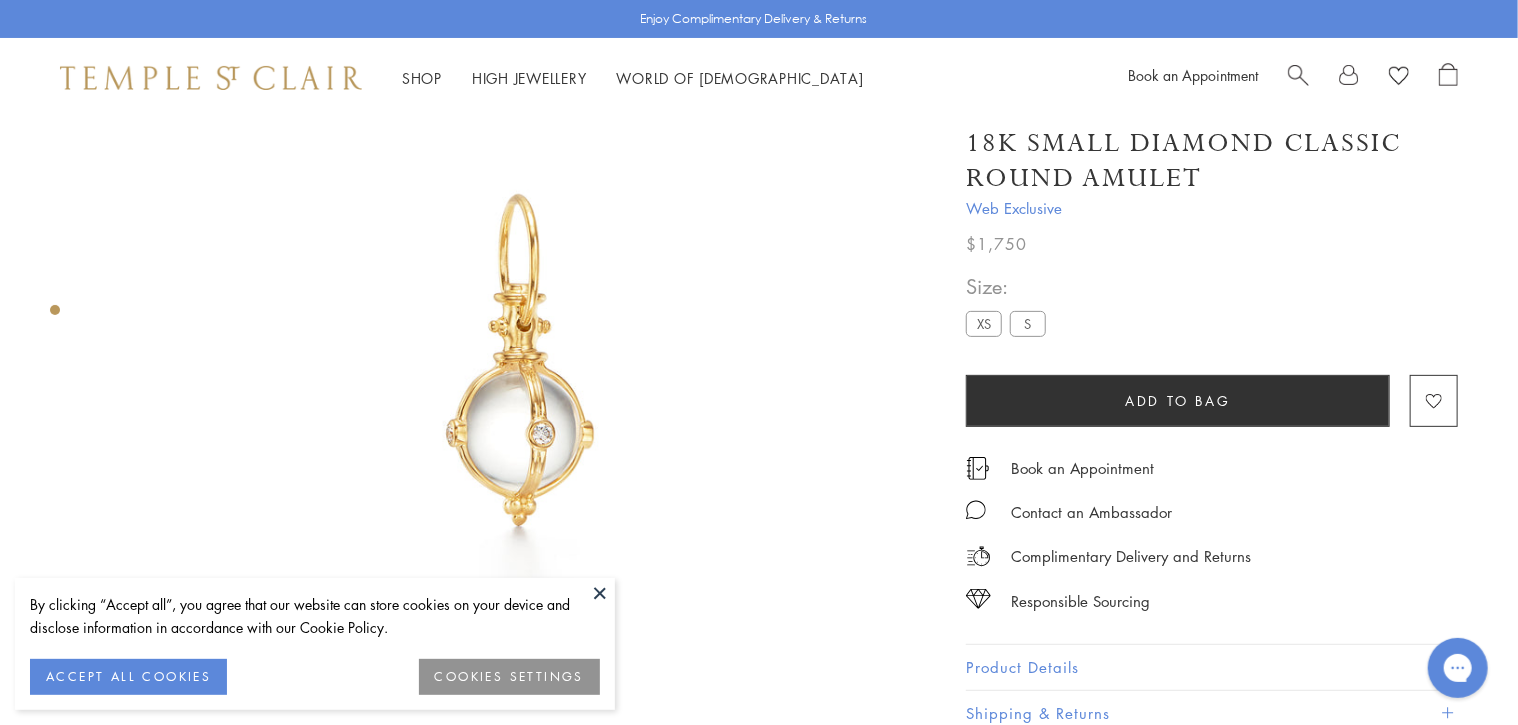 click at bounding box center [519, 363] 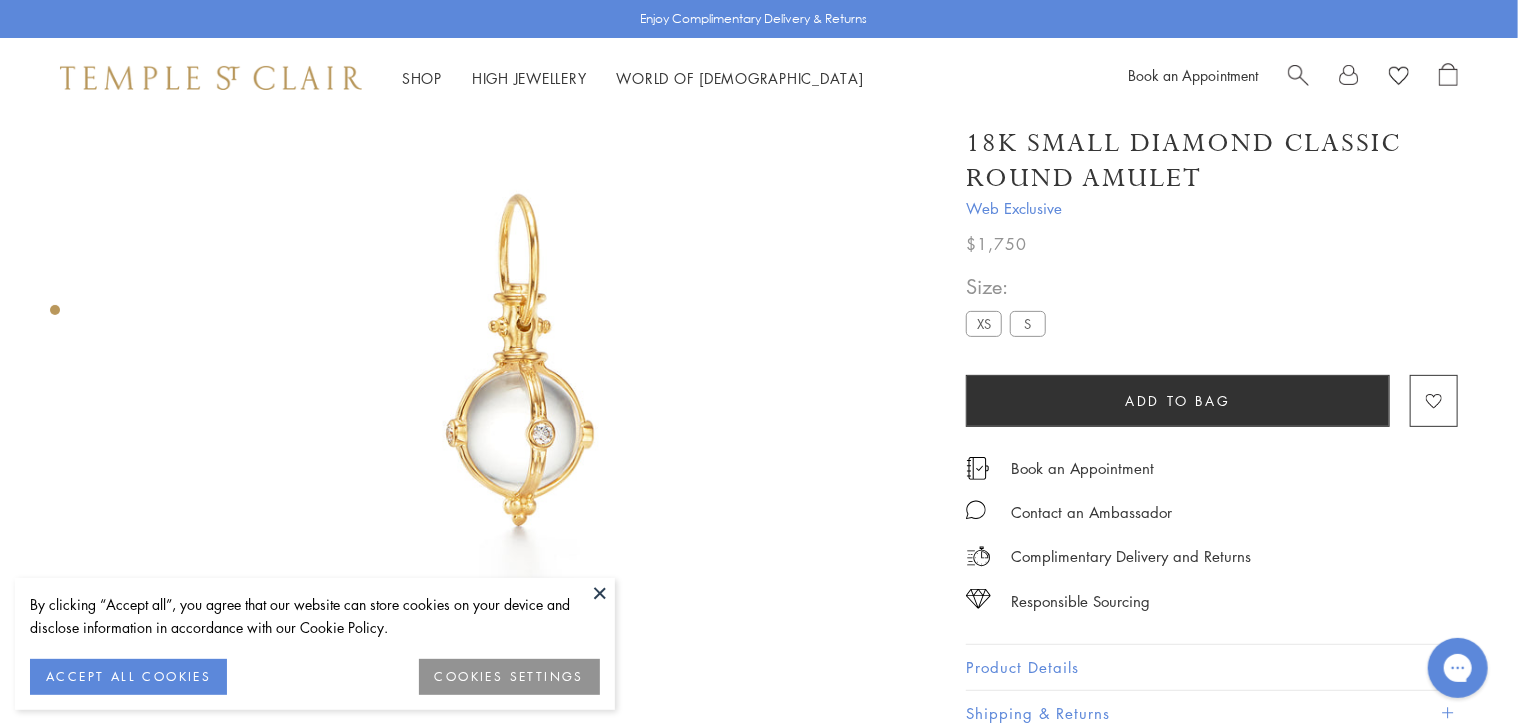click at bounding box center [519, 363] 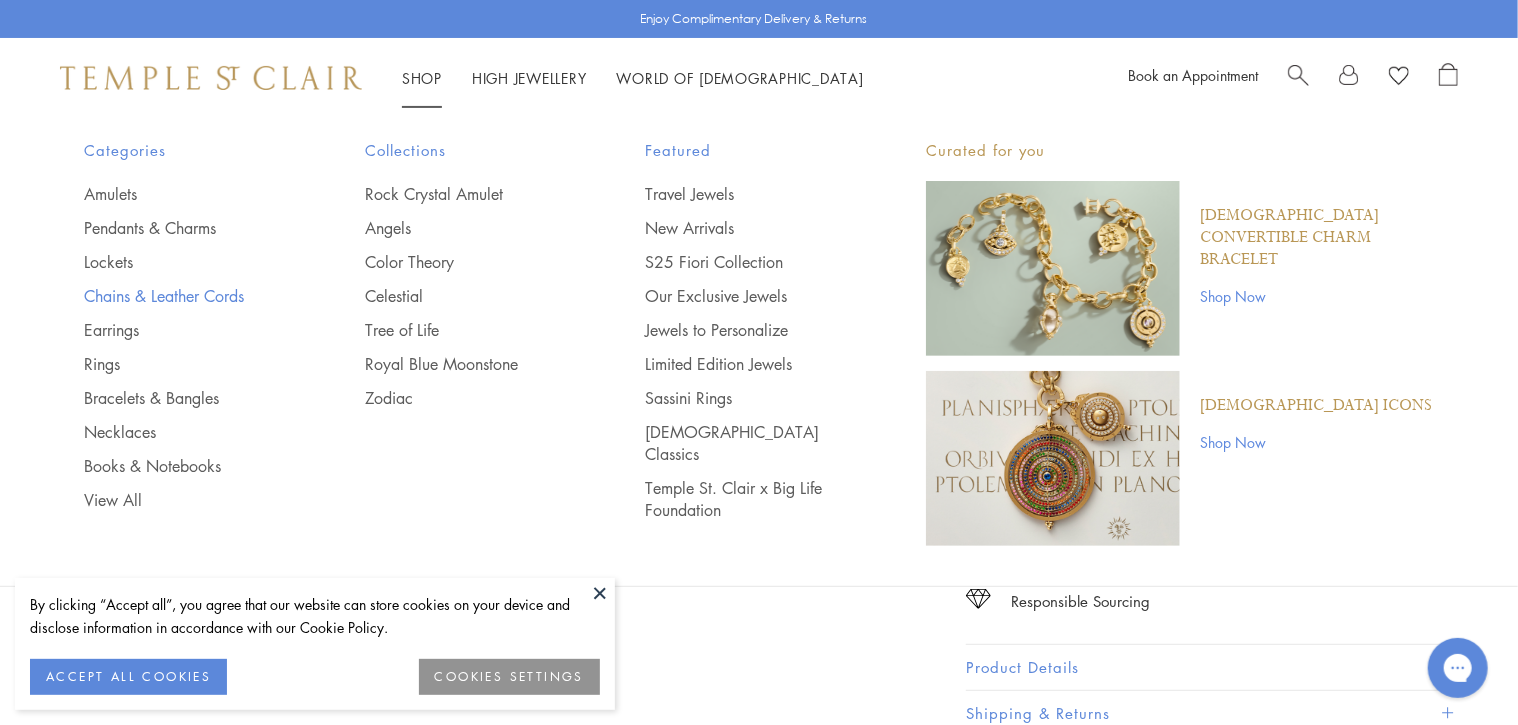 click on "Chains & Leather Cords" at bounding box center [184, 296] 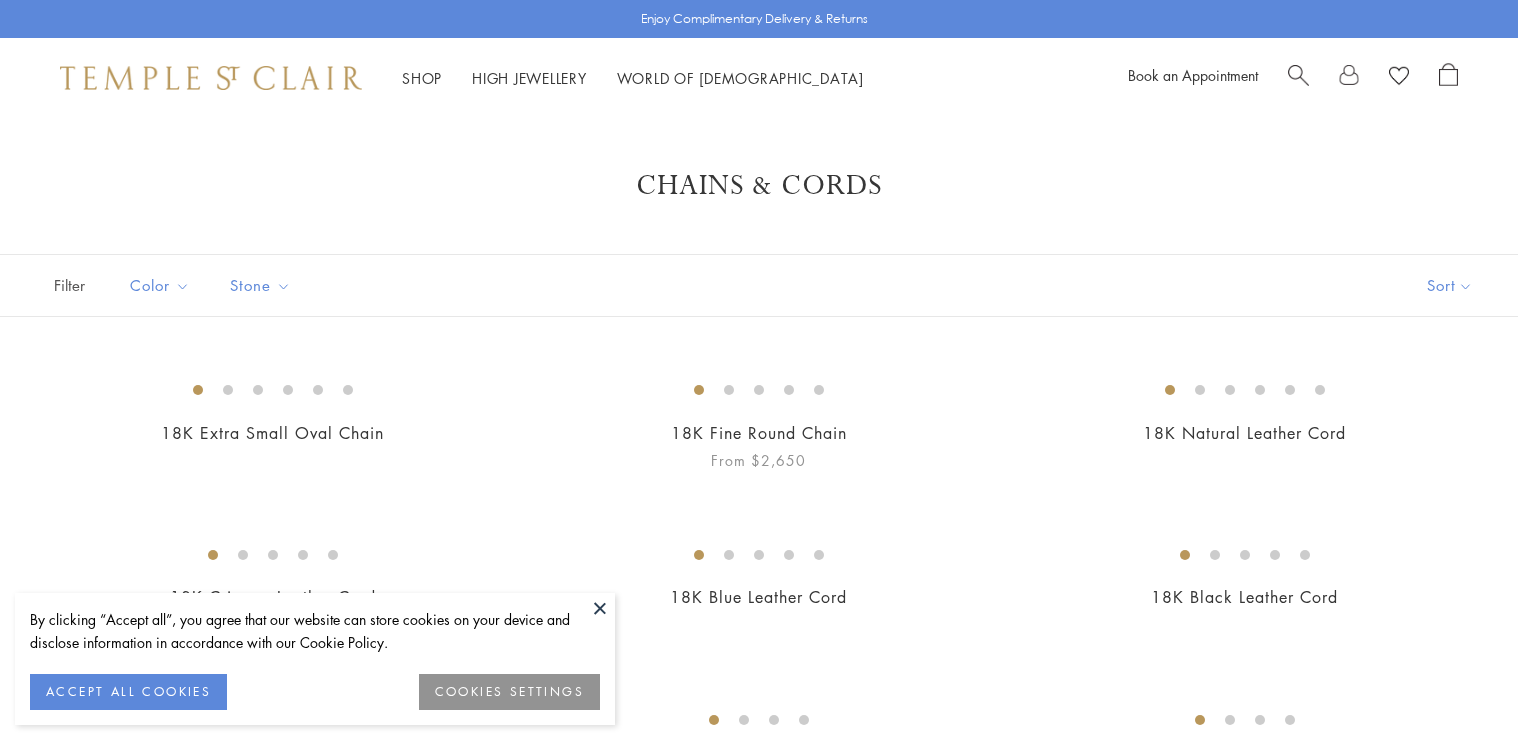 scroll, scrollTop: 0, scrollLeft: 0, axis: both 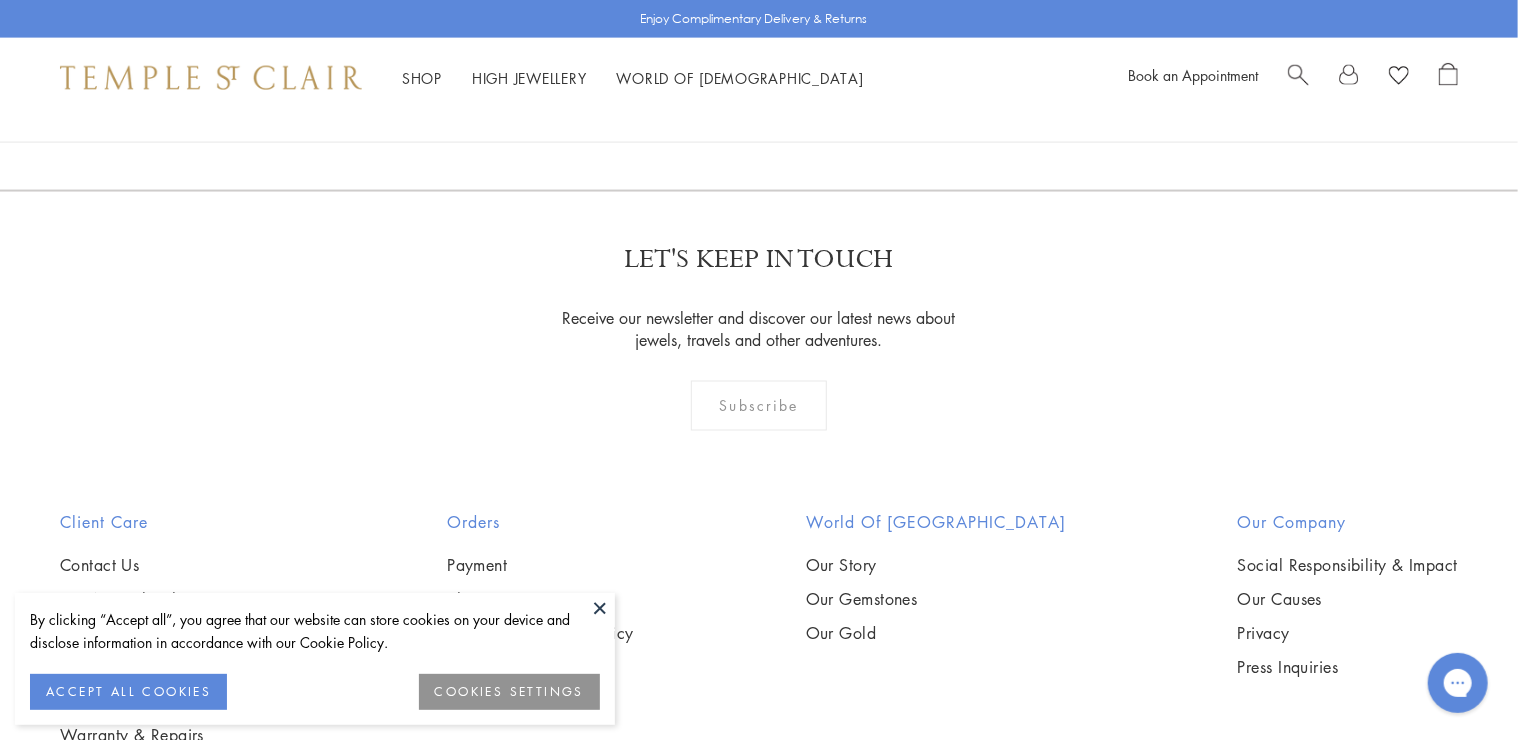 click at bounding box center [0, 0] 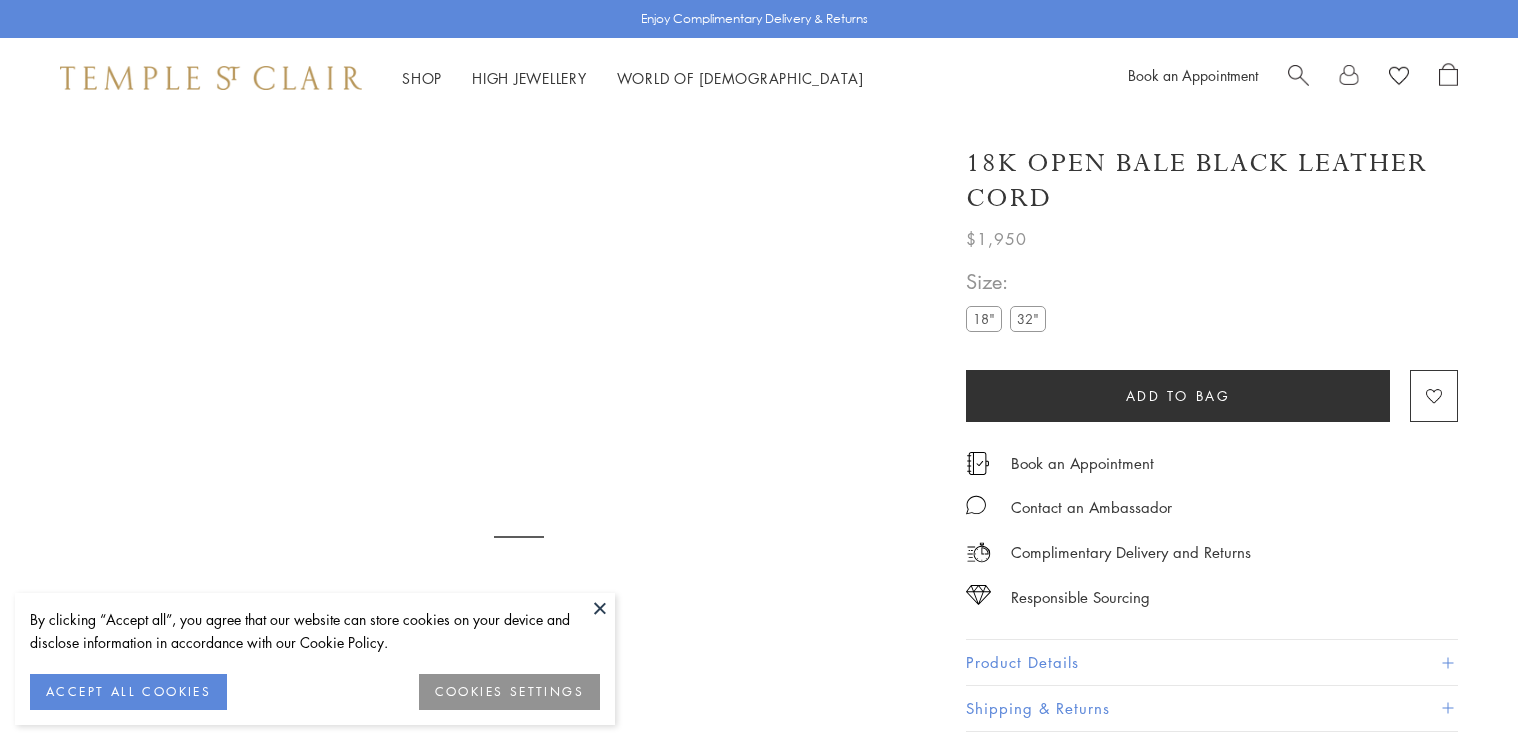 scroll, scrollTop: 0, scrollLeft: 0, axis: both 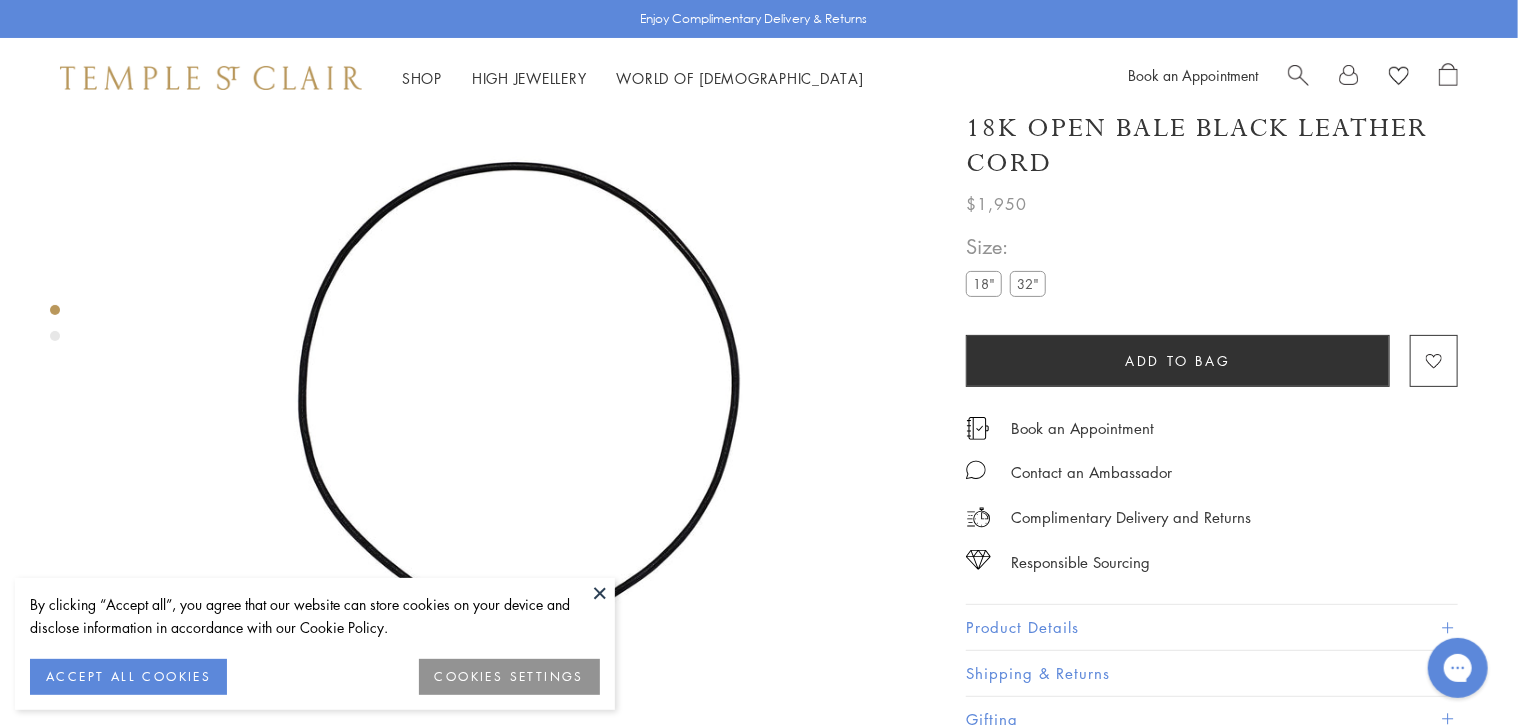 click at bounding box center (519, 416) 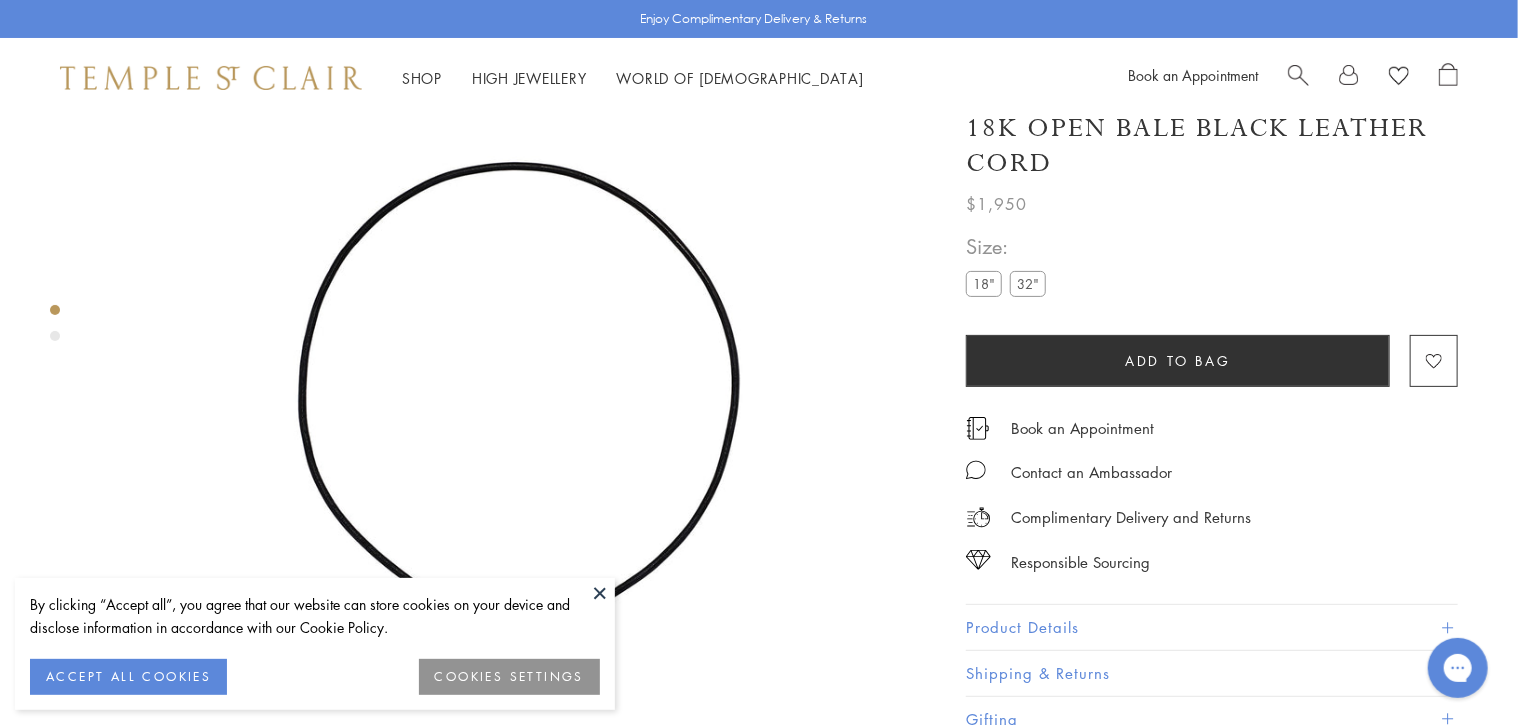 click at bounding box center (519, 419) 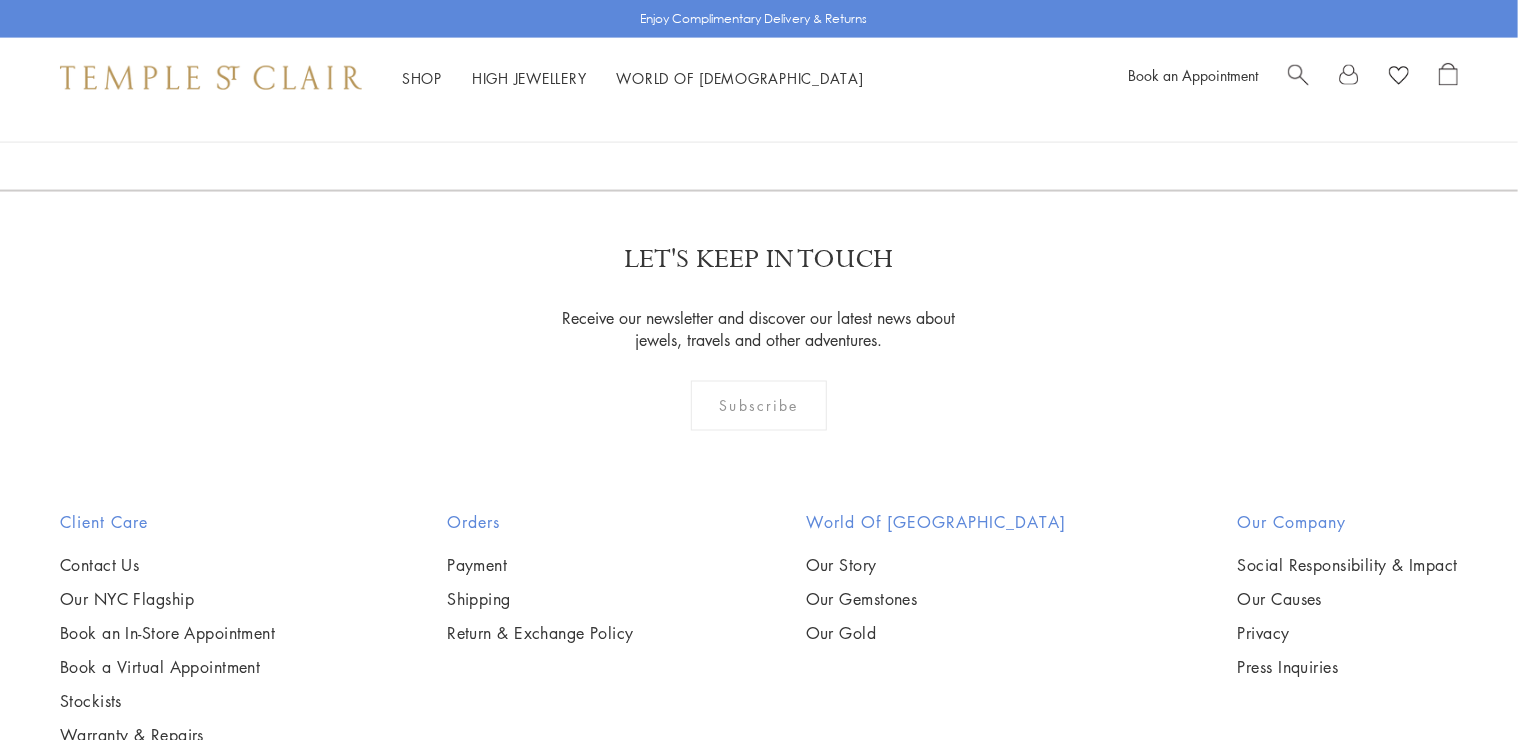 scroll, scrollTop: 1496, scrollLeft: 0, axis: vertical 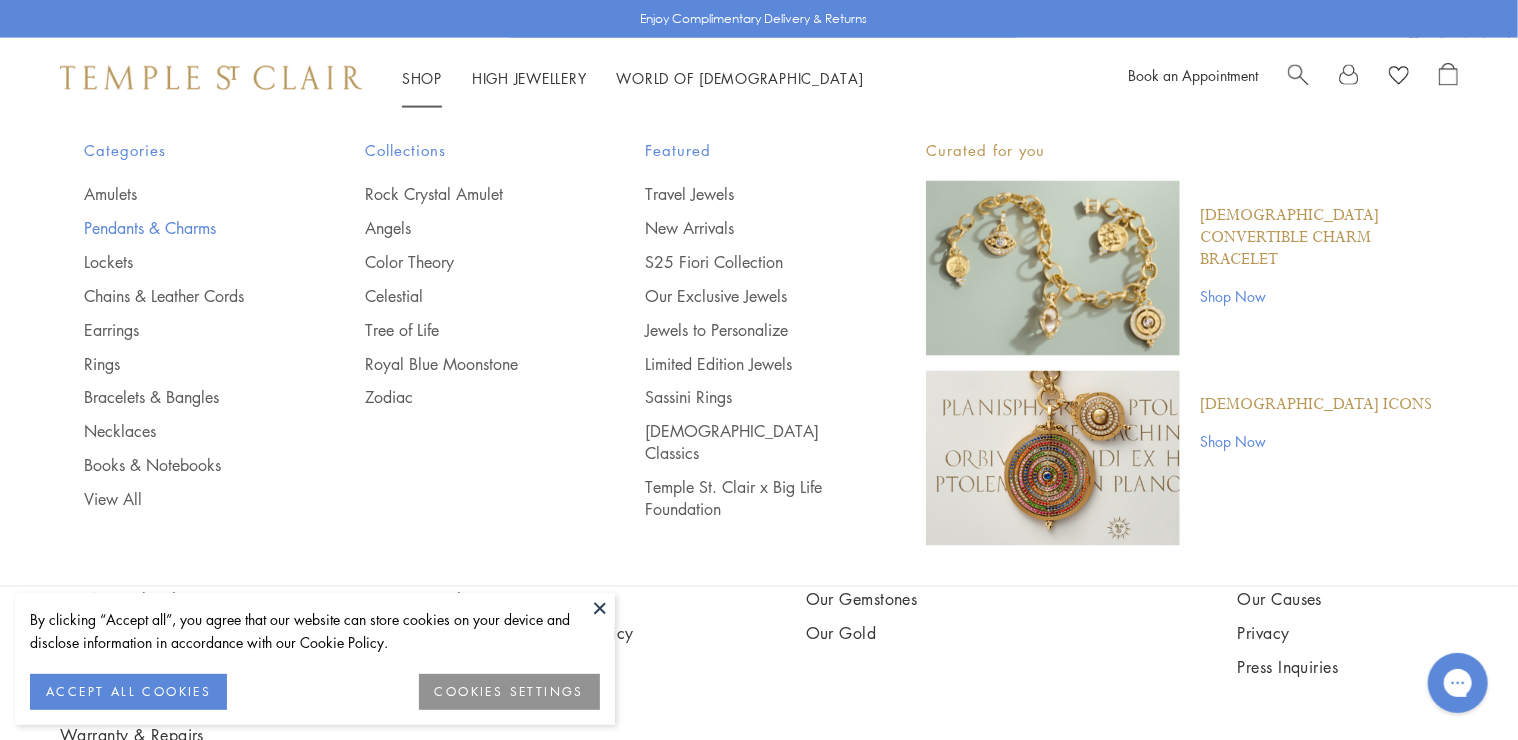 click on "Pendants & Charms" at bounding box center (184, 228) 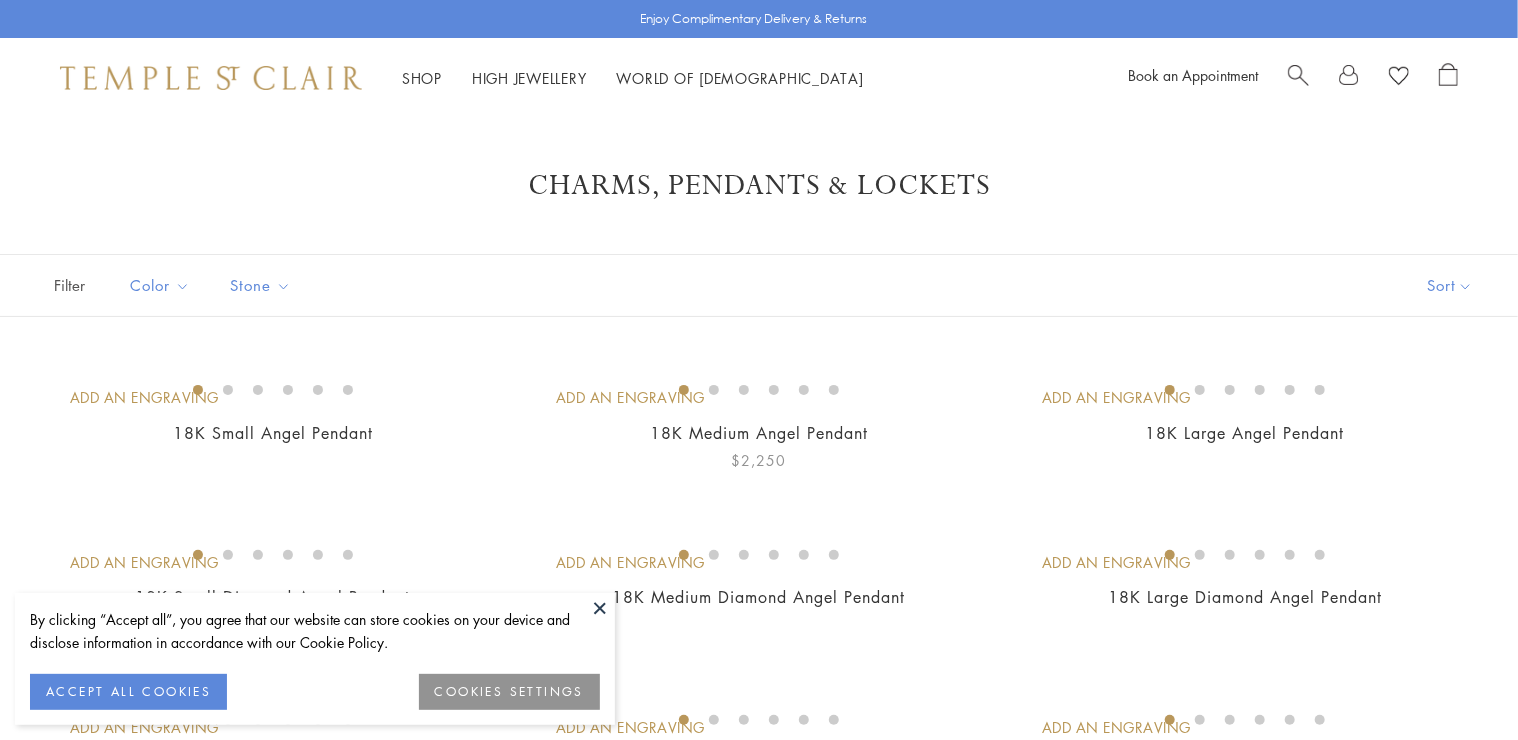 scroll, scrollTop: 288, scrollLeft: 0, axis: vertical 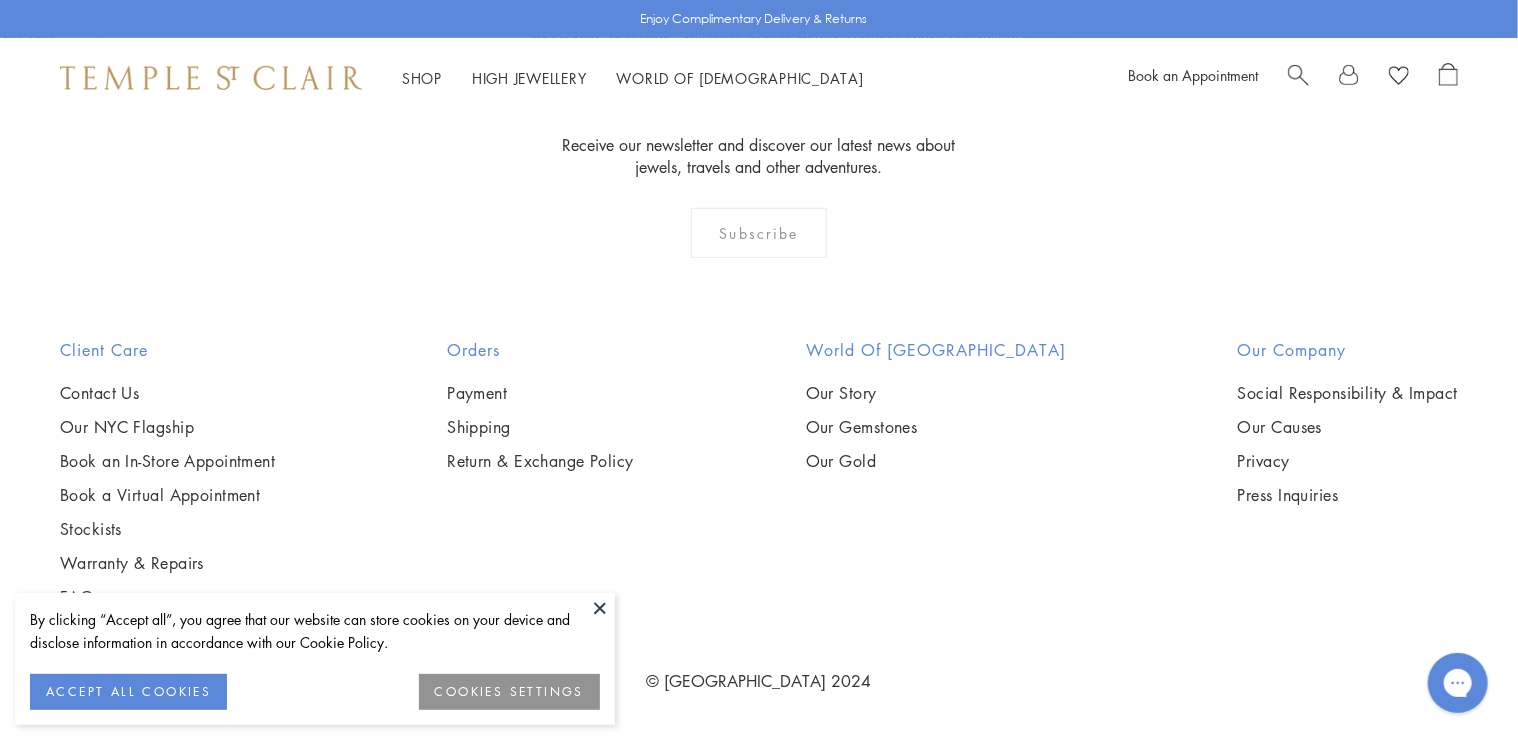 click at bounding box center (0, 0) 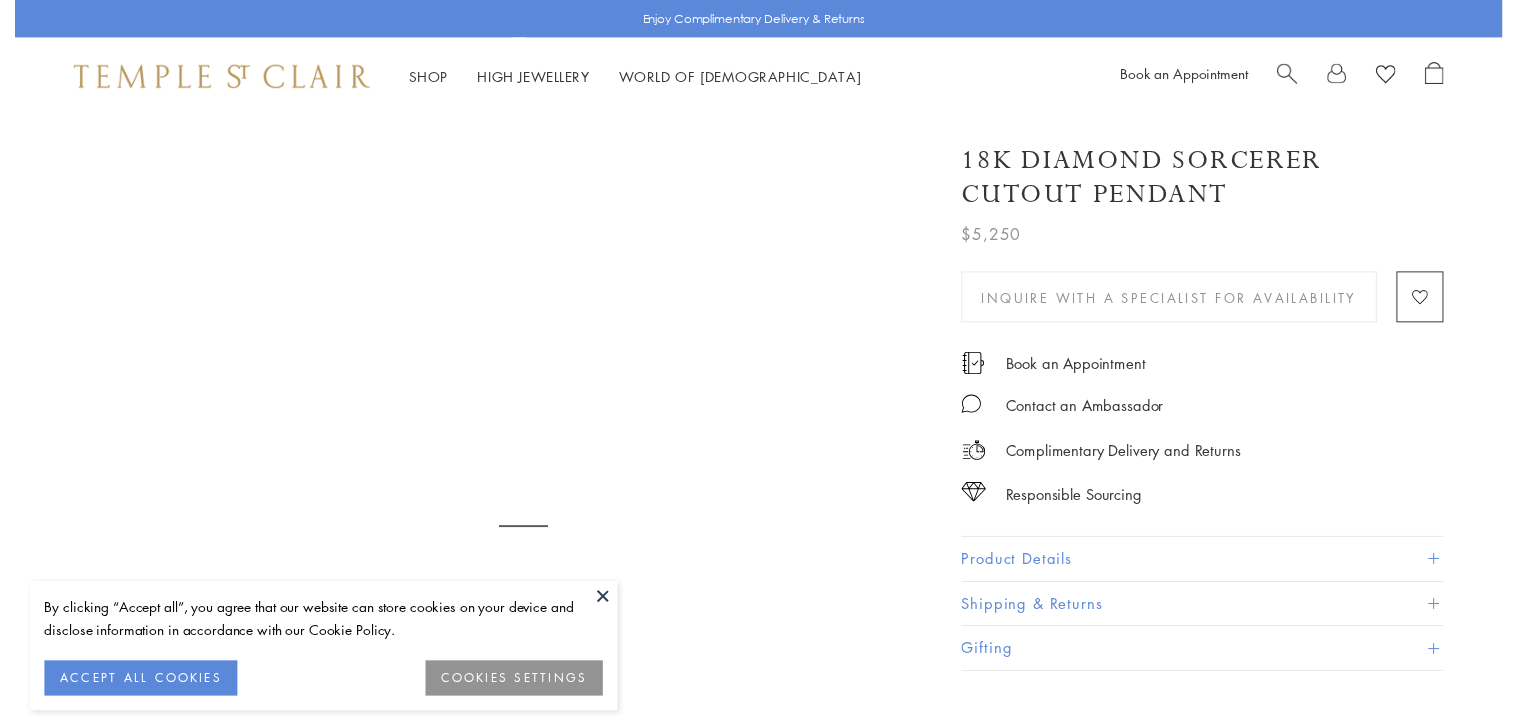 scroll, scrollTop: 0, scrollLeft: 0, axis: both 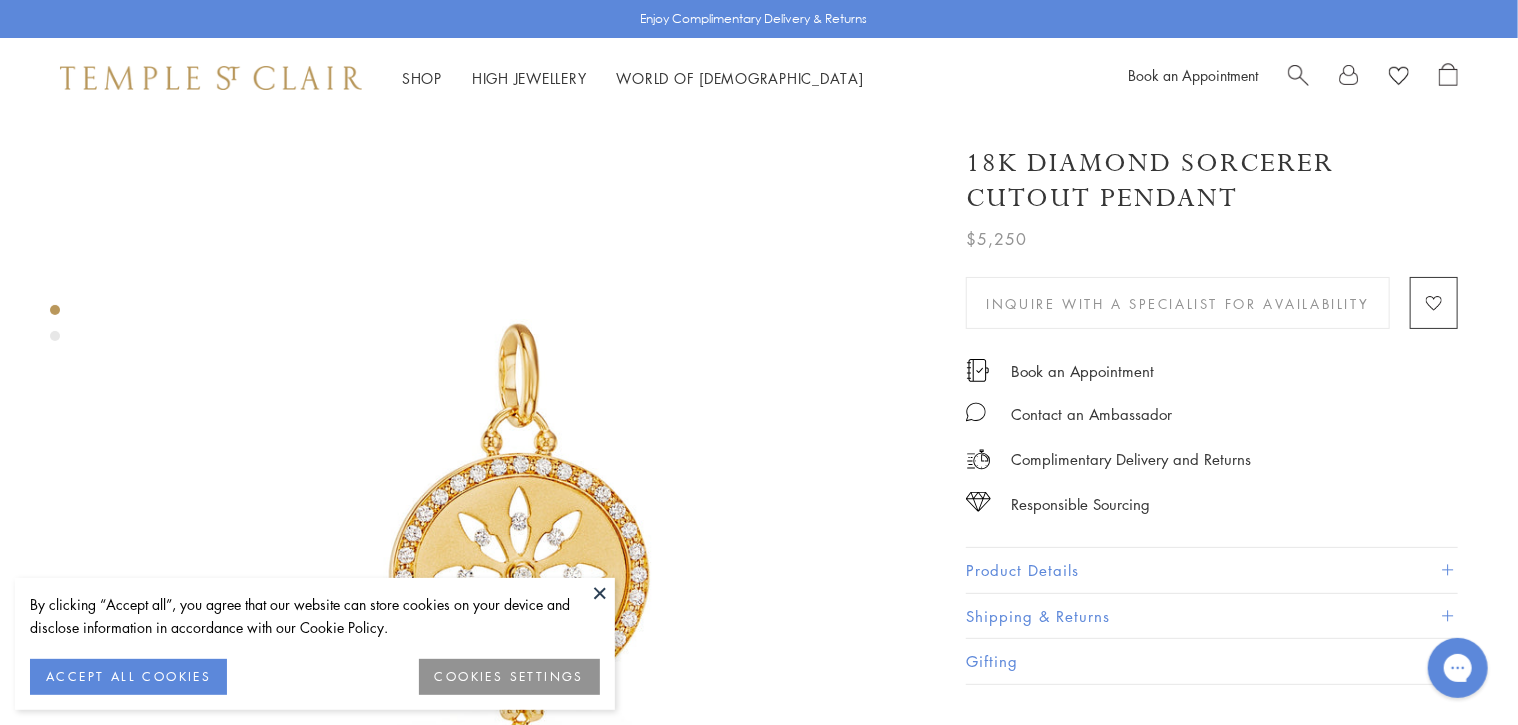 click on "Product Details" at bounding box center (1212, 570) 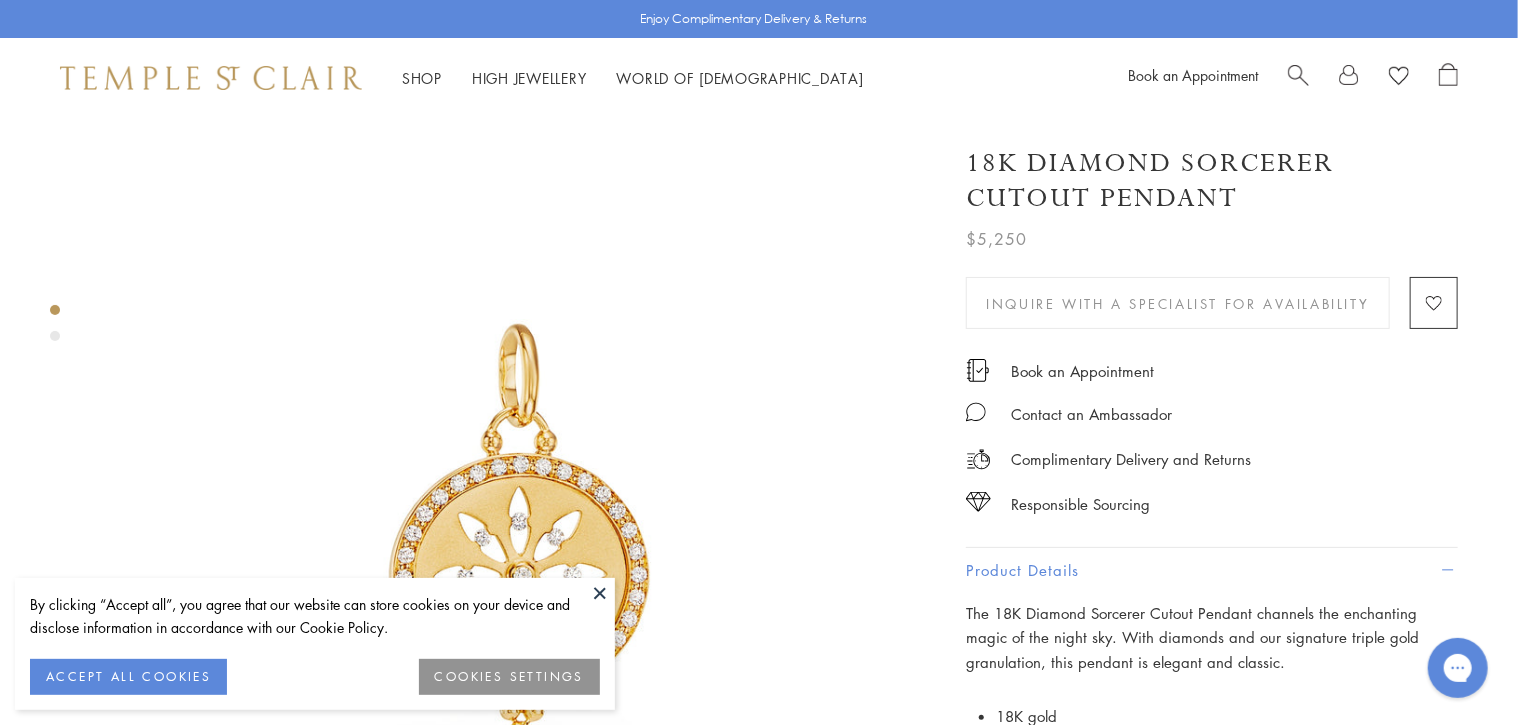 scroll, scrollTop: 0, scrollLeft: 0, axis: both 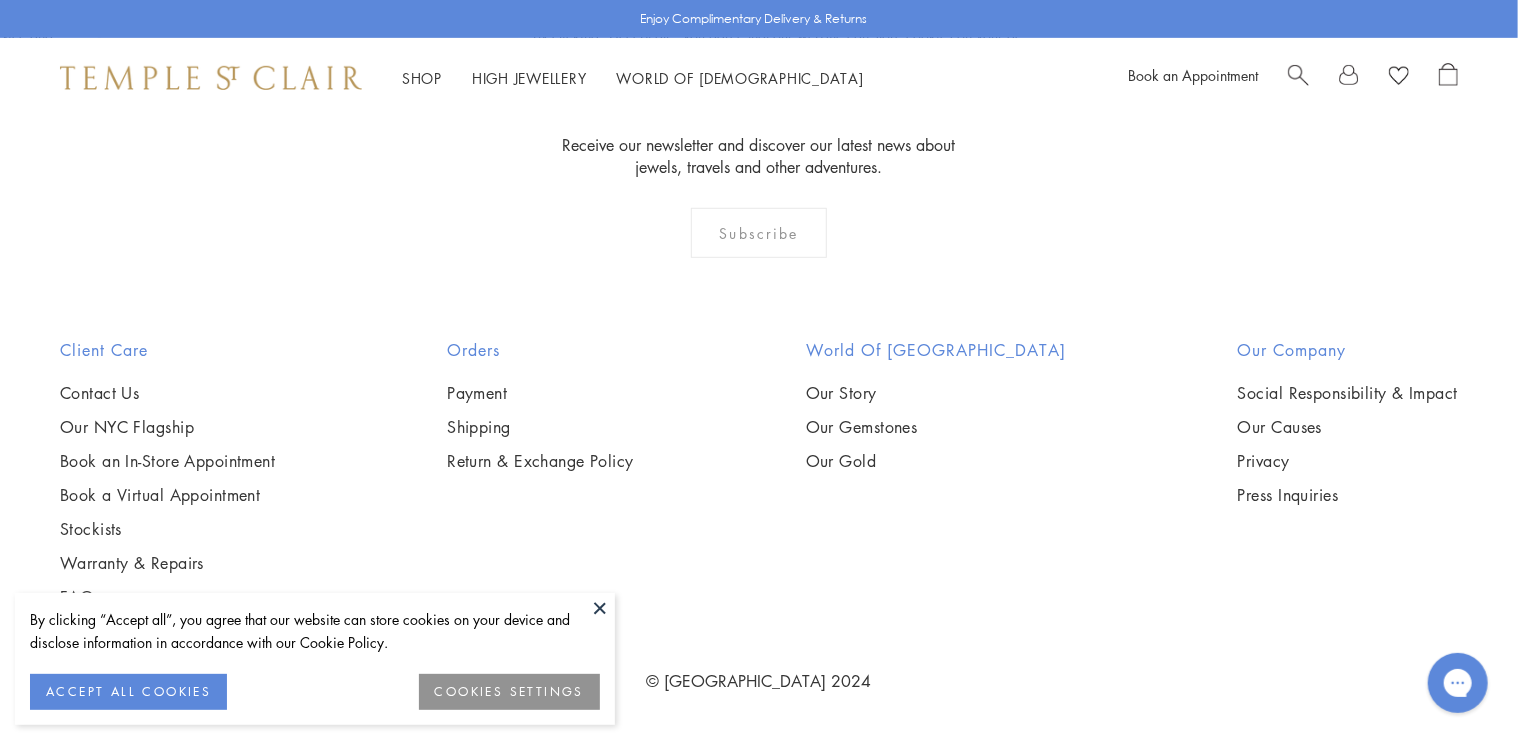 click at bounding box center (0, 0) 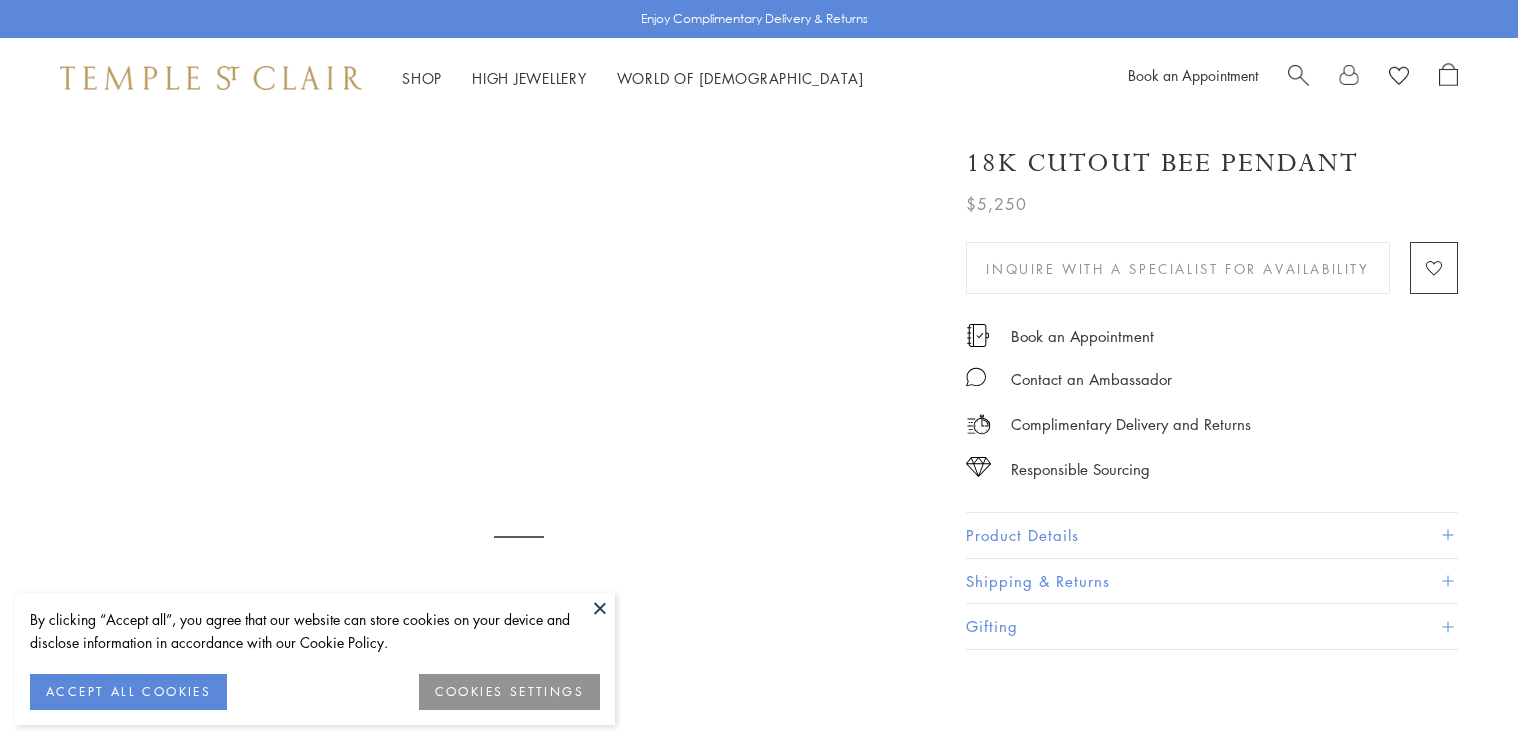 scroll, scrollTop: 0, scrollLeft: 0, axis: both 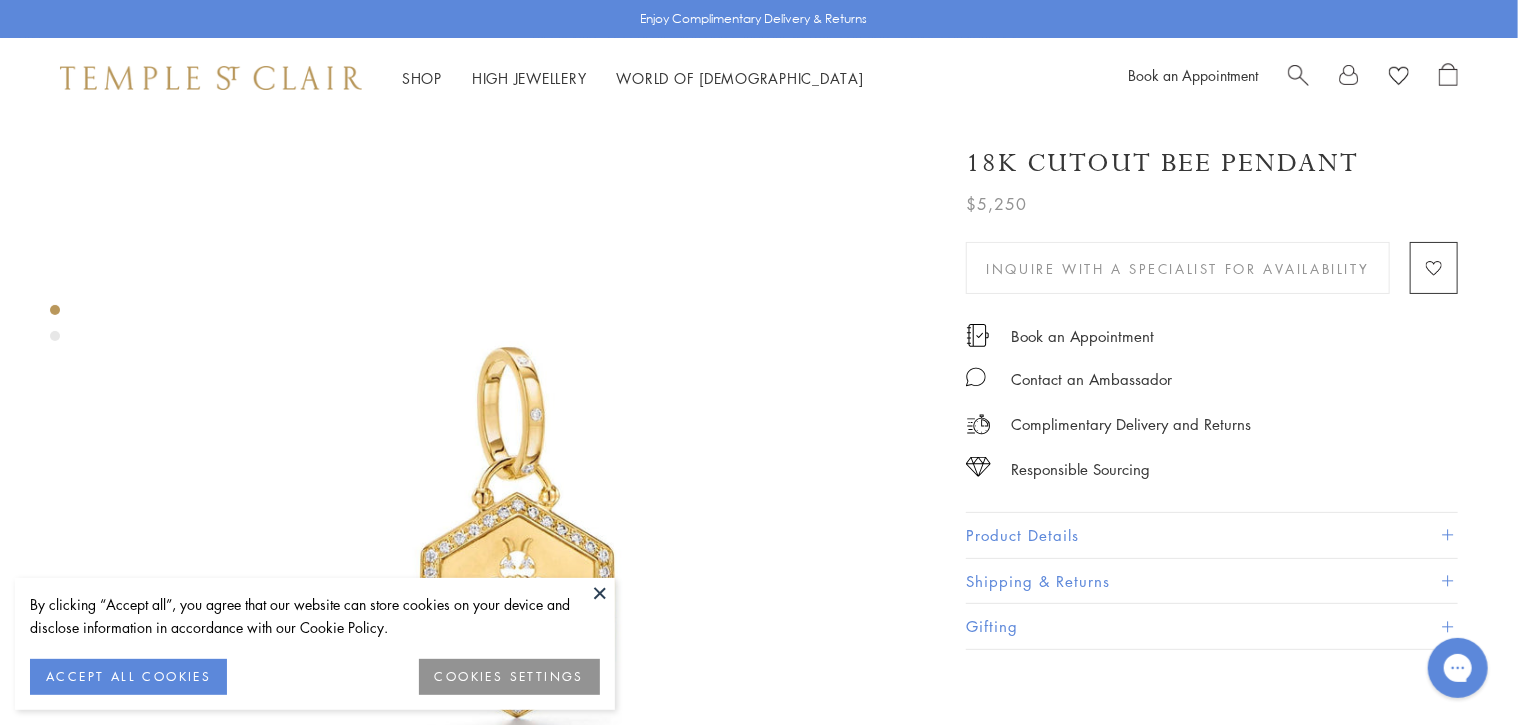 click on "Product Details" at bounding box center [1212, 535] 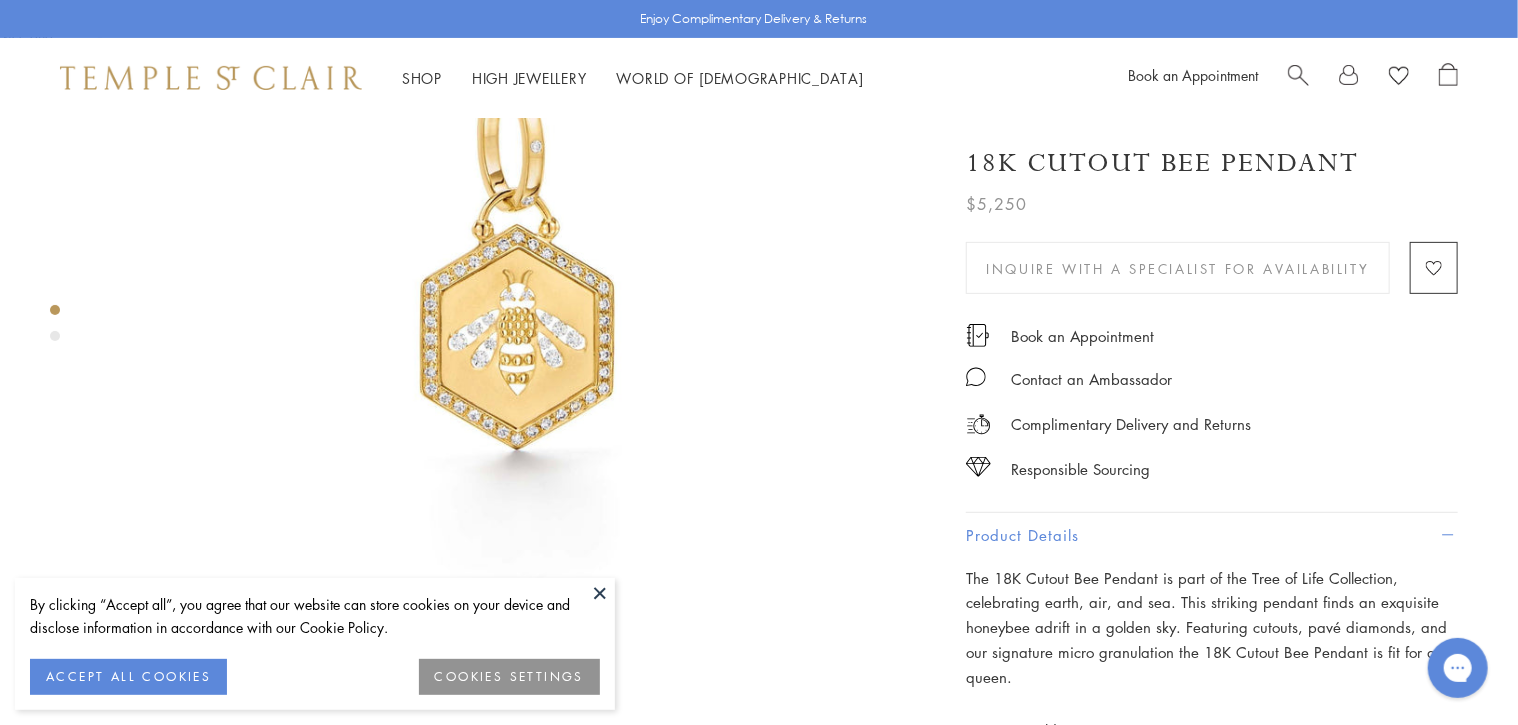scroll, scrollTop: 267, scrollLeft: 0, axis: vertical 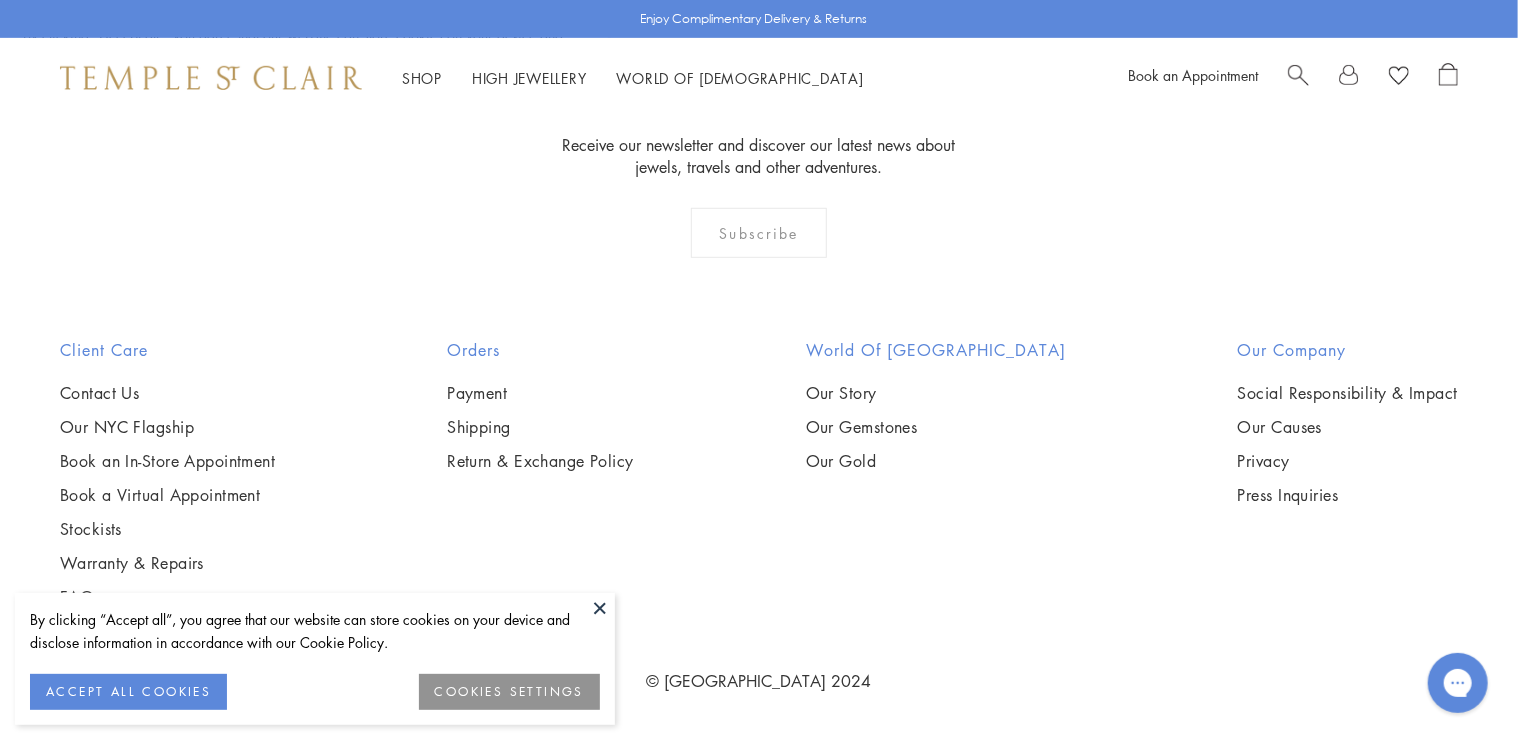 click at bounding box center (0, 0) 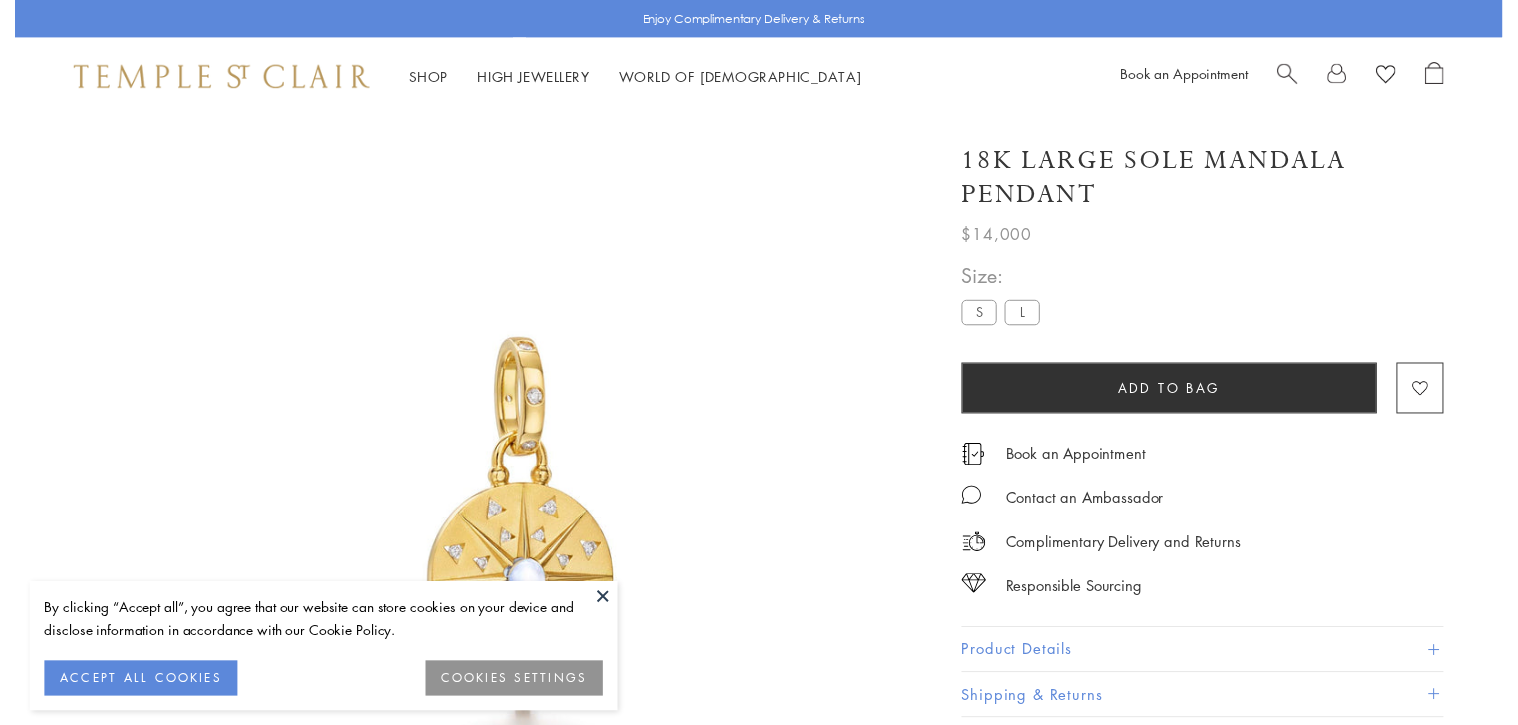 scroll, scrollTop: 0, scrollLeft: 0, axis: both 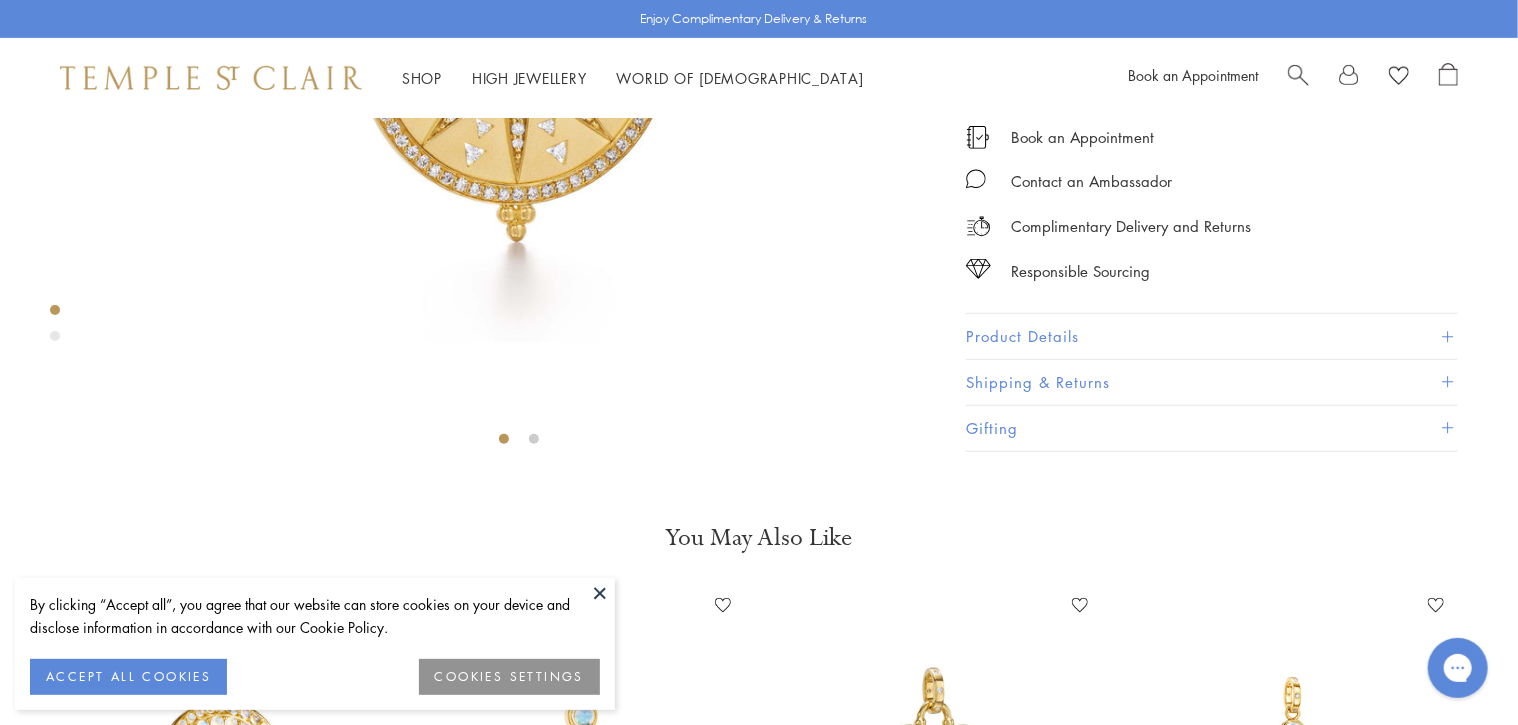 click on "Product Details" at bounding box center (1212, 336) 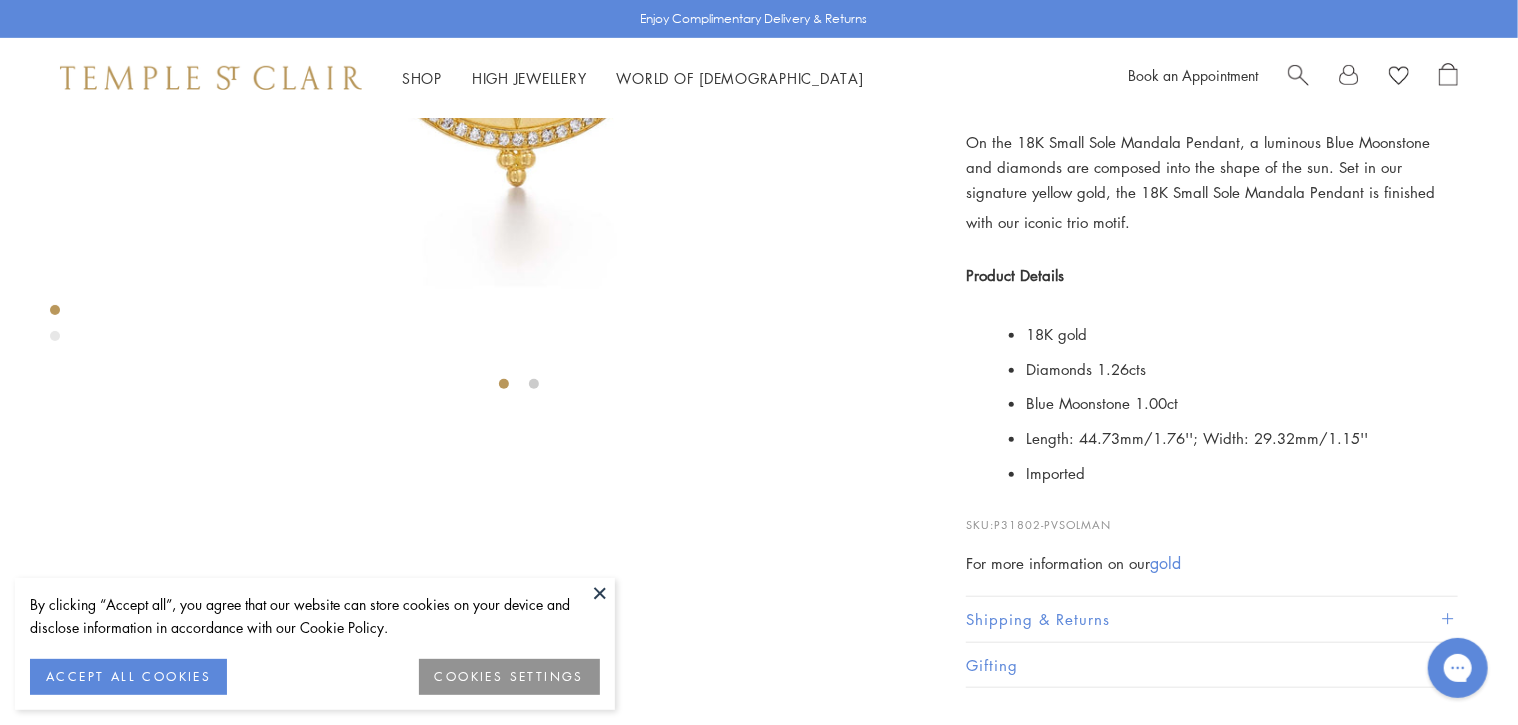 scroll, scrollTop: 511, scrollLeft: 0, axis: vertical 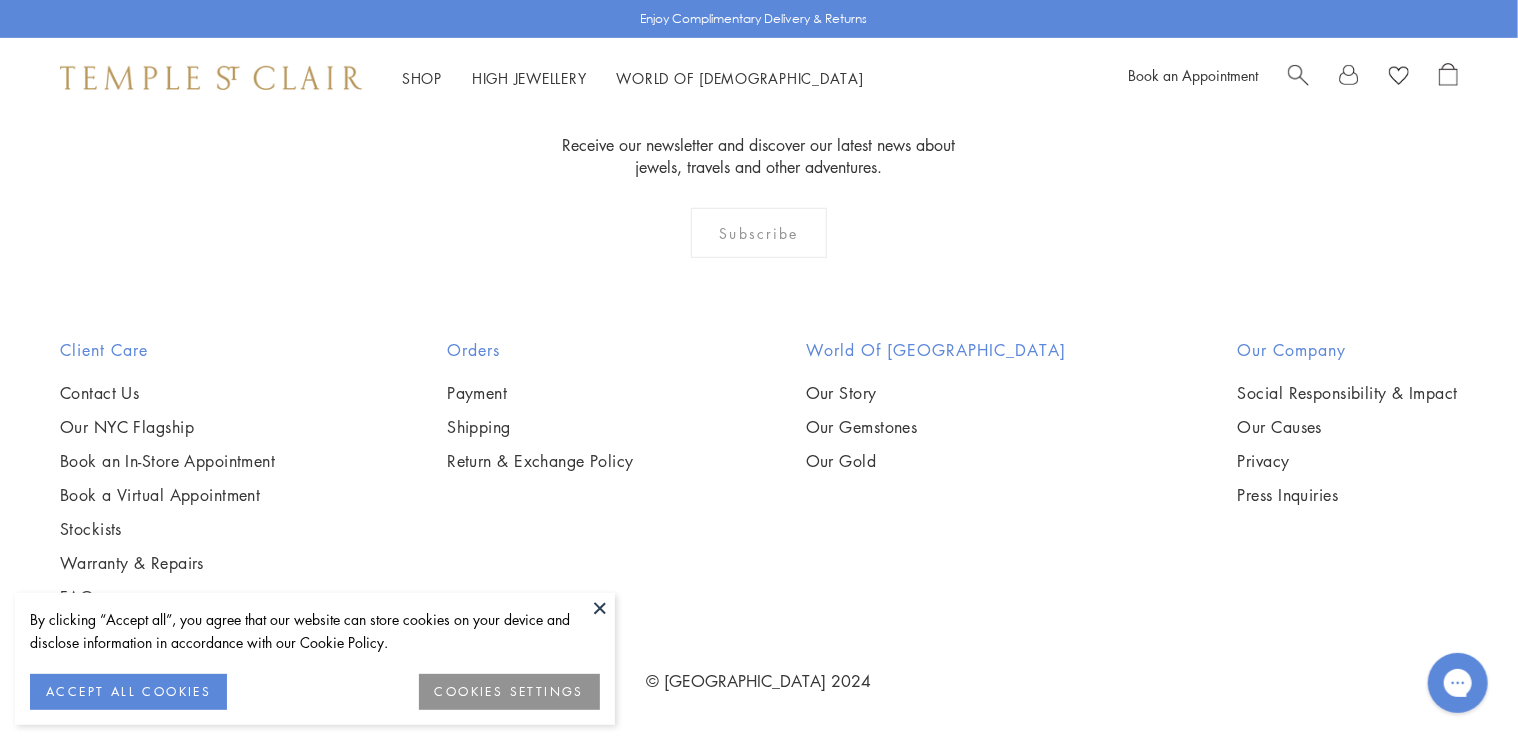 click at bounding box center [0, 0] 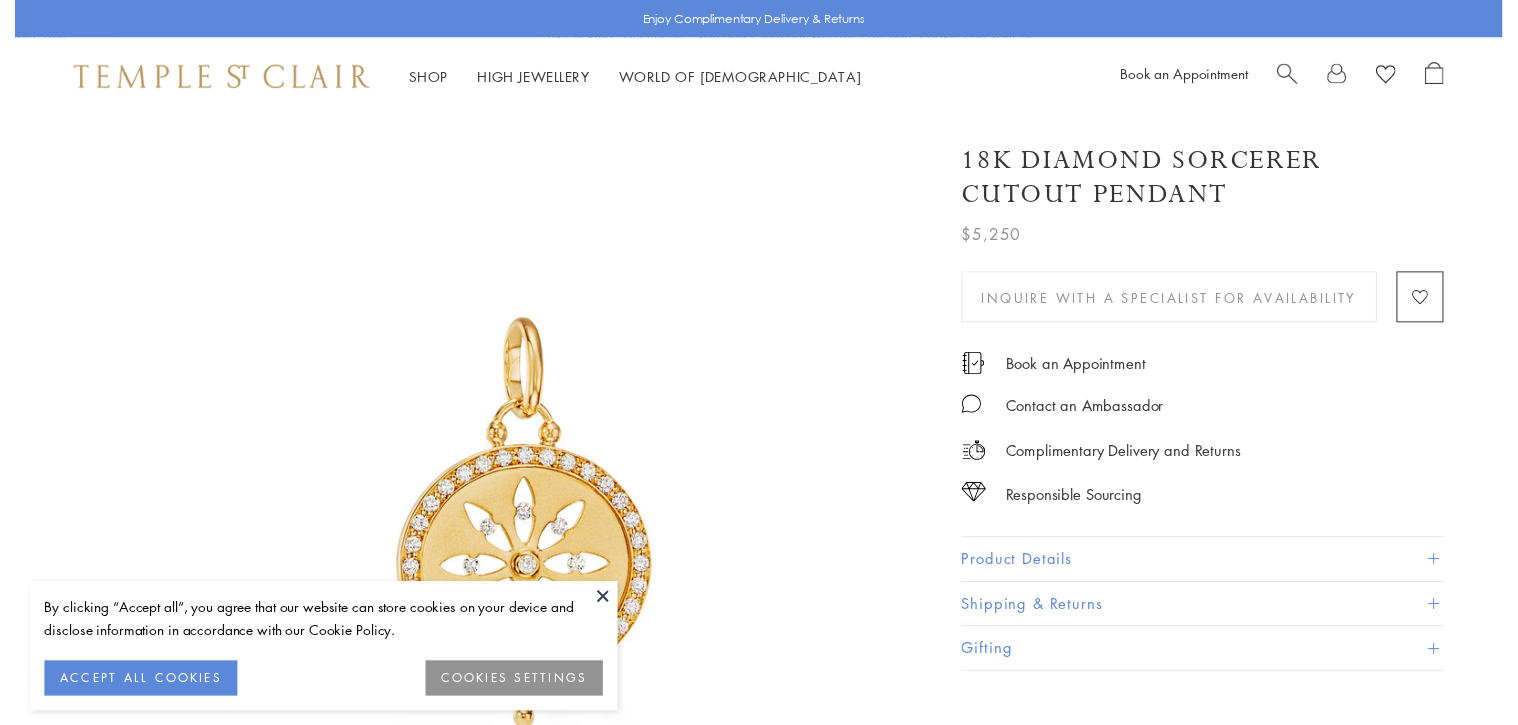 scroll, scrollTop: 0, scrollLeft: 0, axis: both 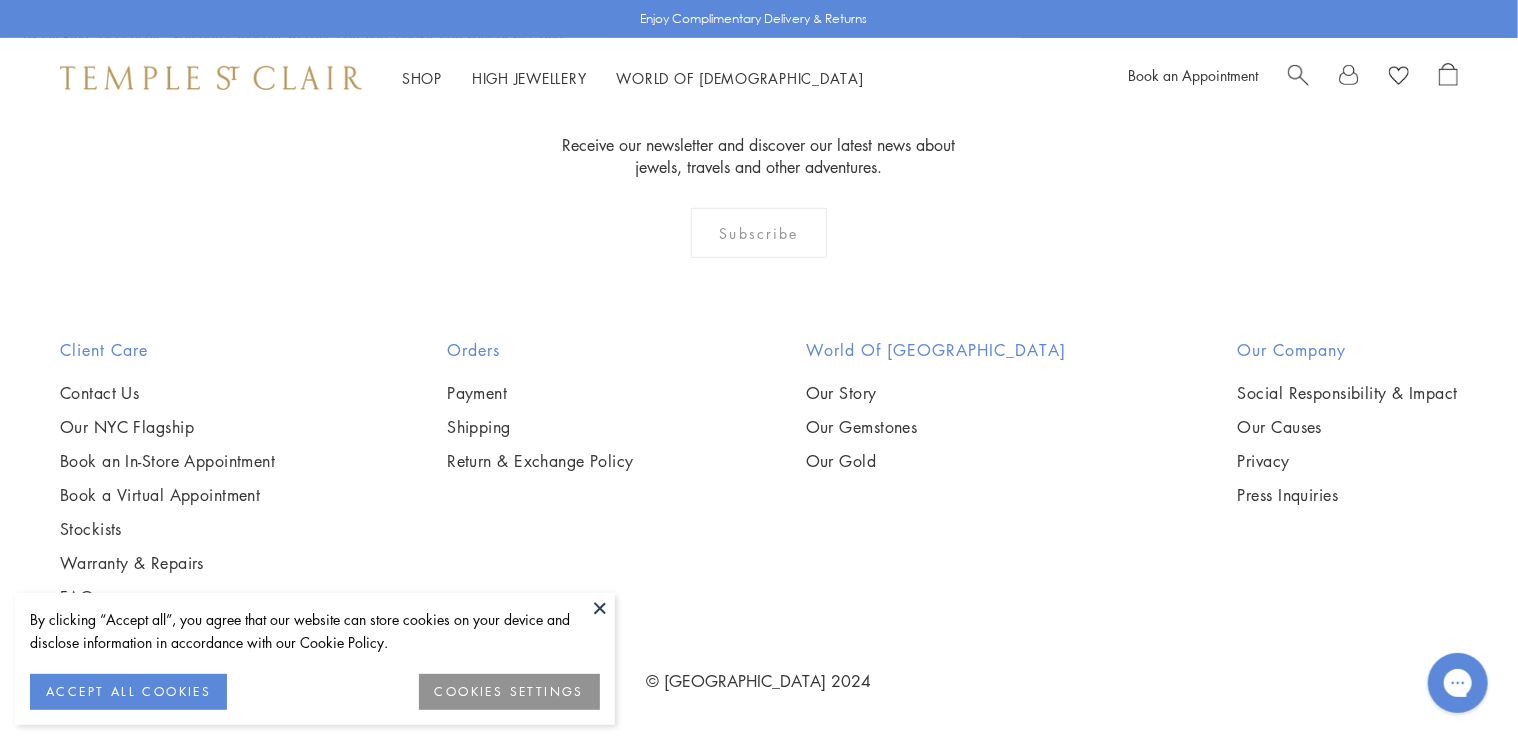 click at bounding box center (0, 0) 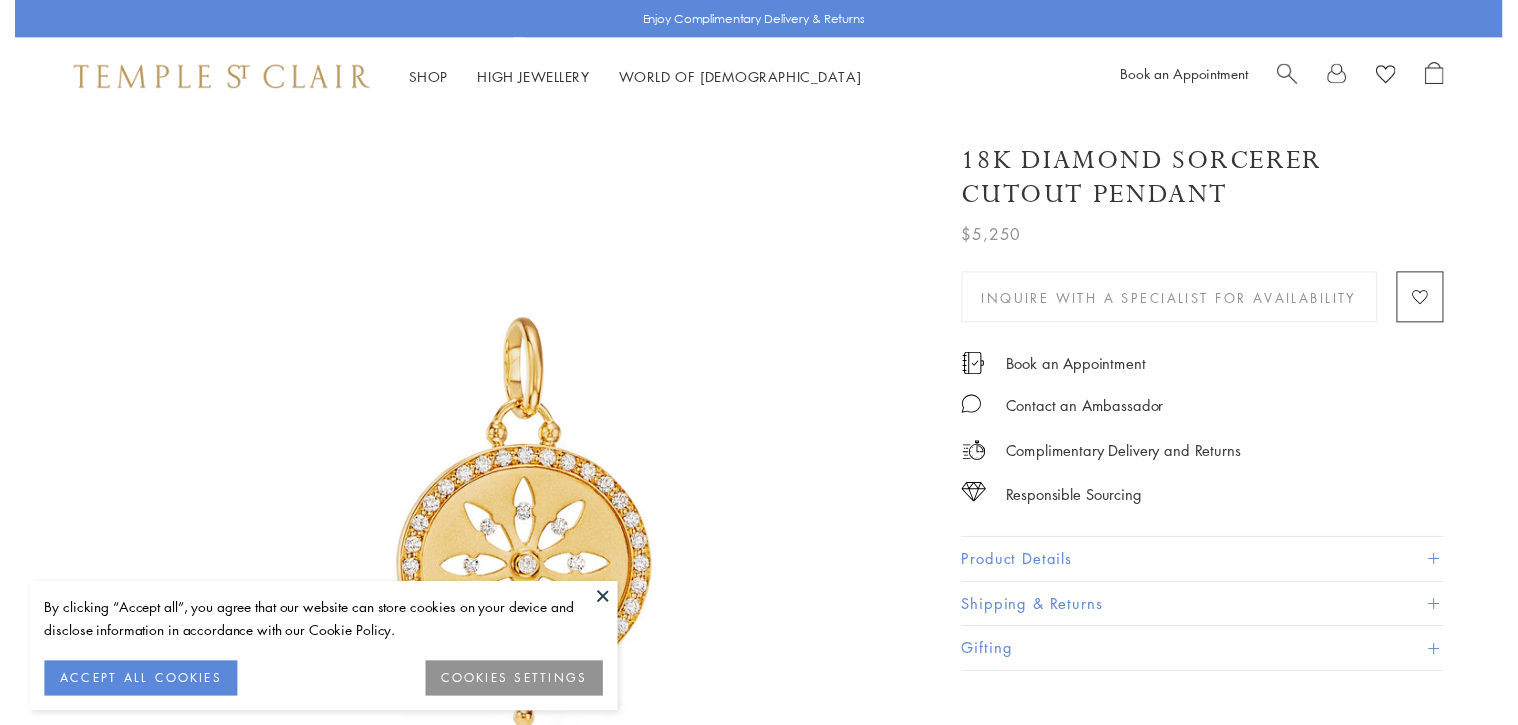 scroll, scrollTop: 0, scrollLeft: 0, axis: both 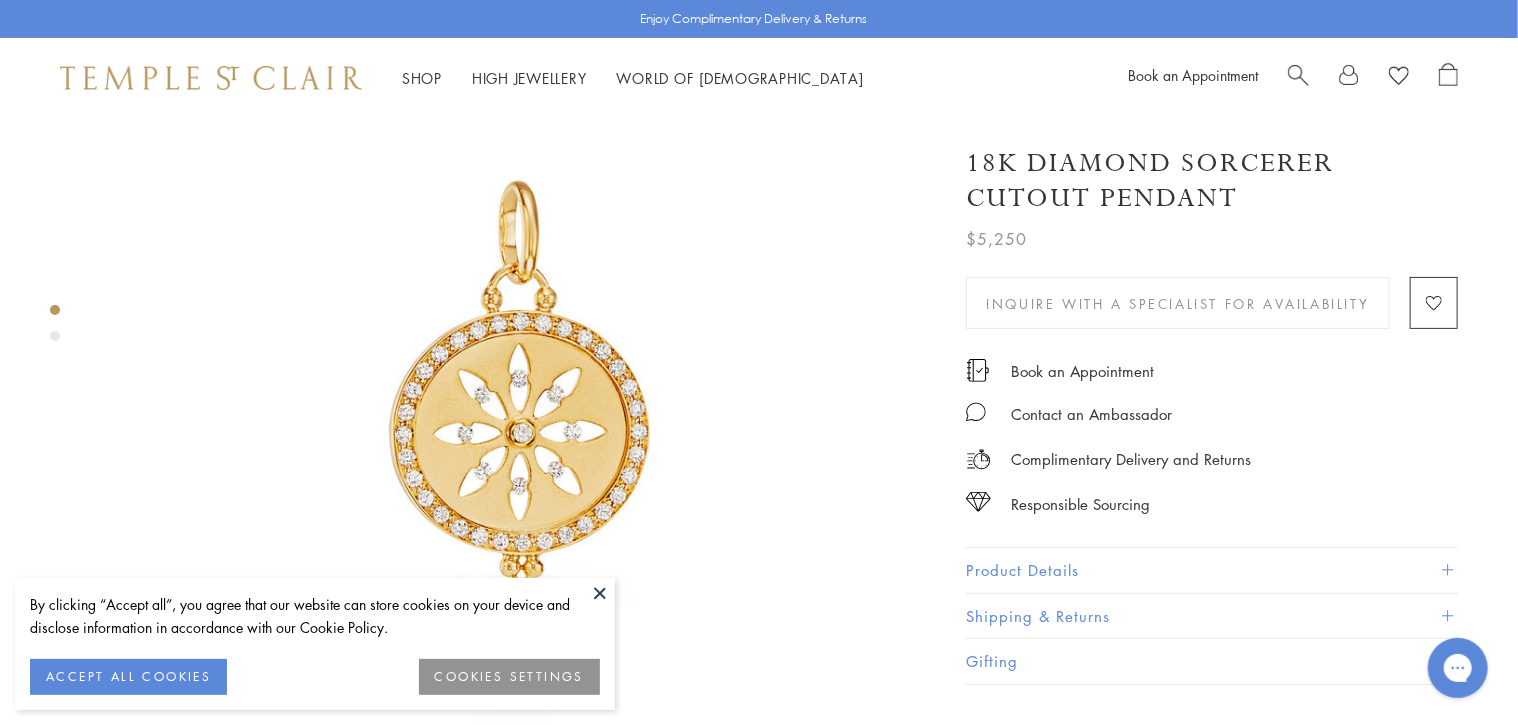 click on "Product Details" at bounding box center [1212, 570] 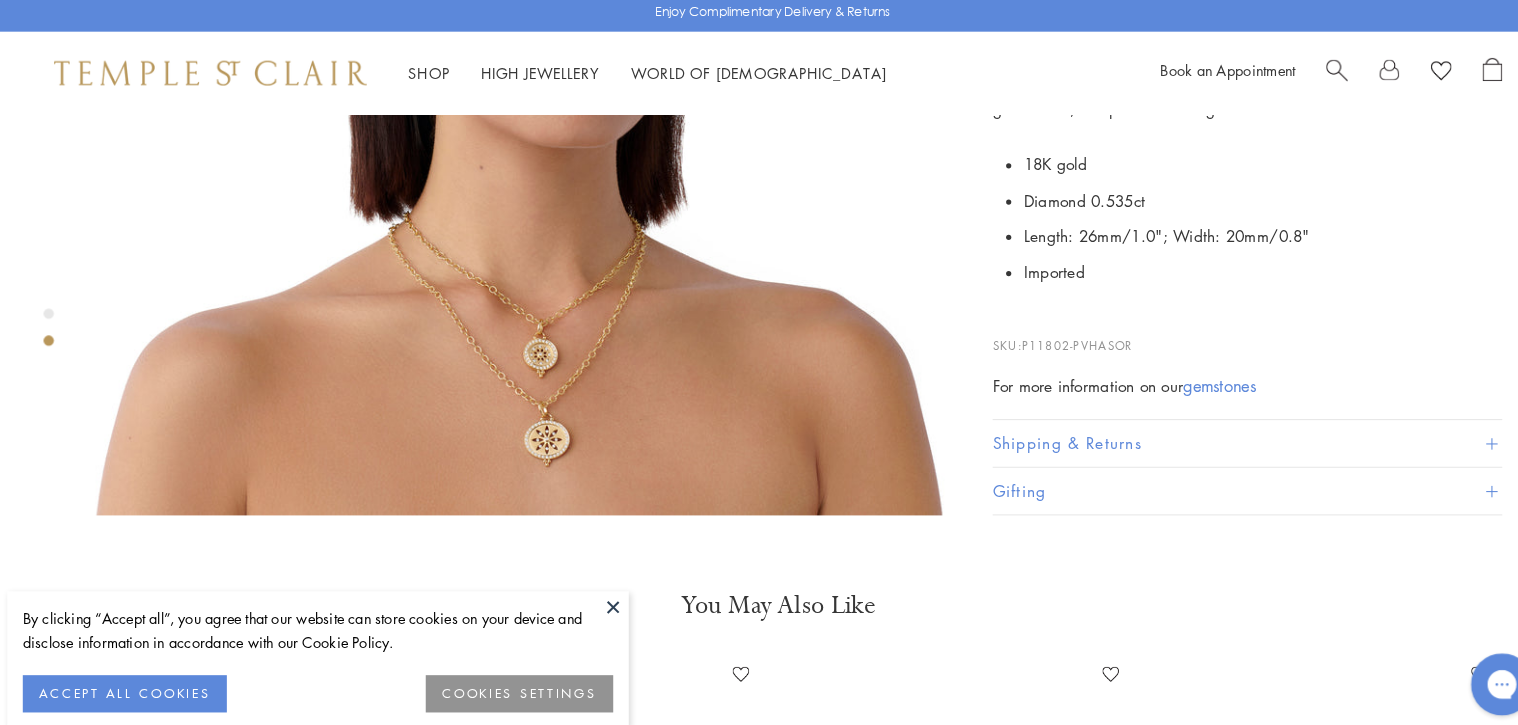 scroll, scrollTop: 1319, scrollLeft: 0, axis: vertical 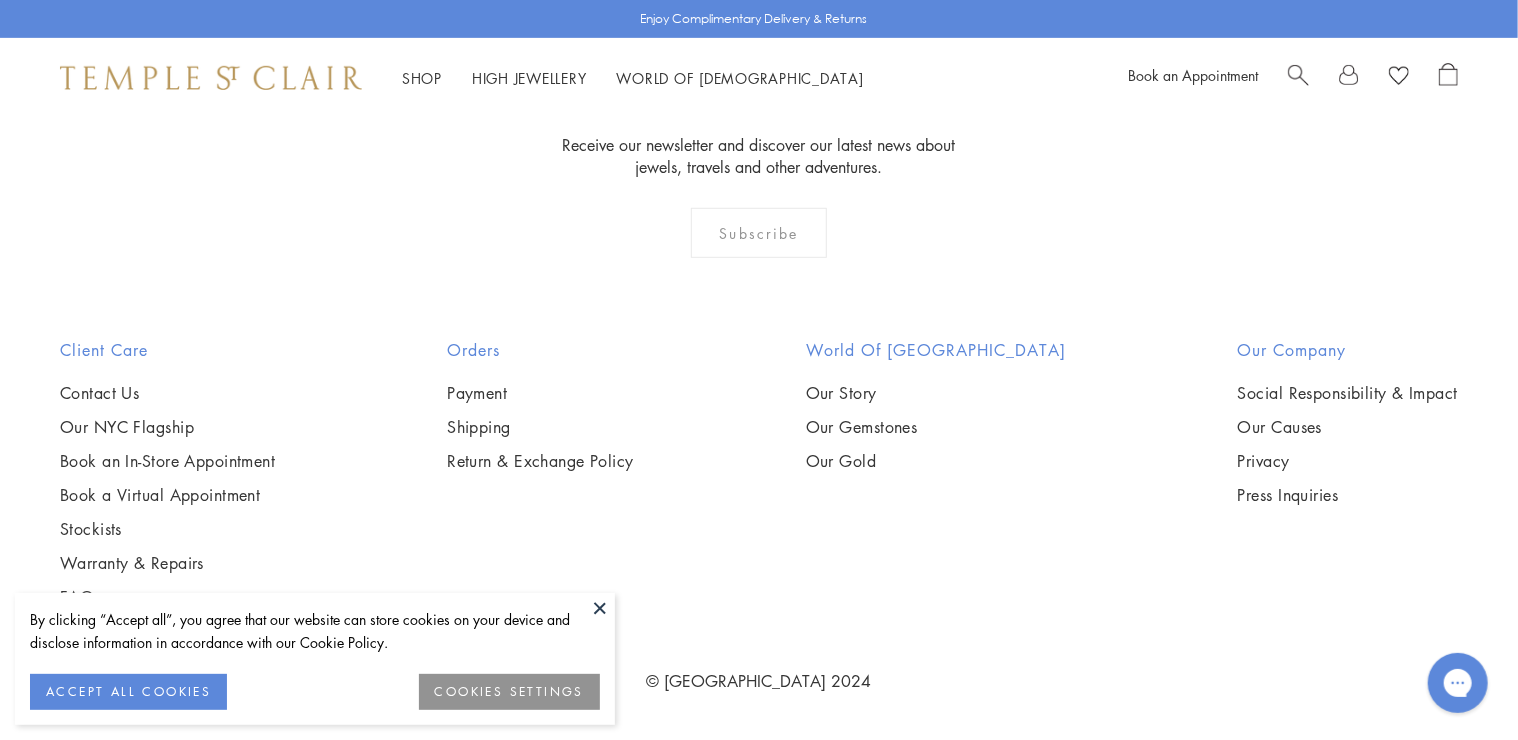 click at bounding box center [0, 0] 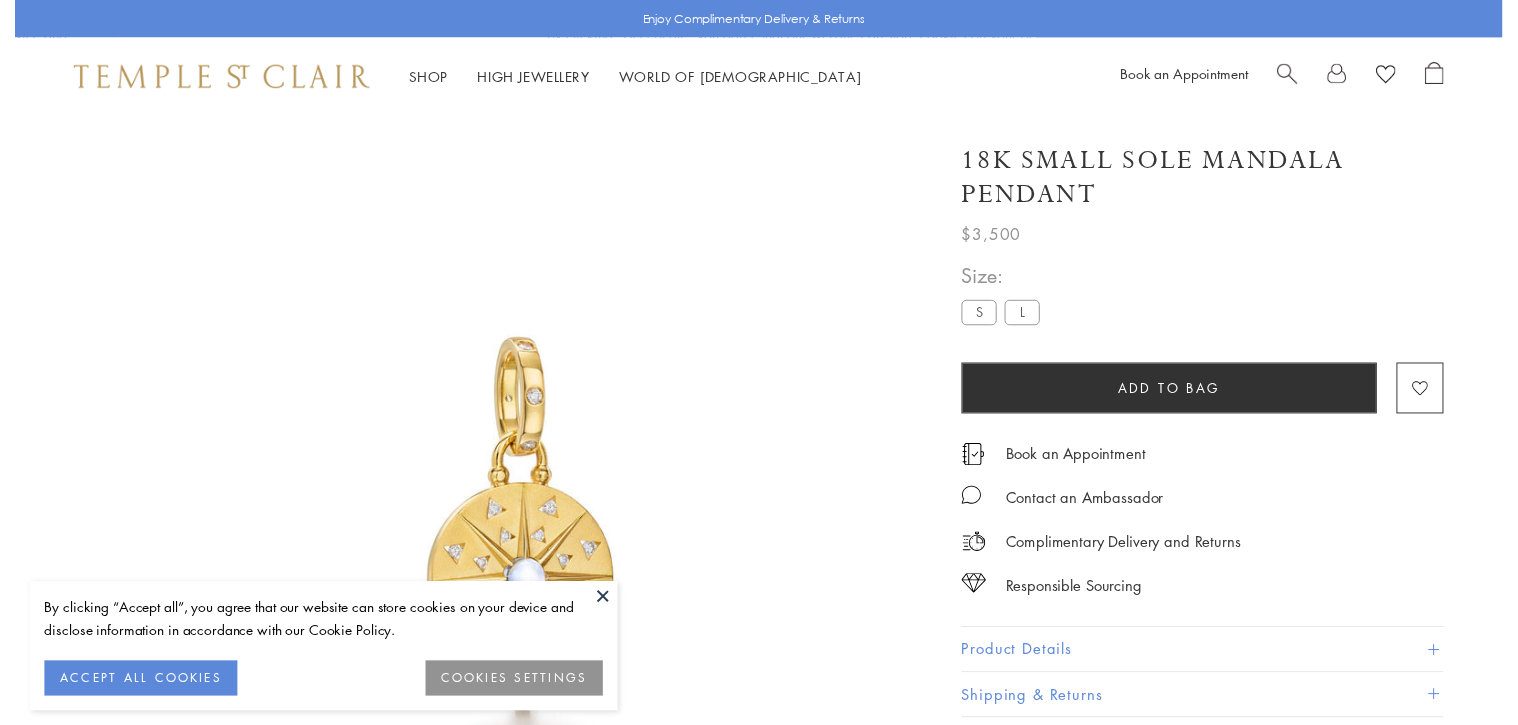 scroll, scrollTop: 0, scrollLeft: 0, axis: both 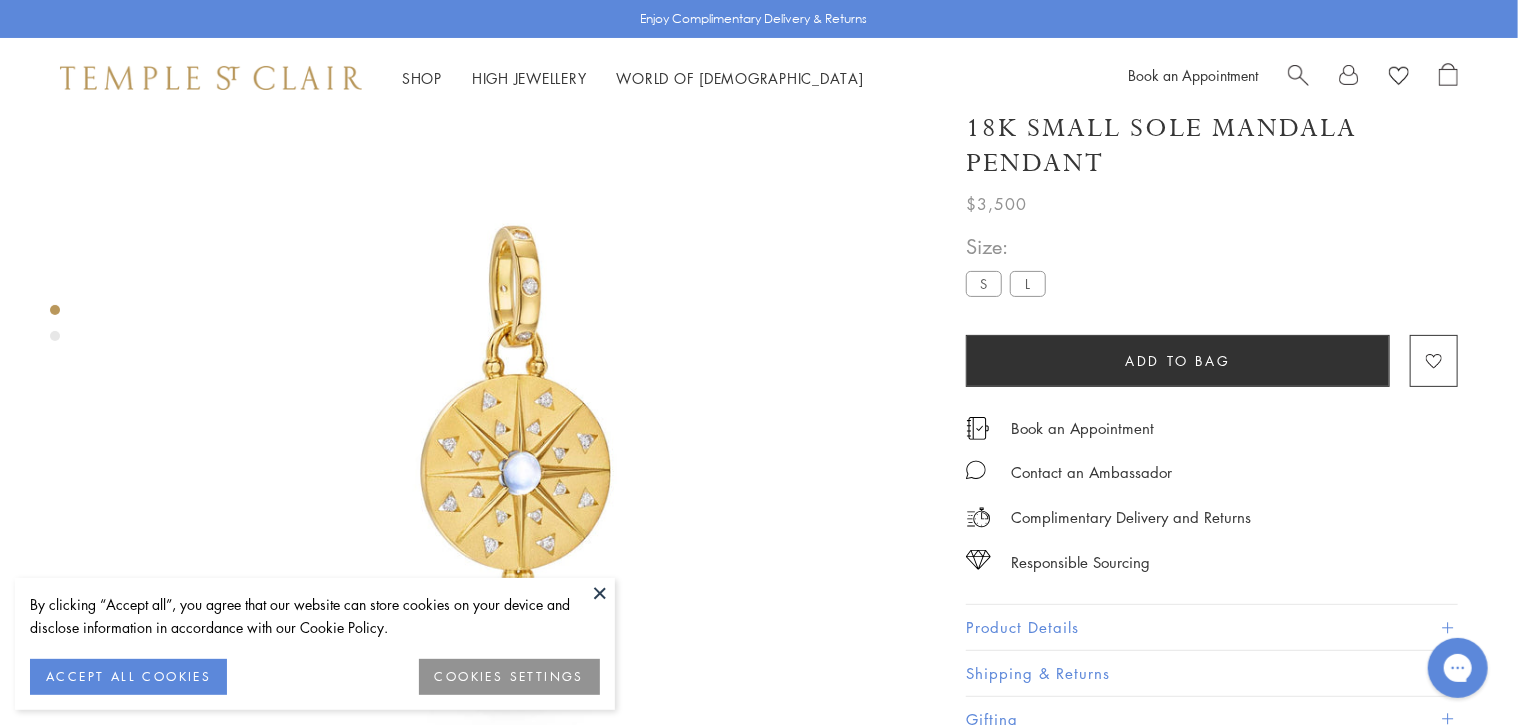 click on "Product Details" at bounding box center [1212, 627] 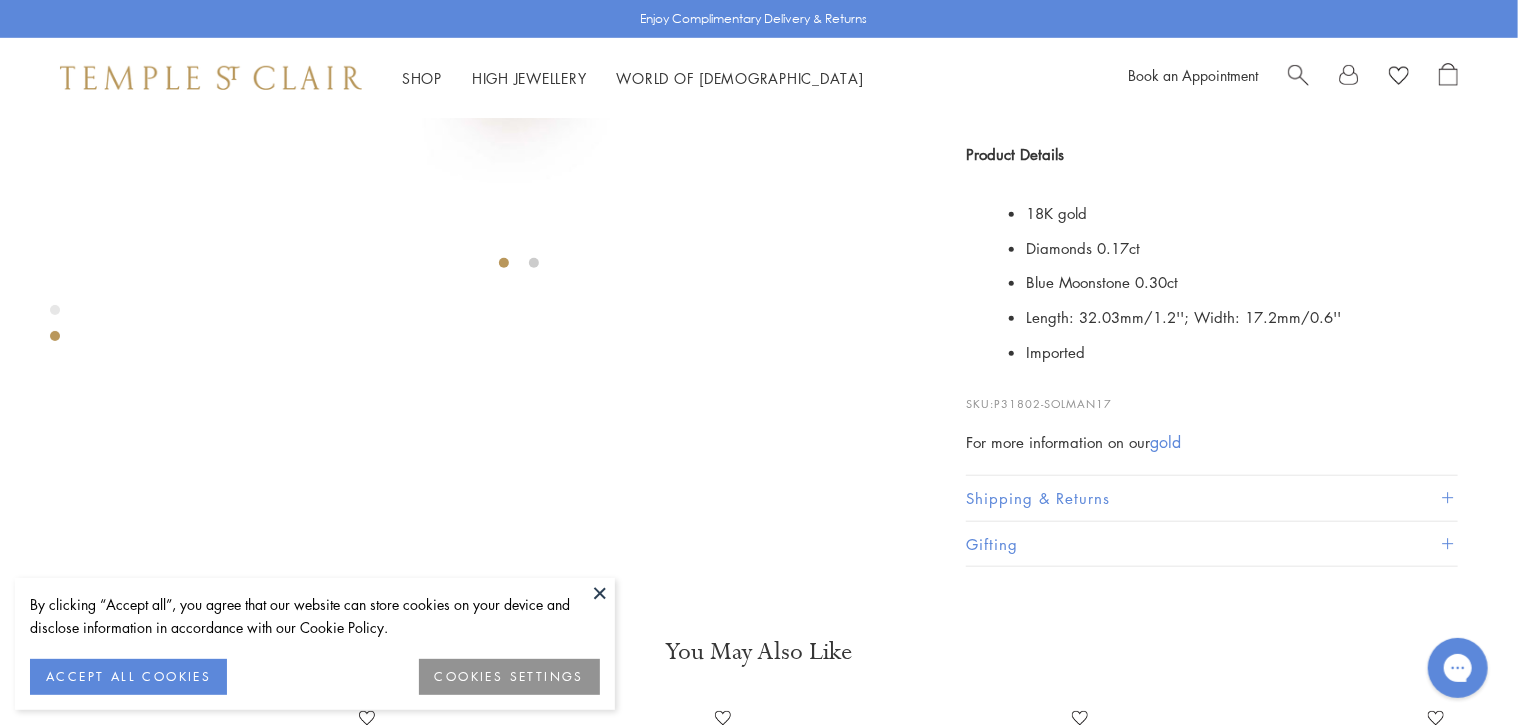 scroll, scrollTop: 675, scrollLeft: 0, axis: vertical 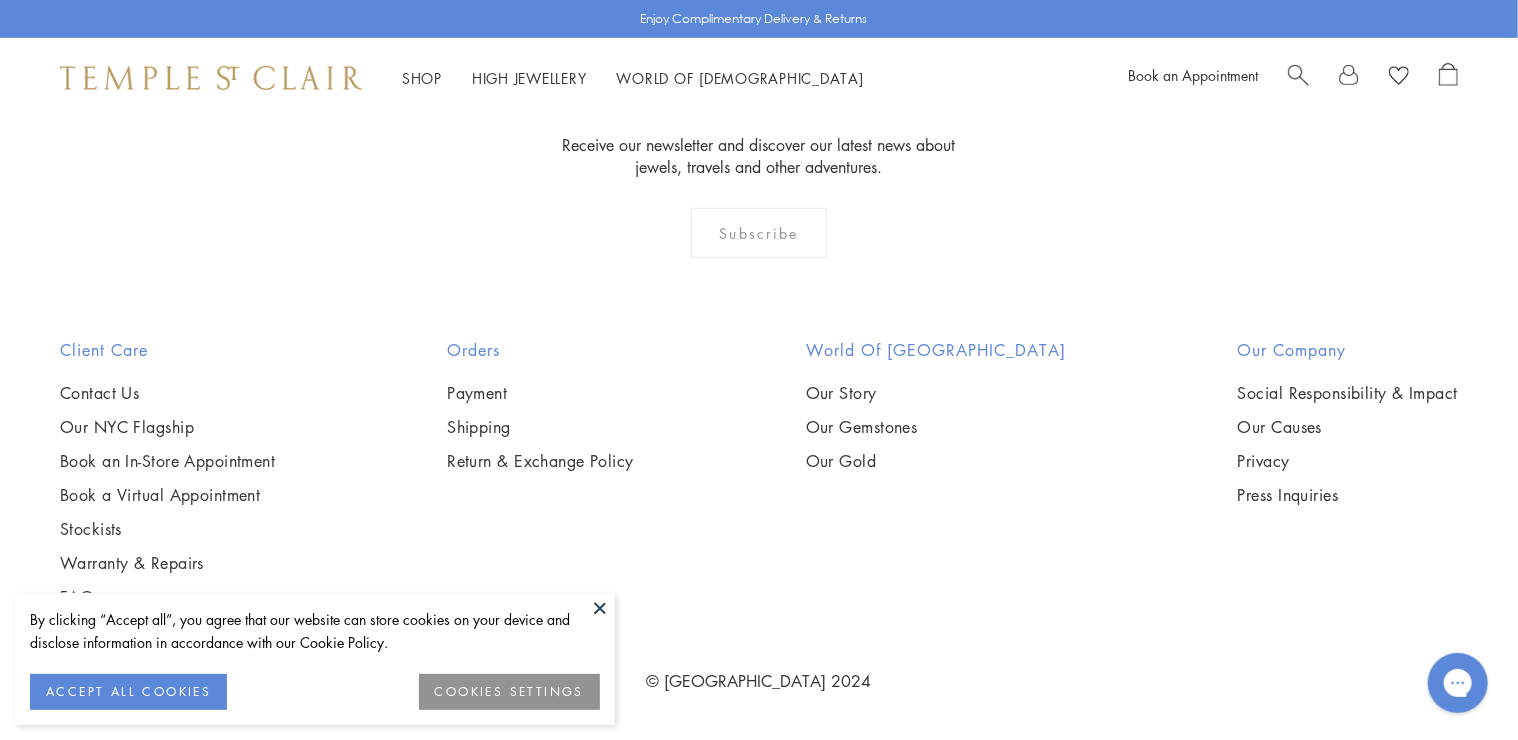 click on "2" at bounding box center (727, -91) 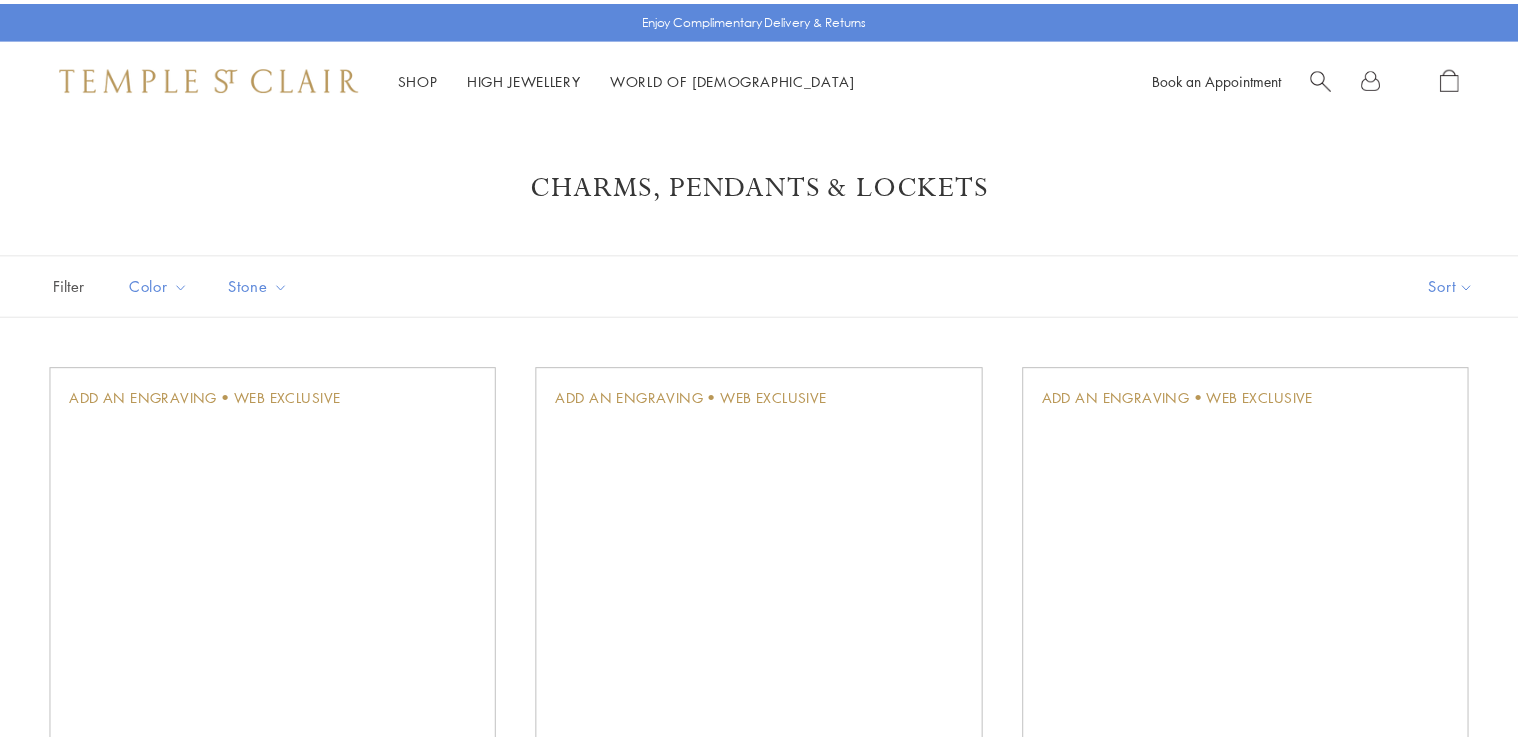 scroll, scrollTop: 0, scrollLeft: 0, axis: both 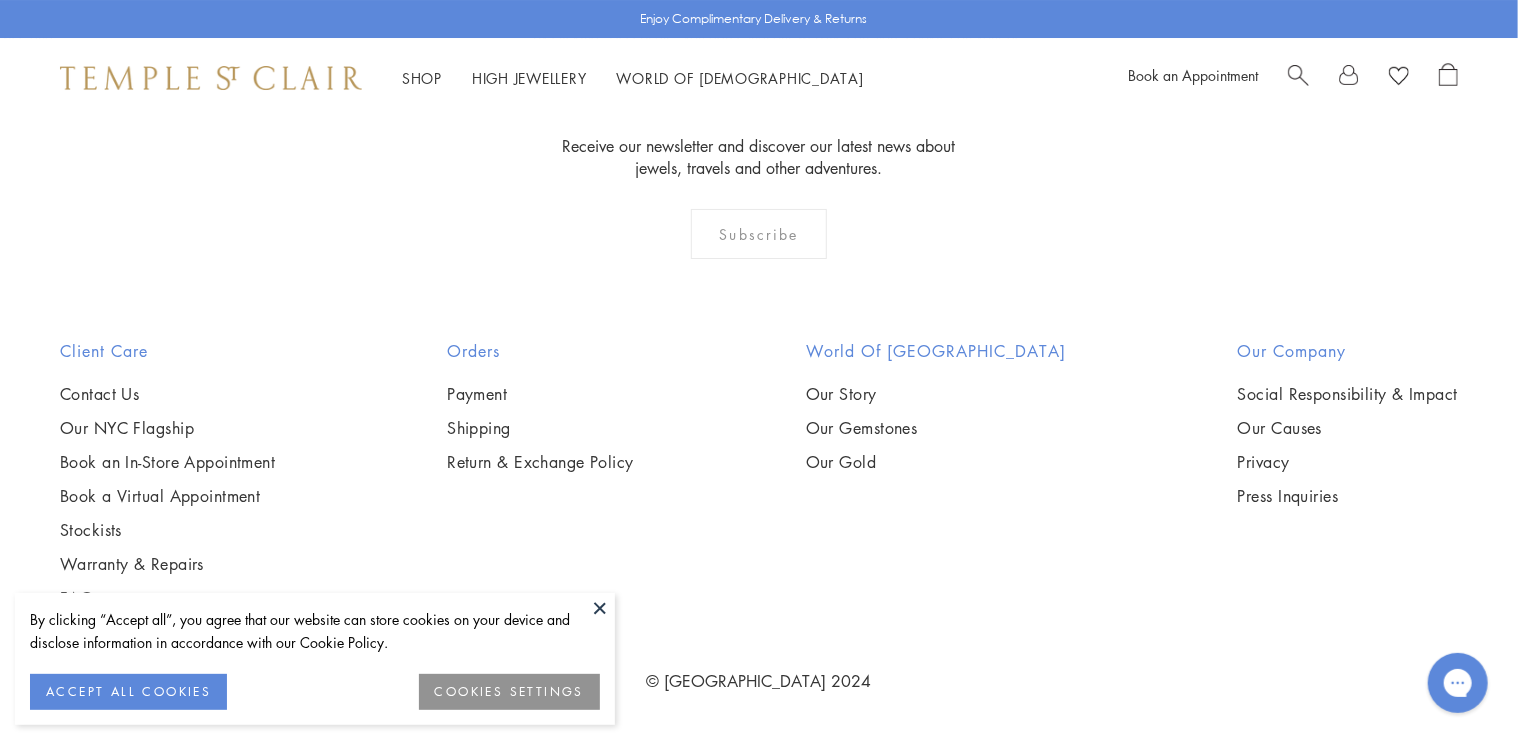 click at bounding box center (0, 0) 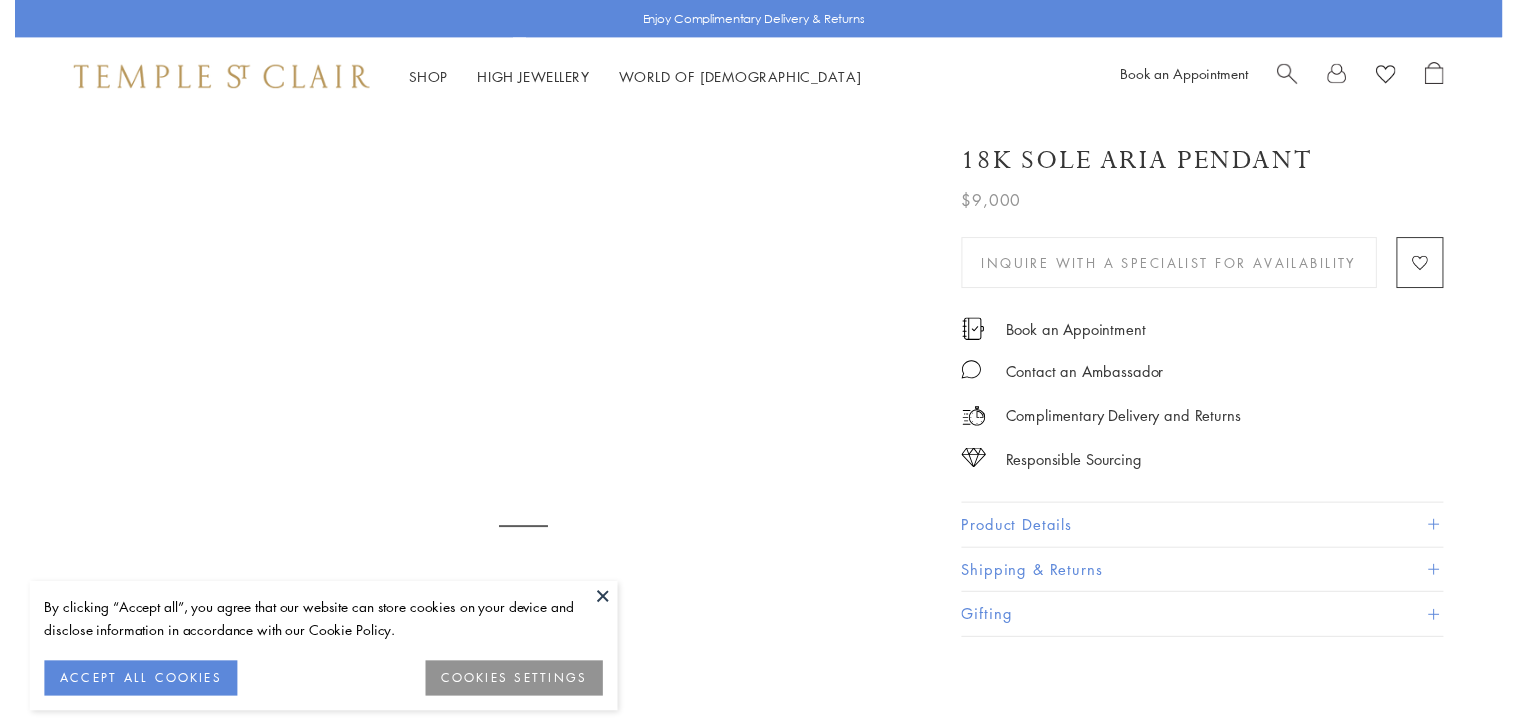 scroll, scrollTop: 0, scrollLeft: 0, axis: both 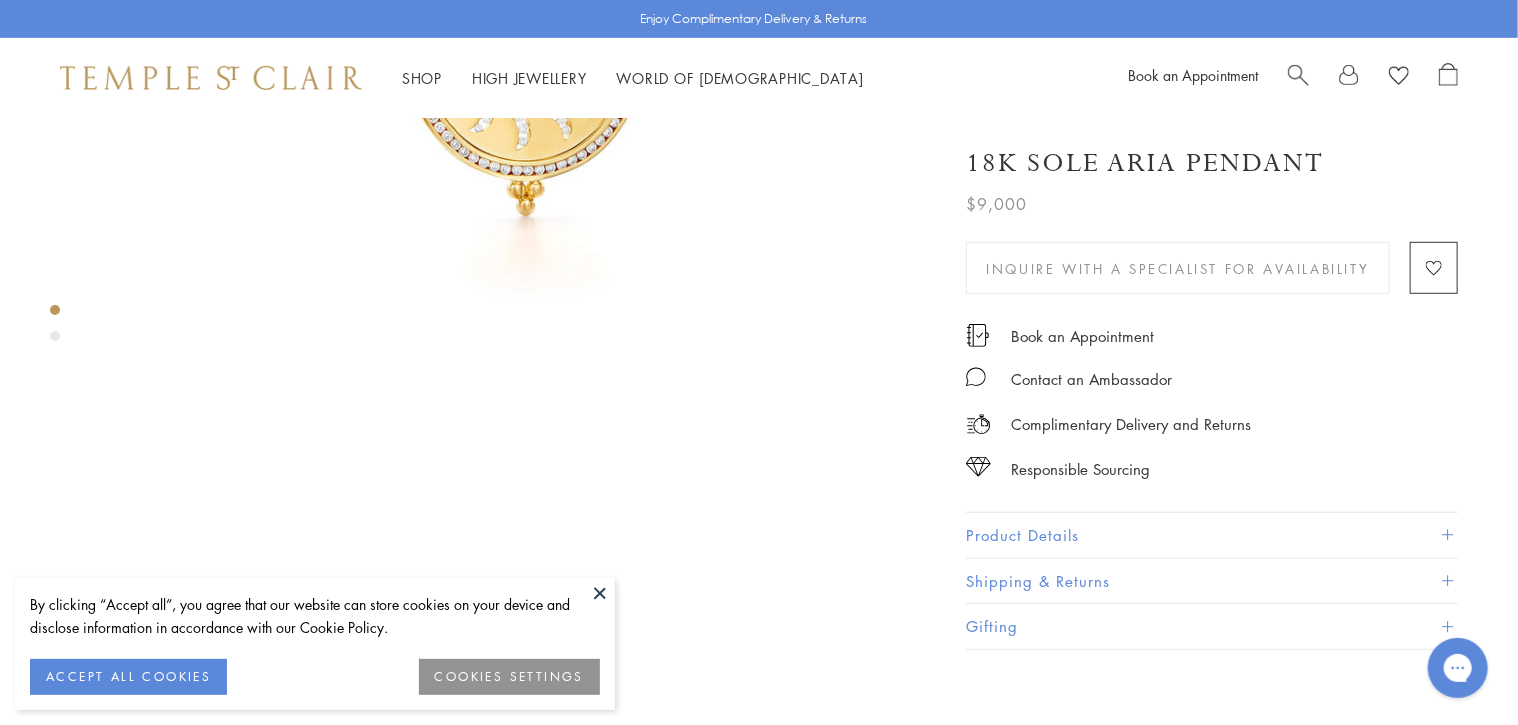 click on "Product Details" at bounding box center [1212, 535] 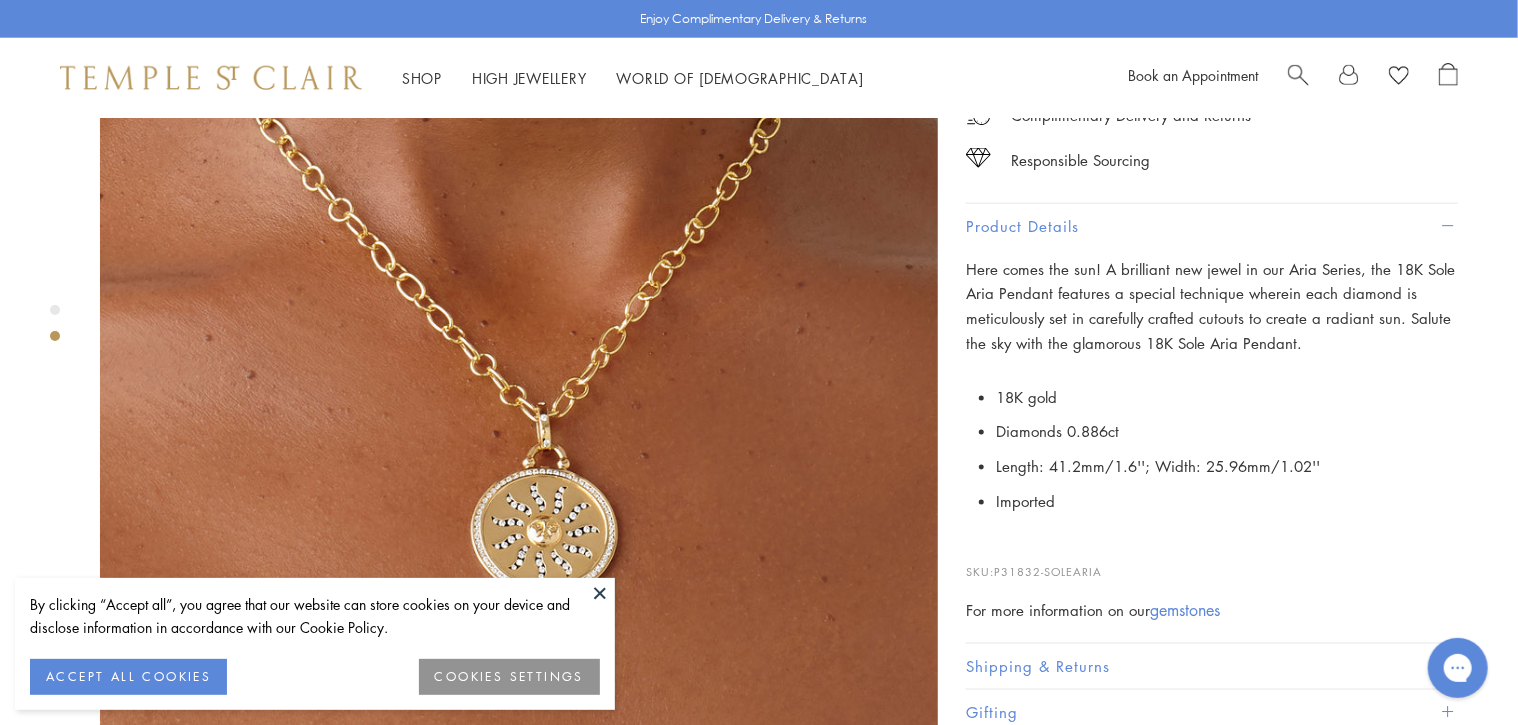 scroll, scrollTop: 1088, scrollLeft: 0, axis: vertical 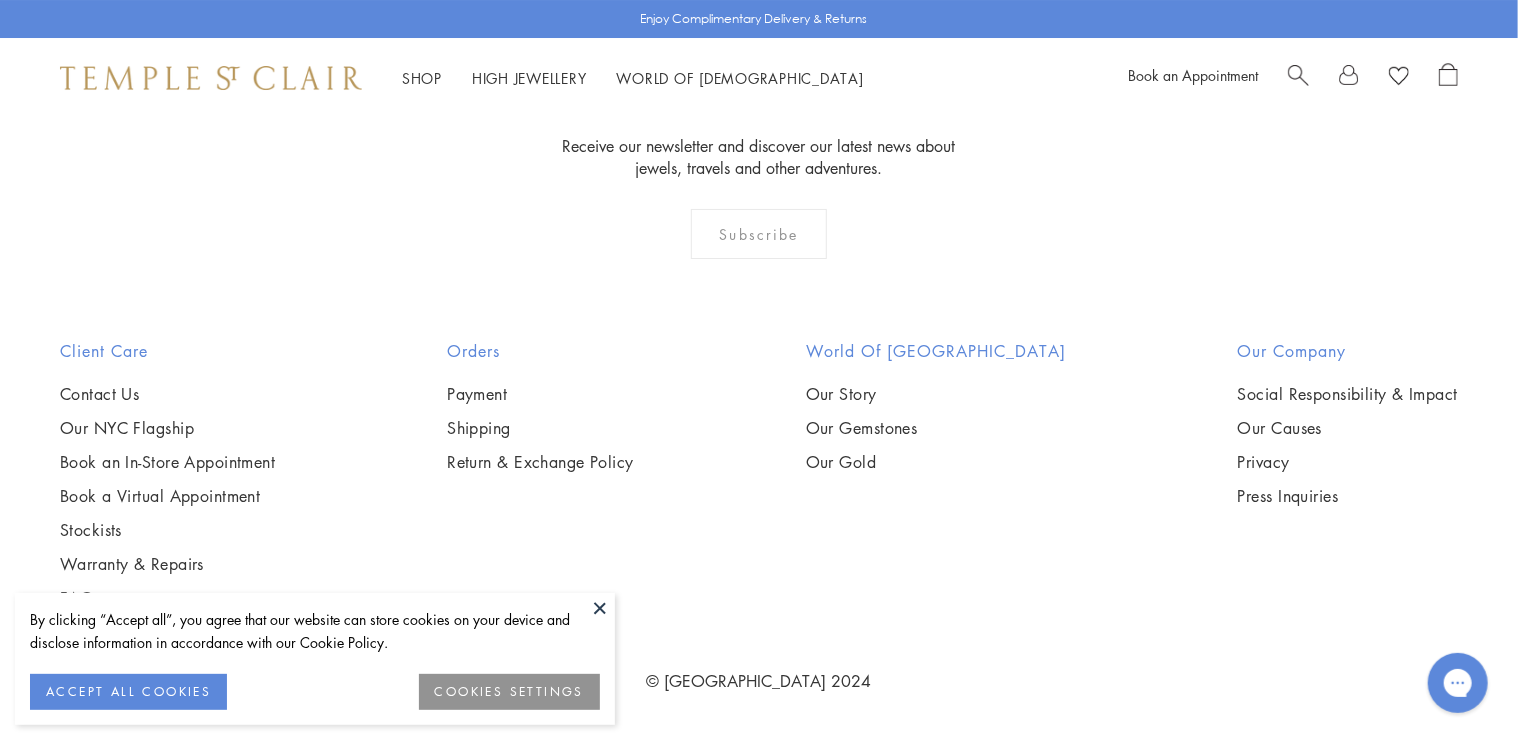 click at bounding box center [0, 0] 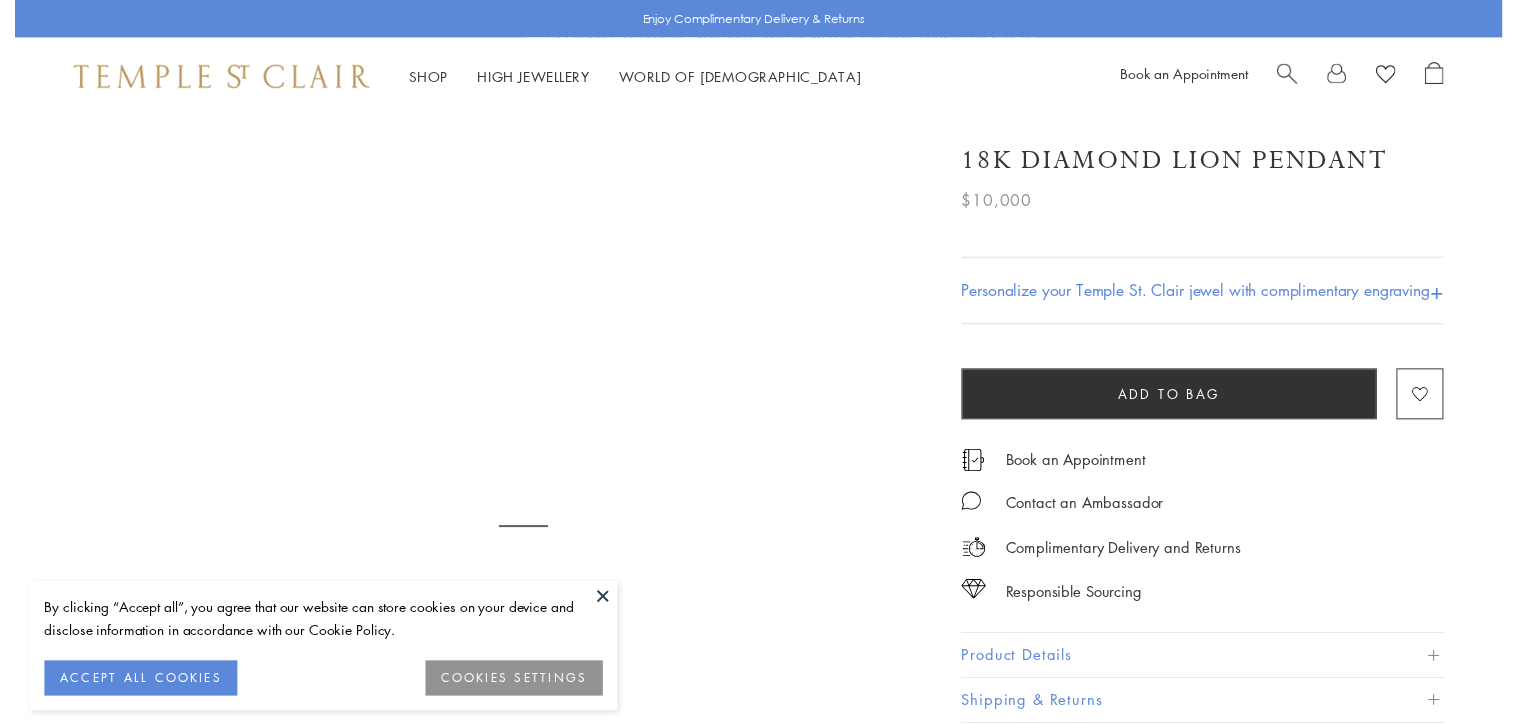 scroll, scrollTop: 0, scrollLeft: 0, axis: both 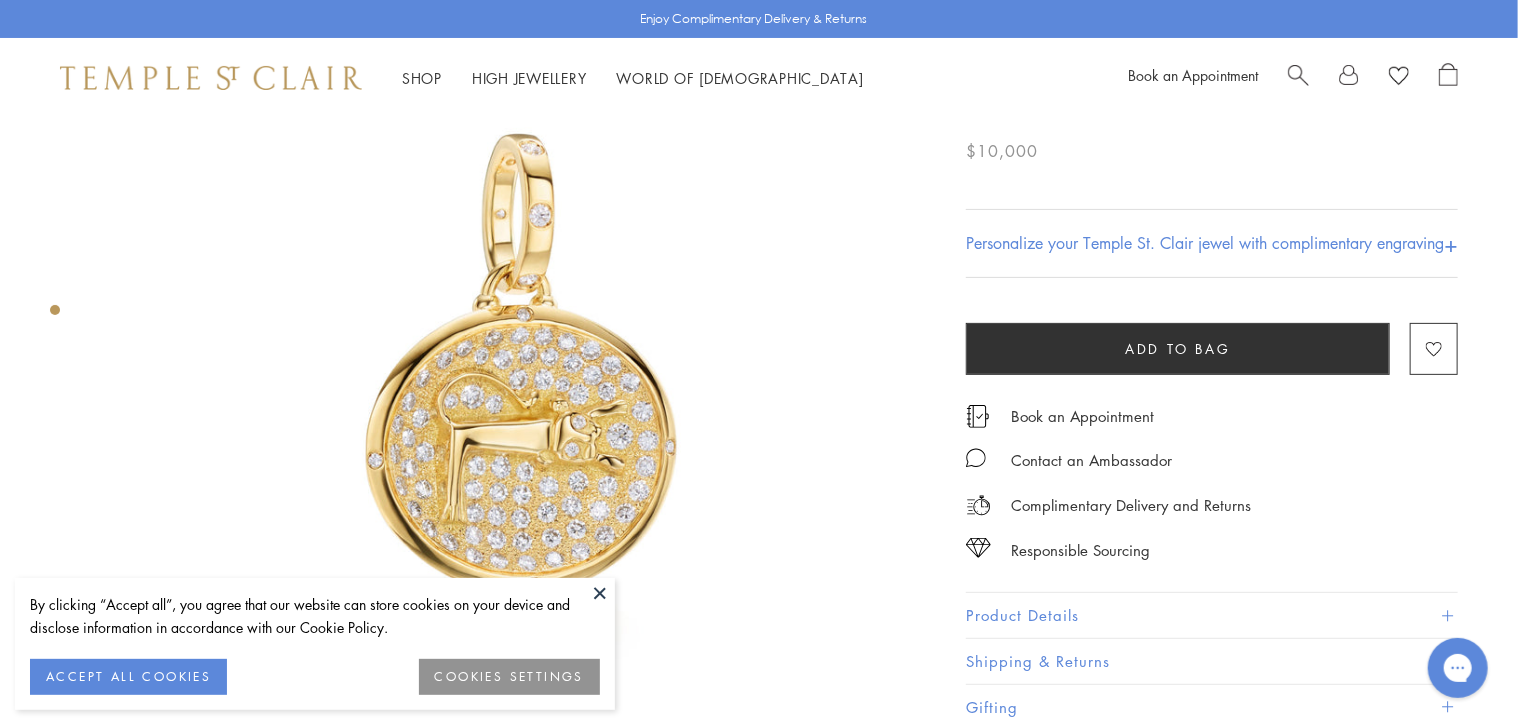 click on "Product Details" at bounding box center (1212, 615) 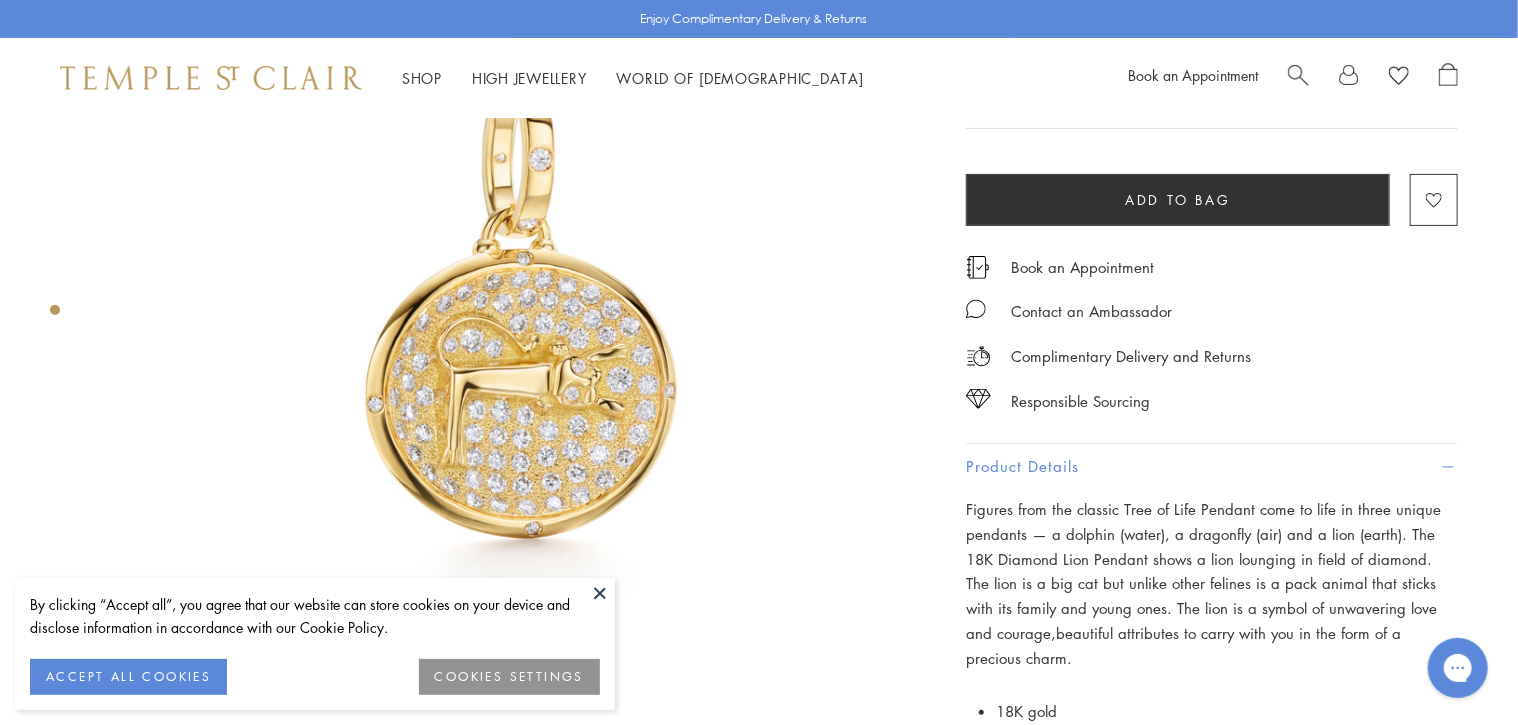 scroll, scrollTop: 155, scrollLeft: 0, axis: vertical 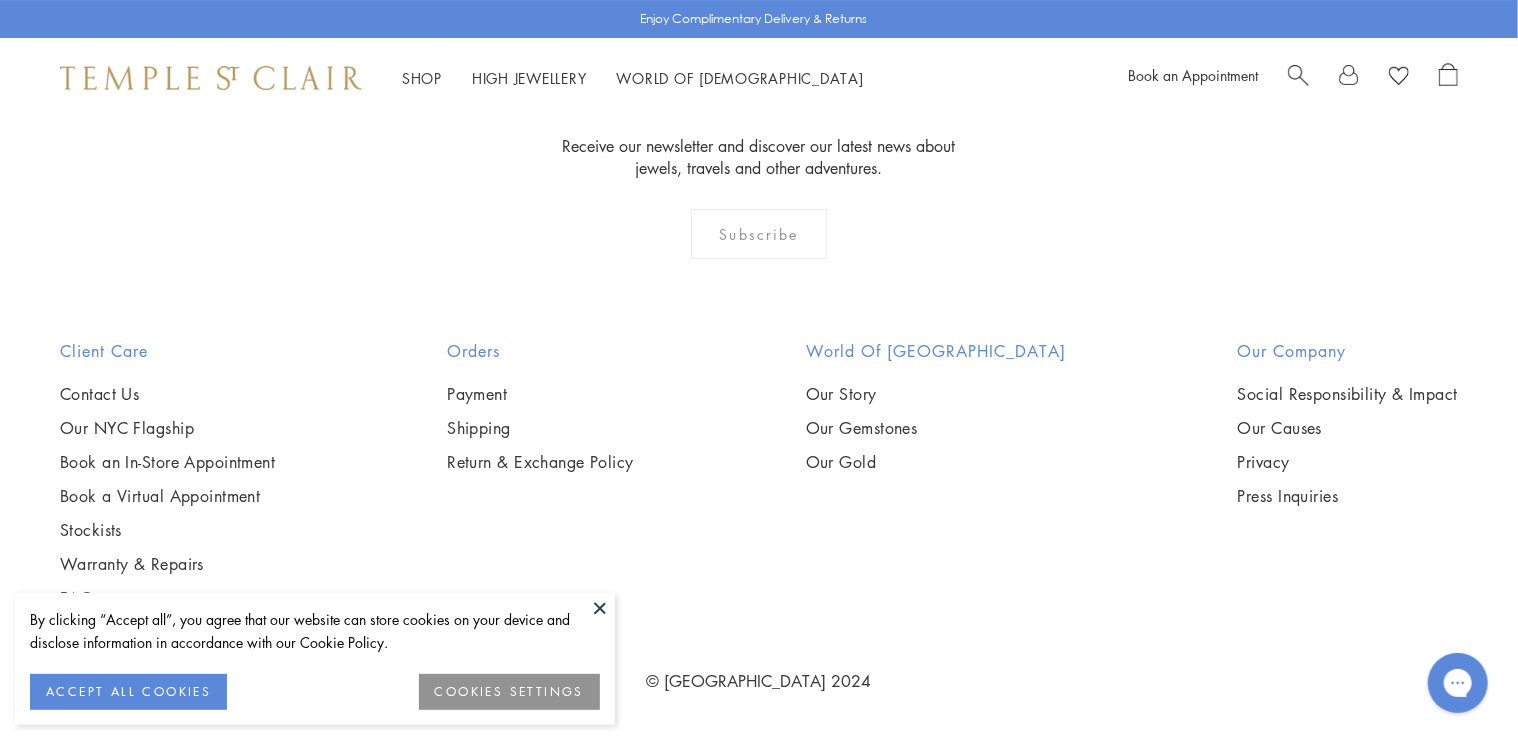 click at bounding box center [0, 0] 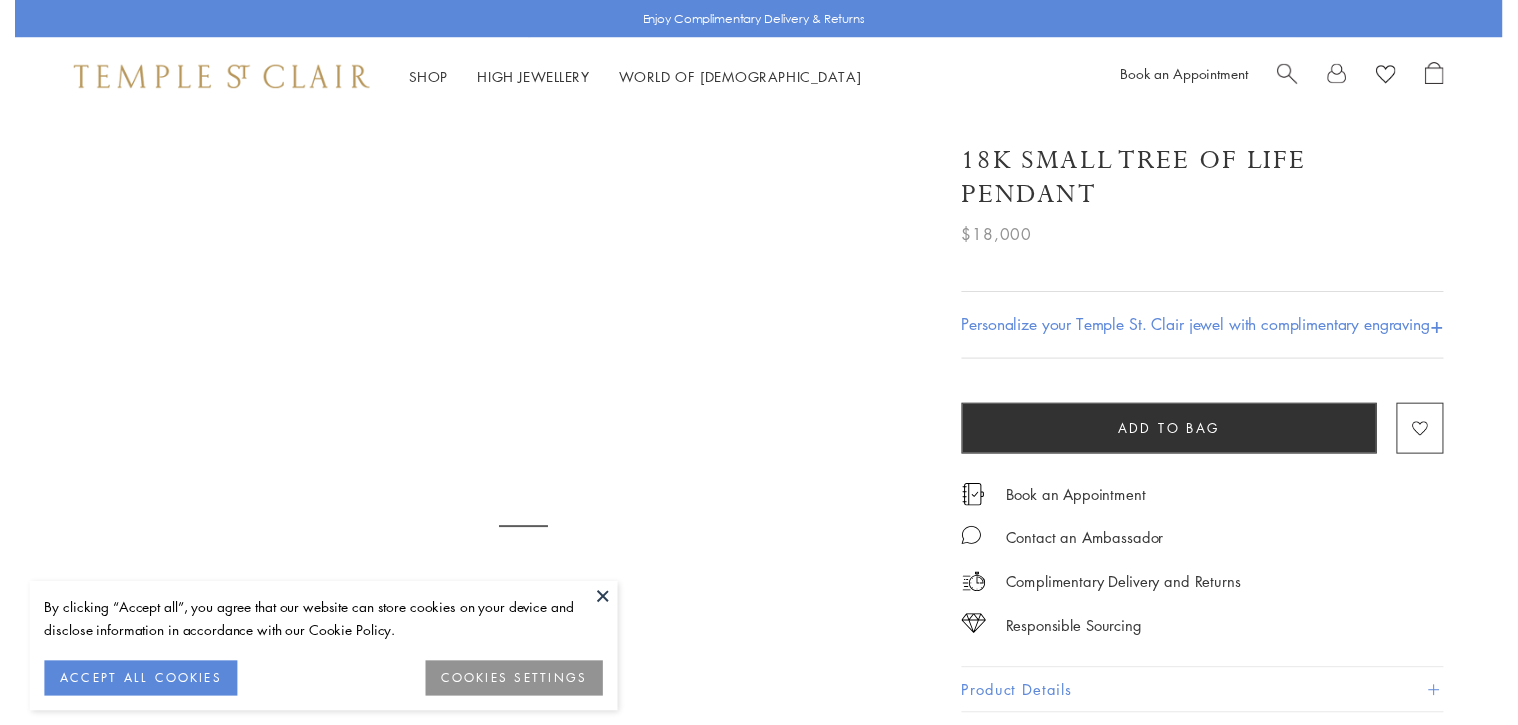 scroll, scrollTop: 0, scrollLeft: 0, axis: both 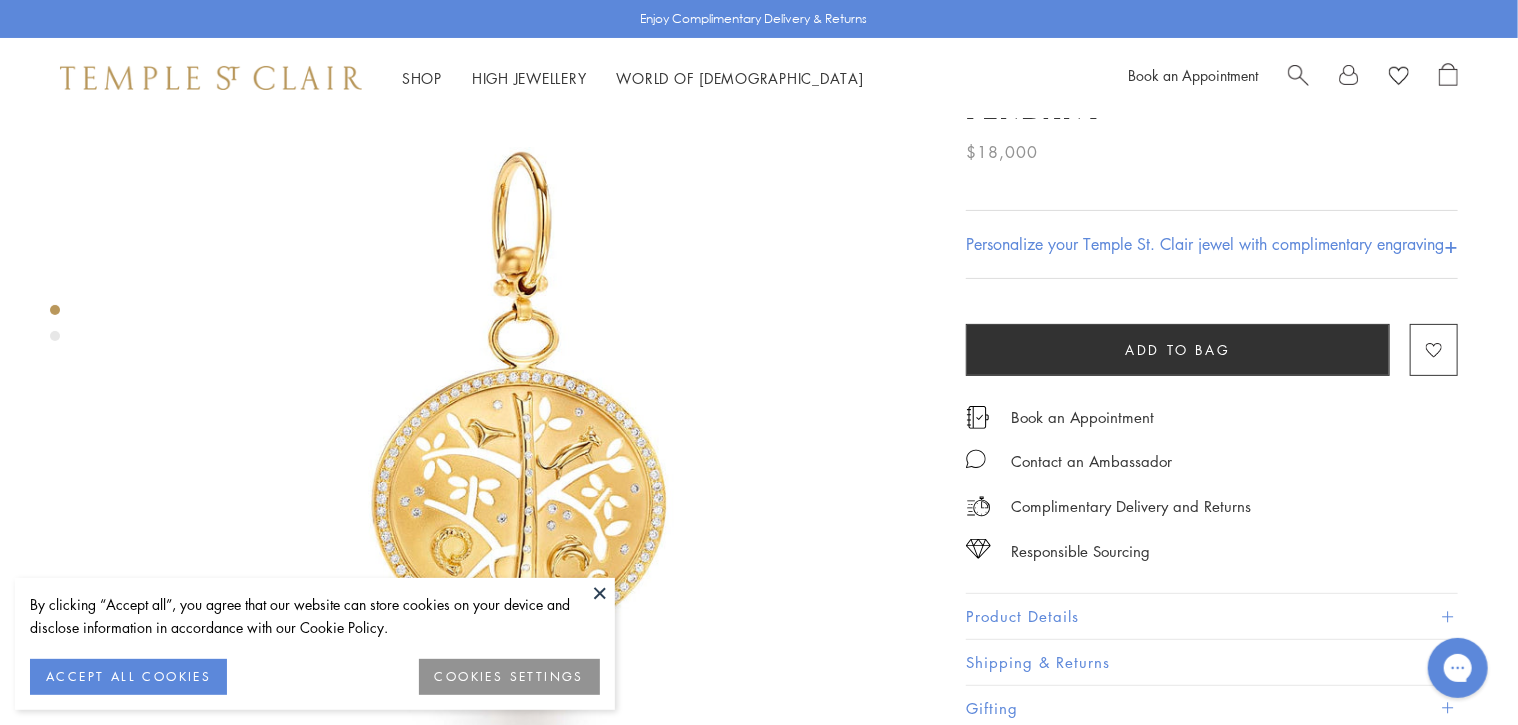 click on "Product Details" at bounding box center [1212, 616] 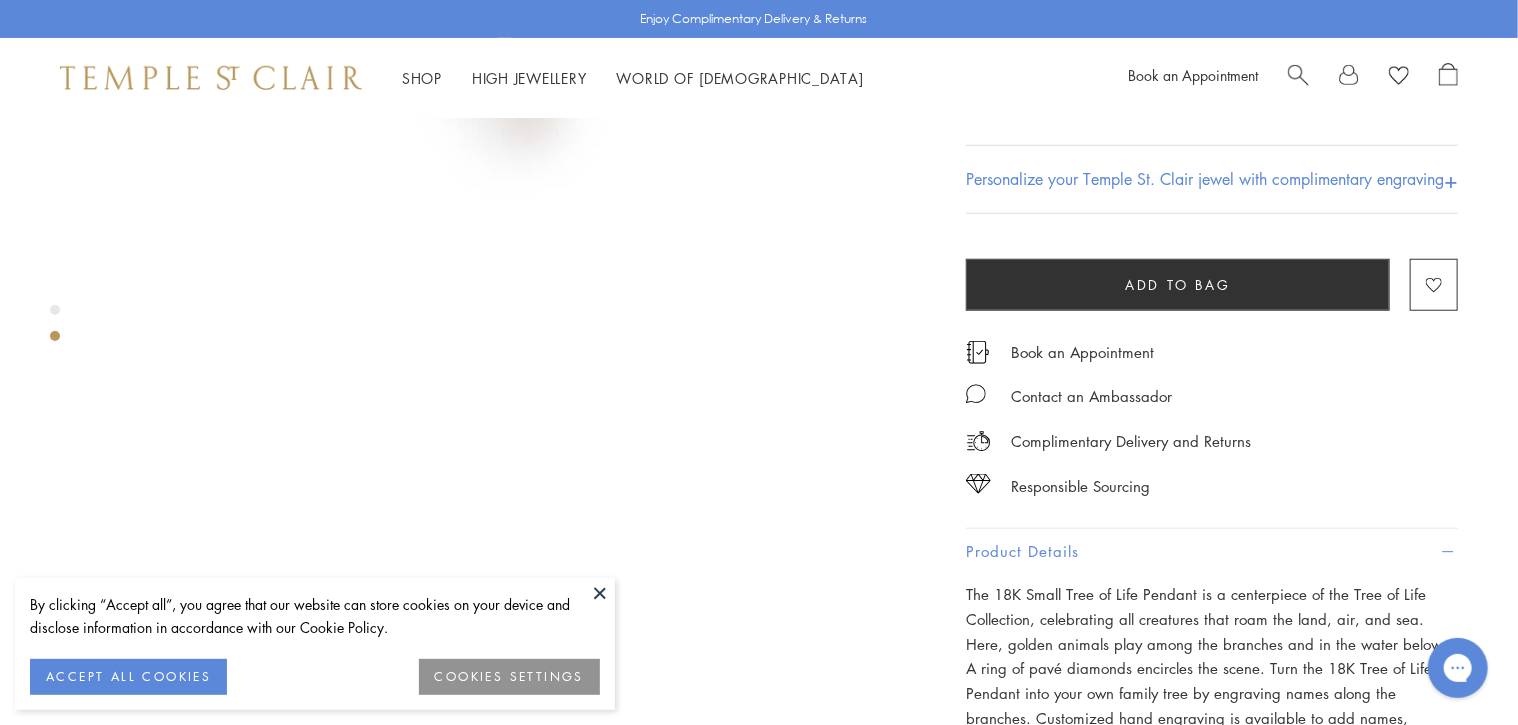 scroll, scrollTop: 668, scrollLeft: 0, axis: vertical 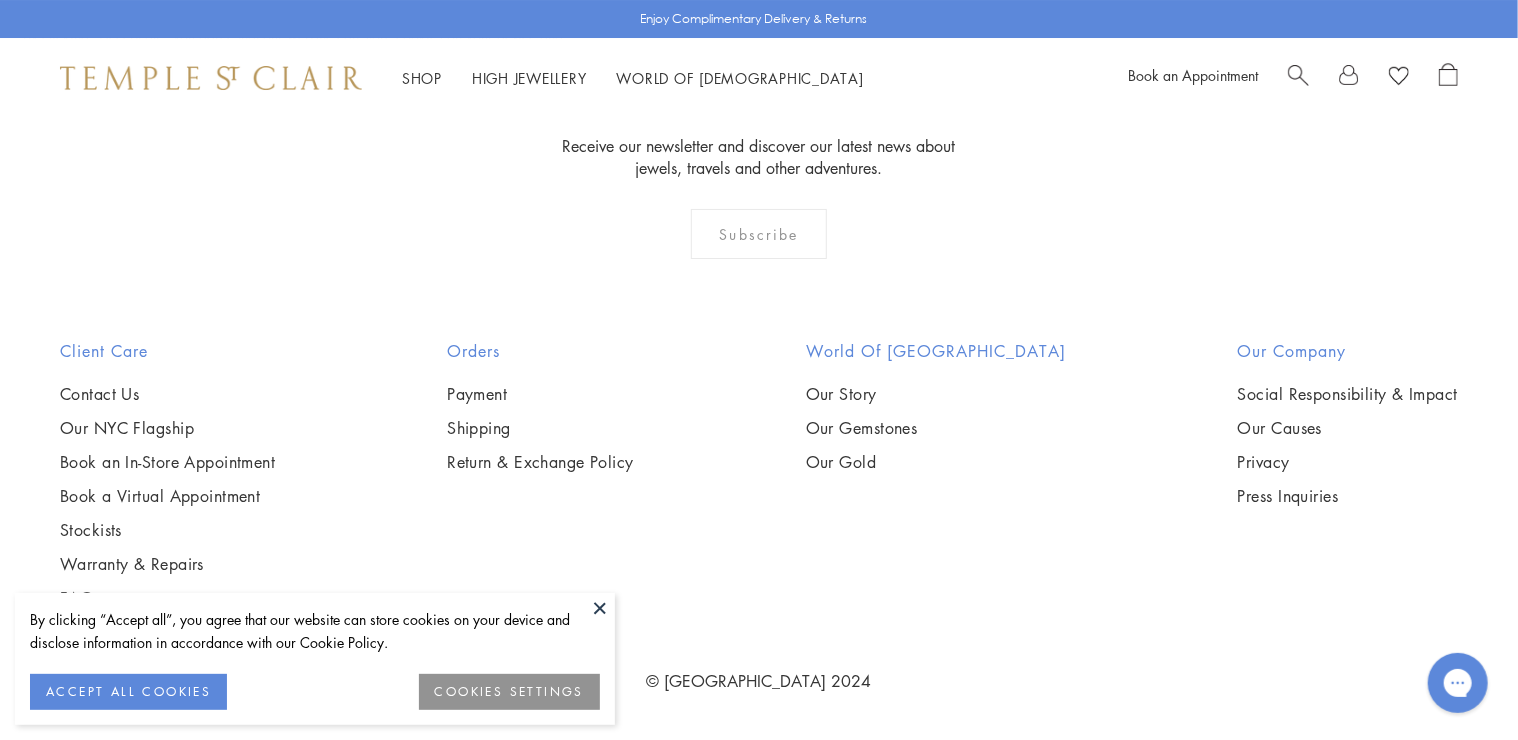 click on "3" at bounding box center (824, -90) 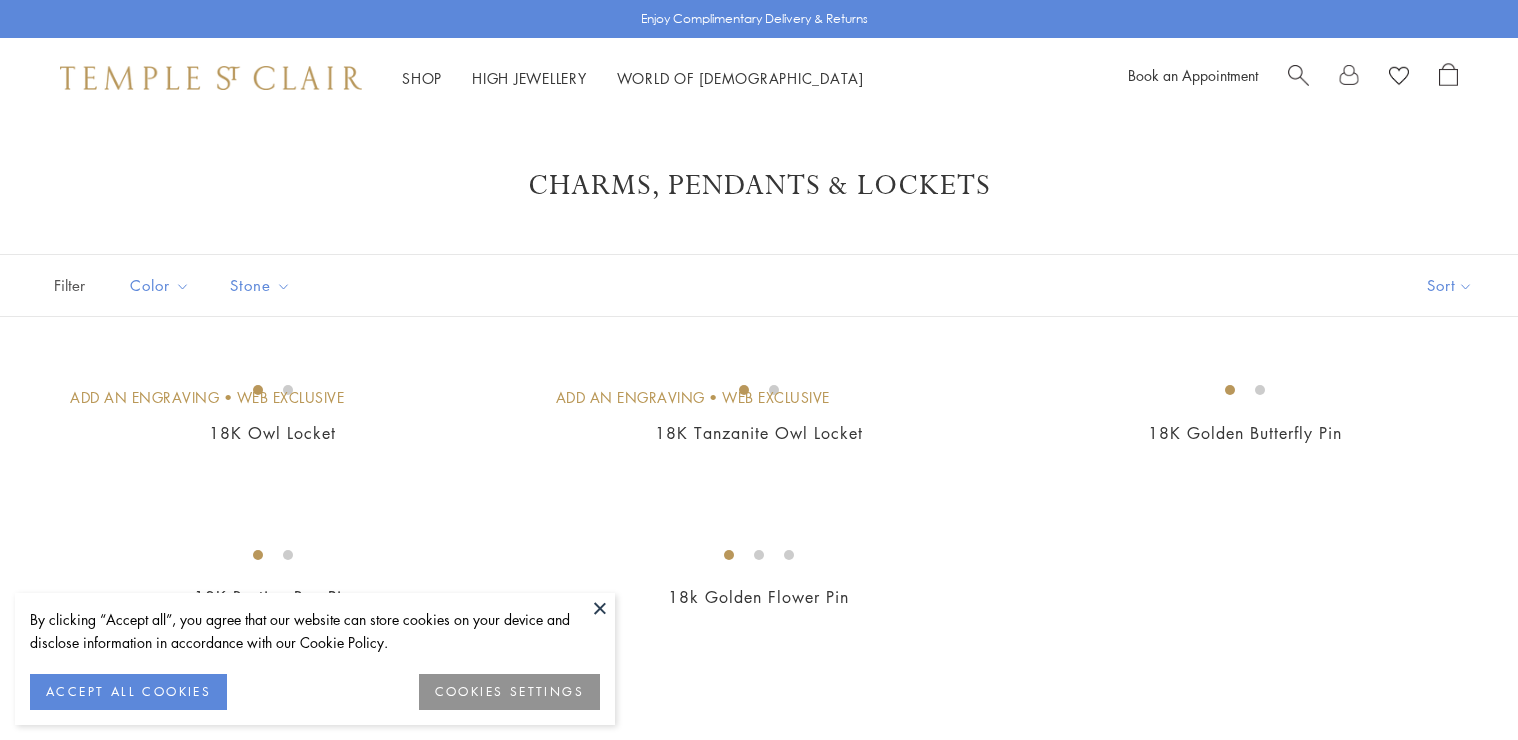 scroll, scrollTop: 0, scrollLeft: 0, axis: both 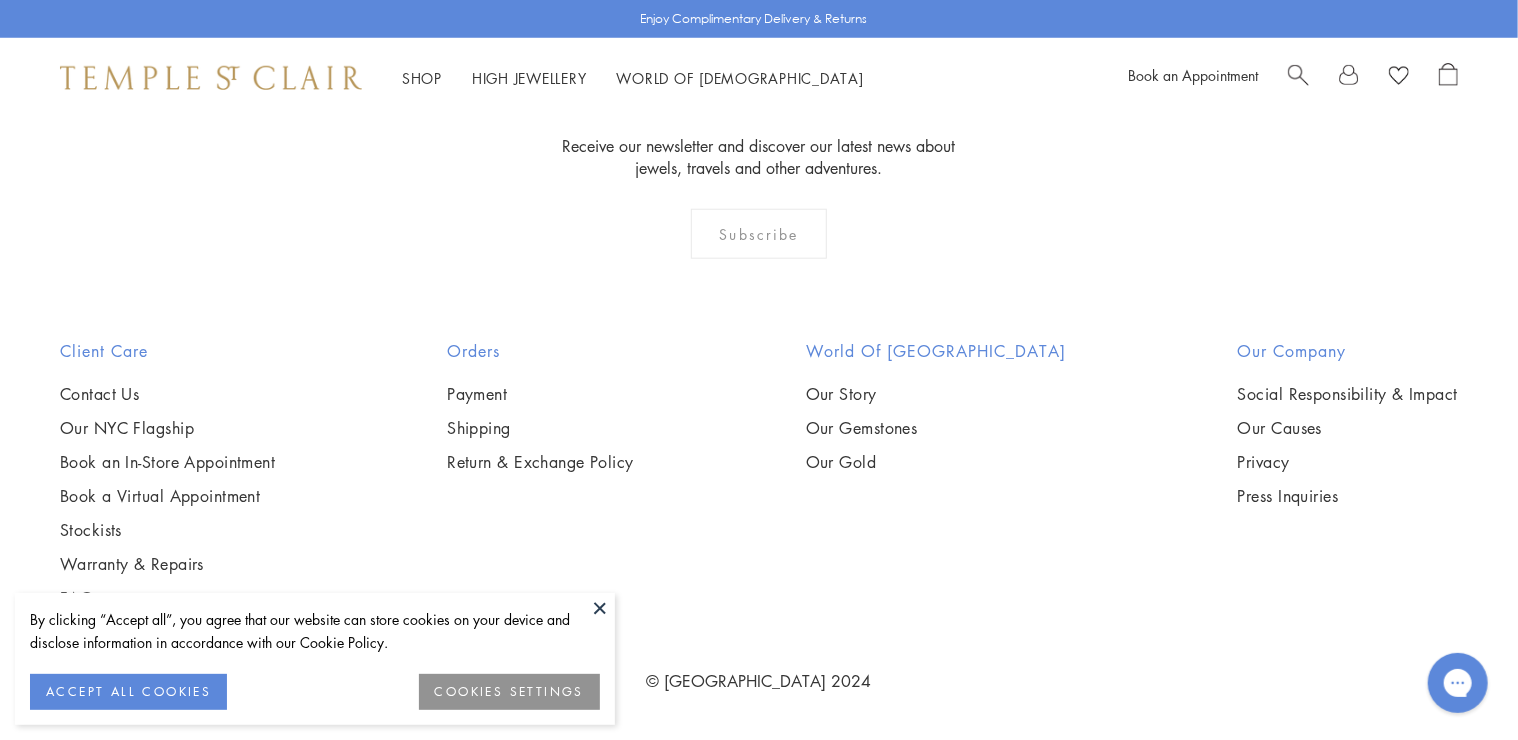 click on "2" at bounding box center [791, -90] 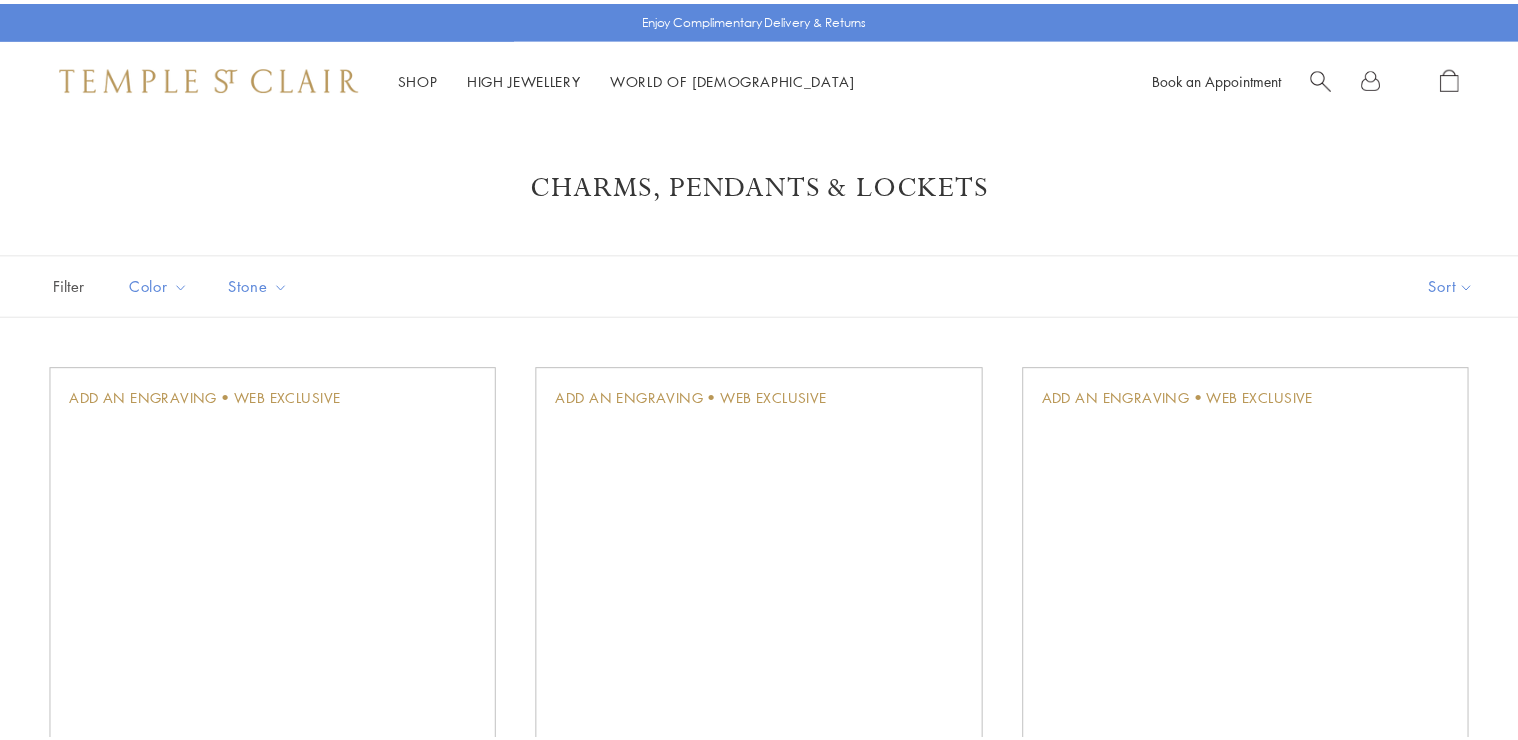 scroll, scrollTop: 0, scrollLeft: 0, axis: both 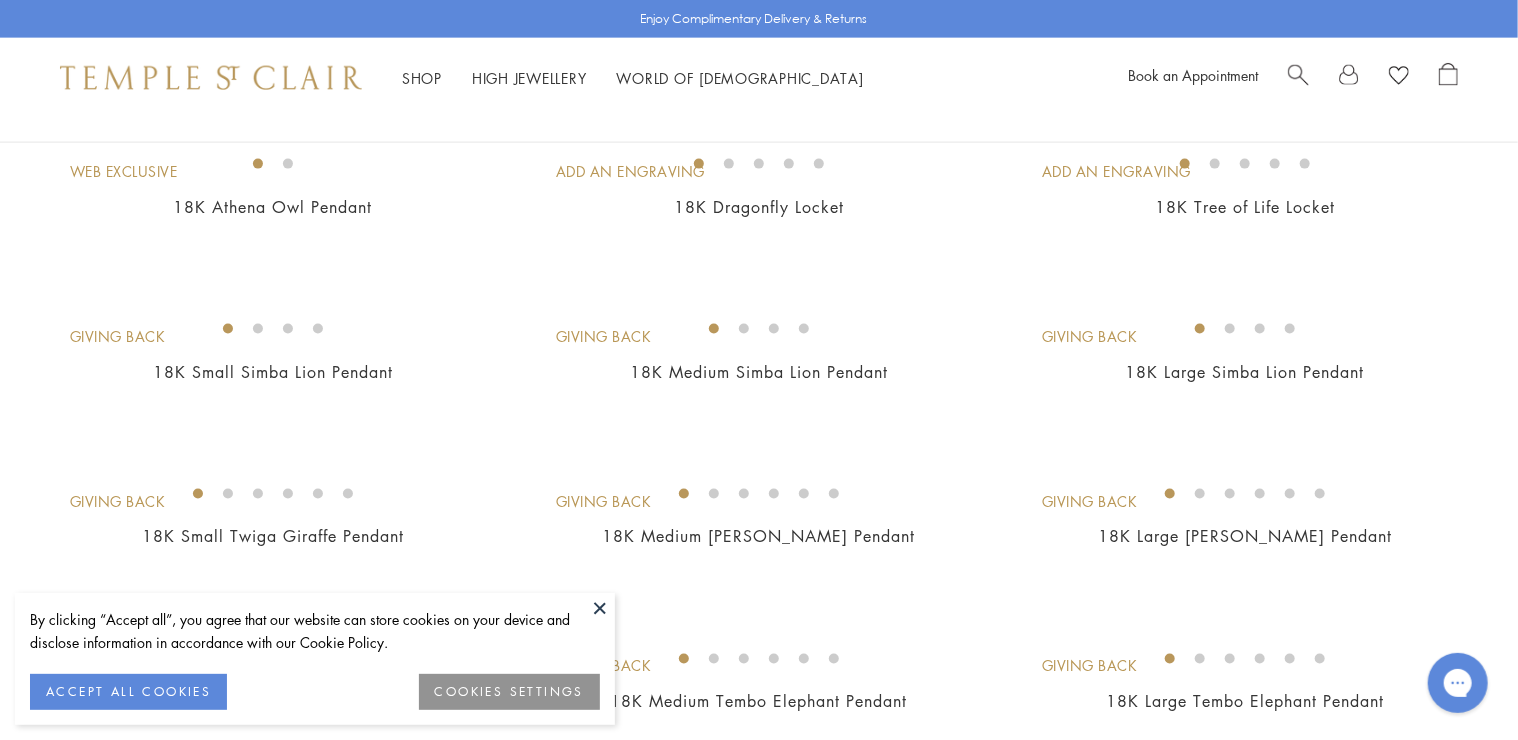 click at bounding box center (0, 0) 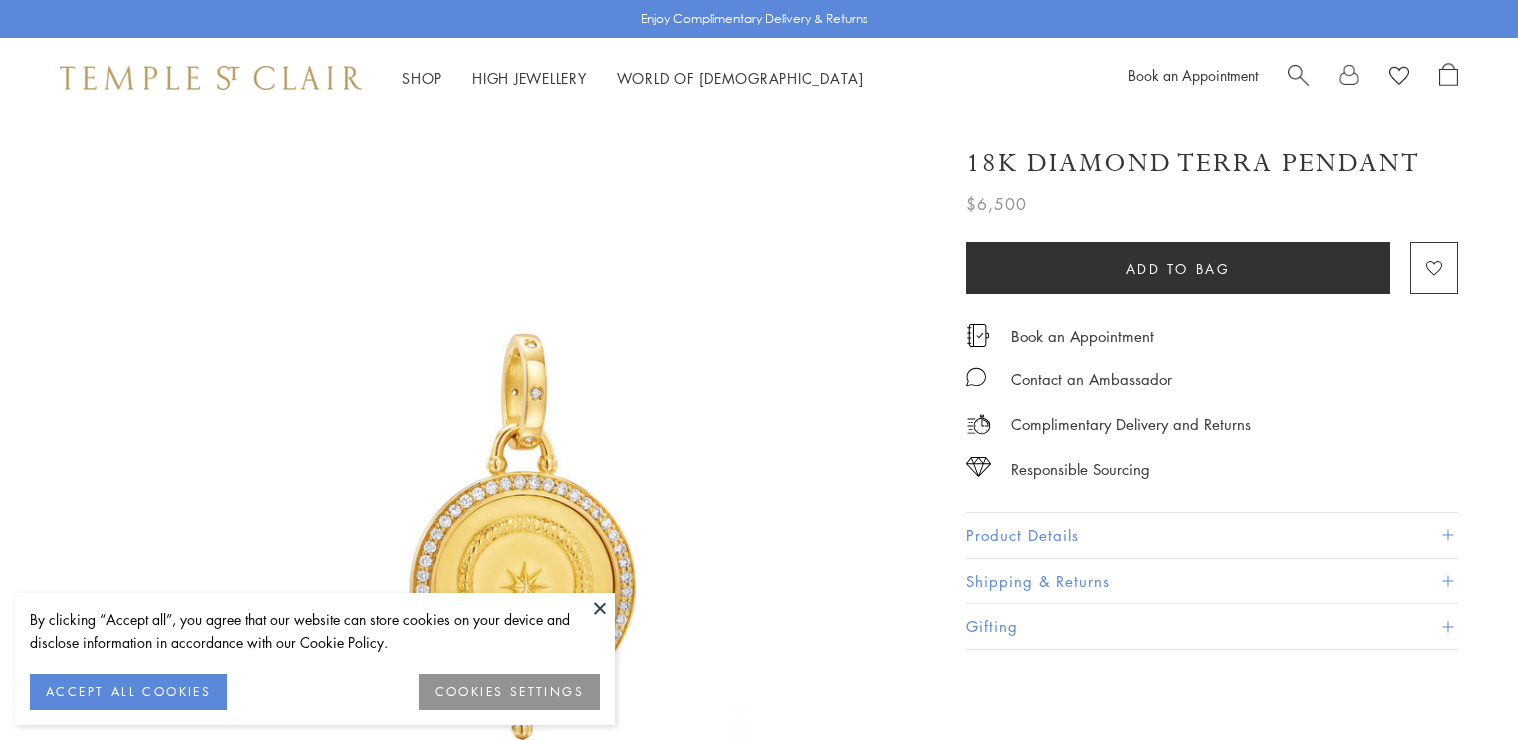 scroll, scrollTop: 0, scrollLeft: 0, axis: both 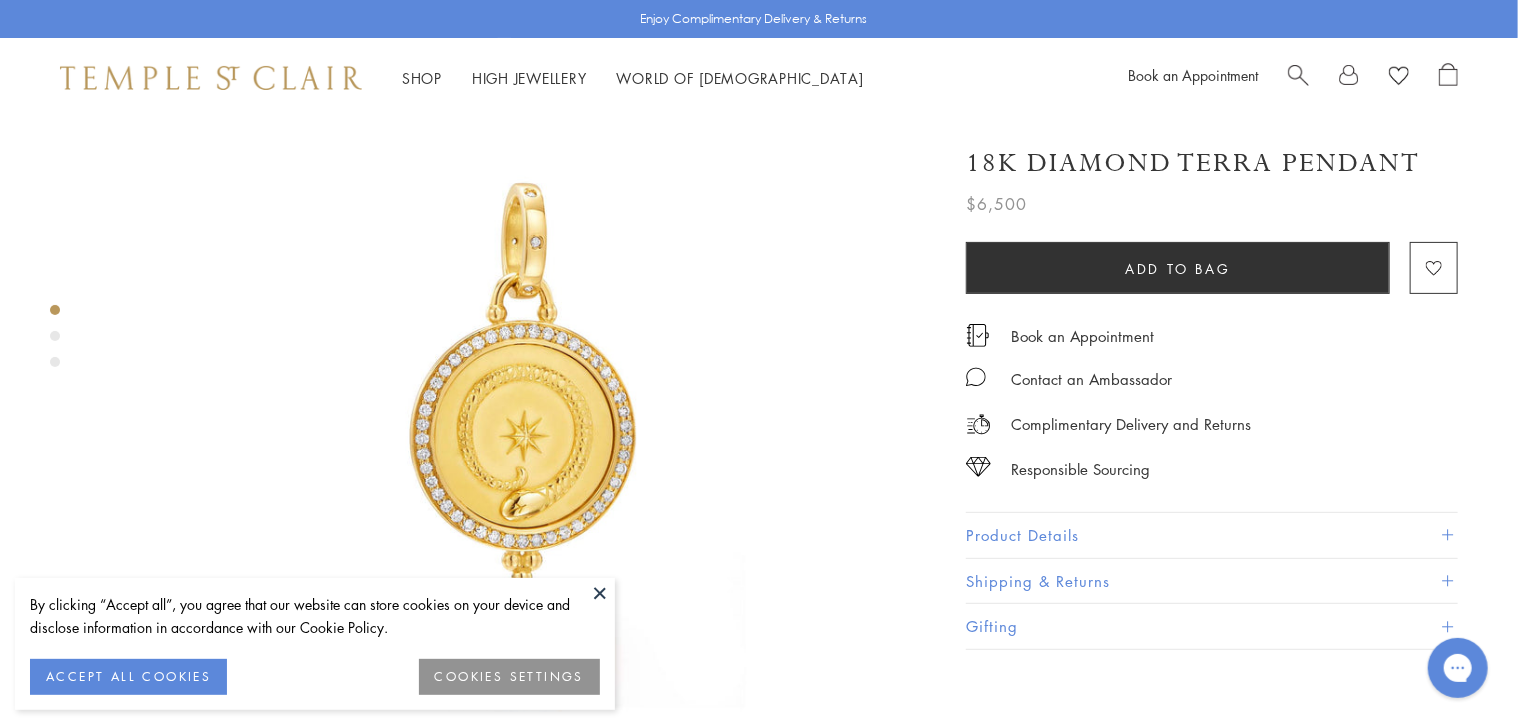 click on "Product Details" at bounding box center [1212, 535] 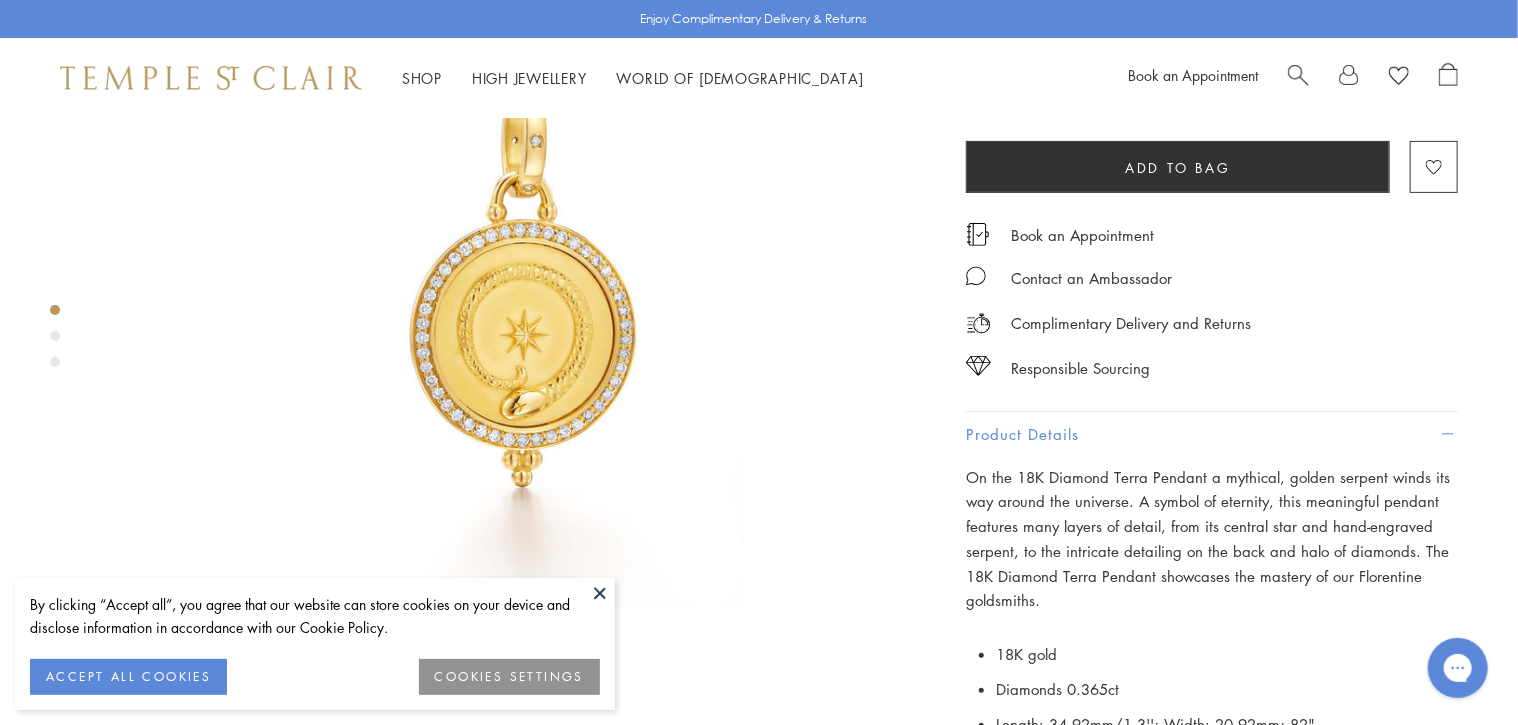 scroll, scrollTop: 252, scrollLeft: 0, axis: vertical 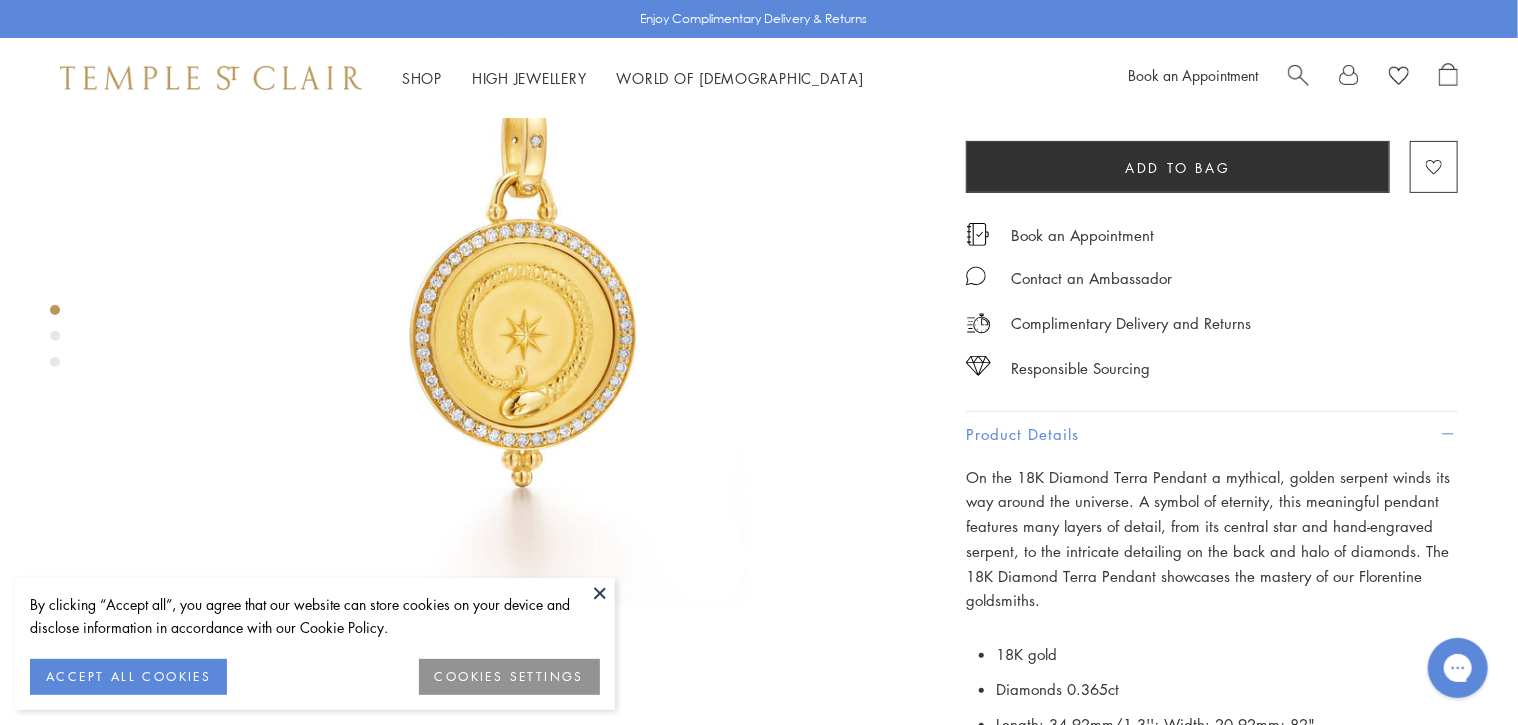 click at bounding box center [600, 593] 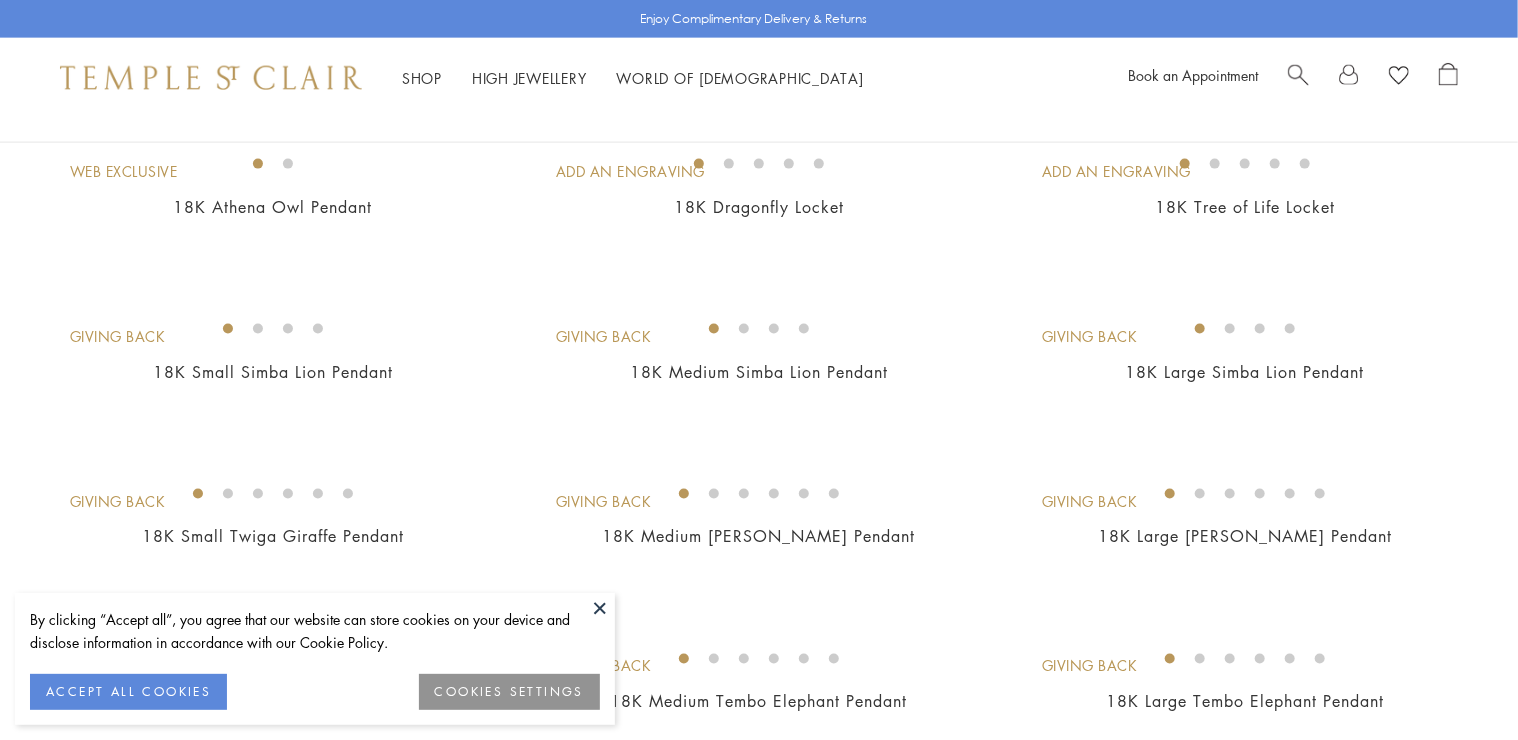 scroll, scrollTop: 1380, scrollLeft: 0, axis: vertical 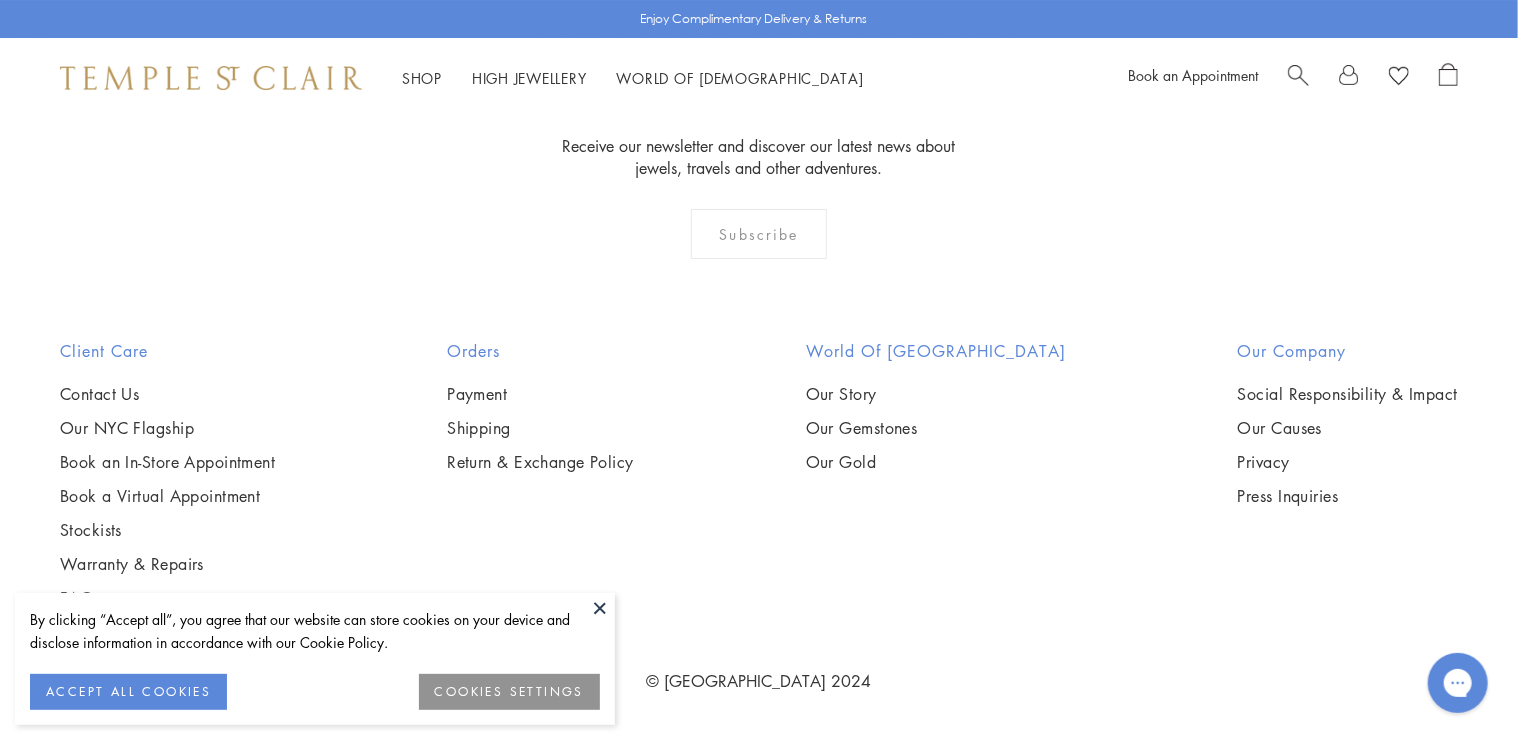 click at bounding box center [0, 0] 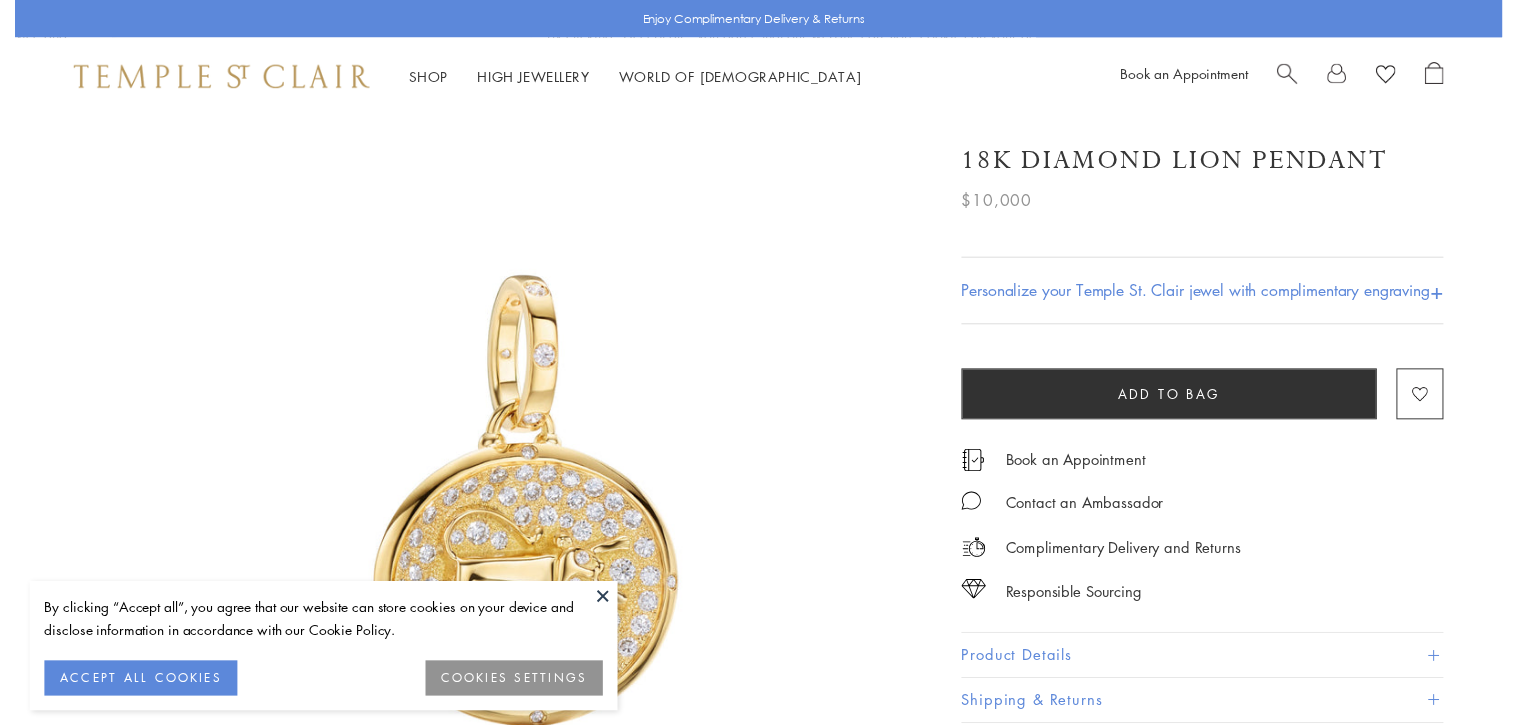 scroll, scrollTop: 0, scrollLeft: 0, axis: both 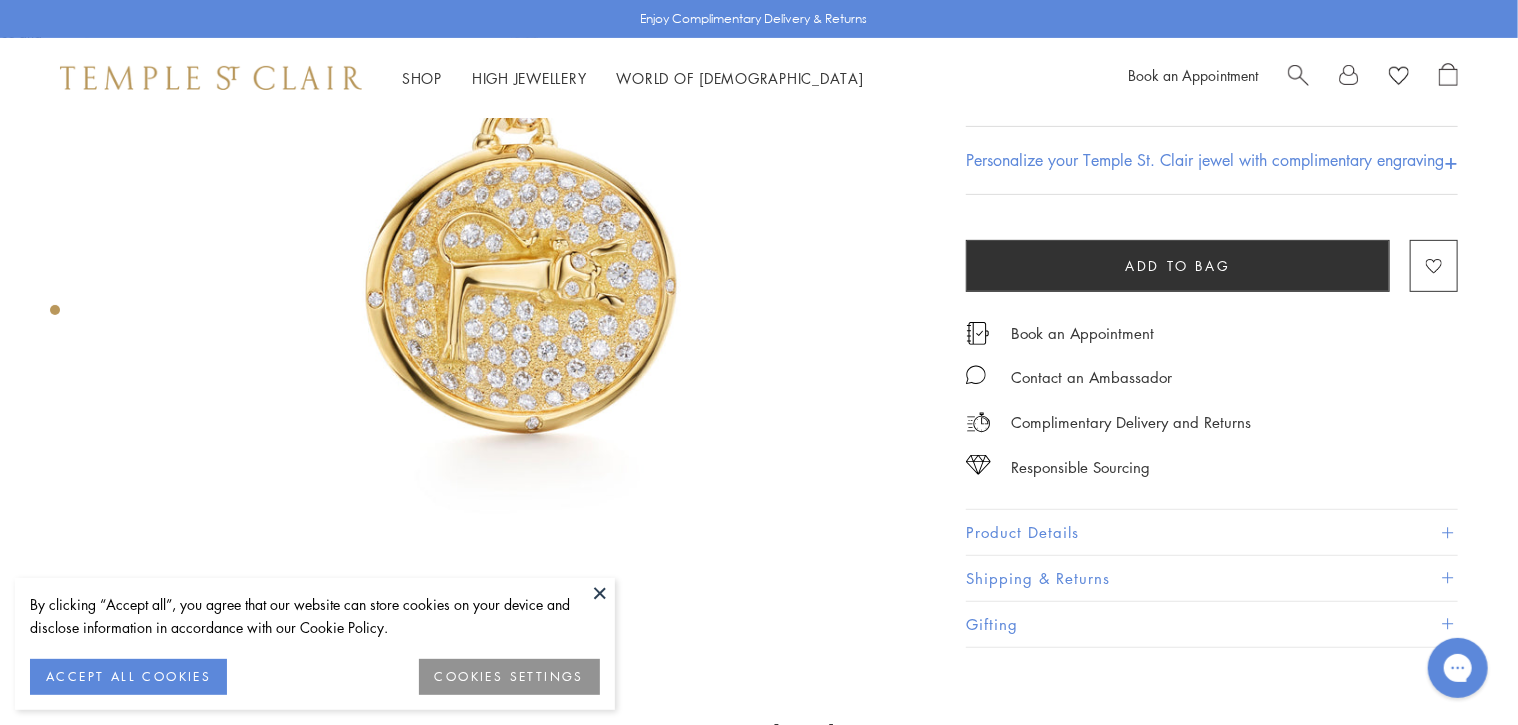 click on "Product Details" at bounding box center (1212, 533) 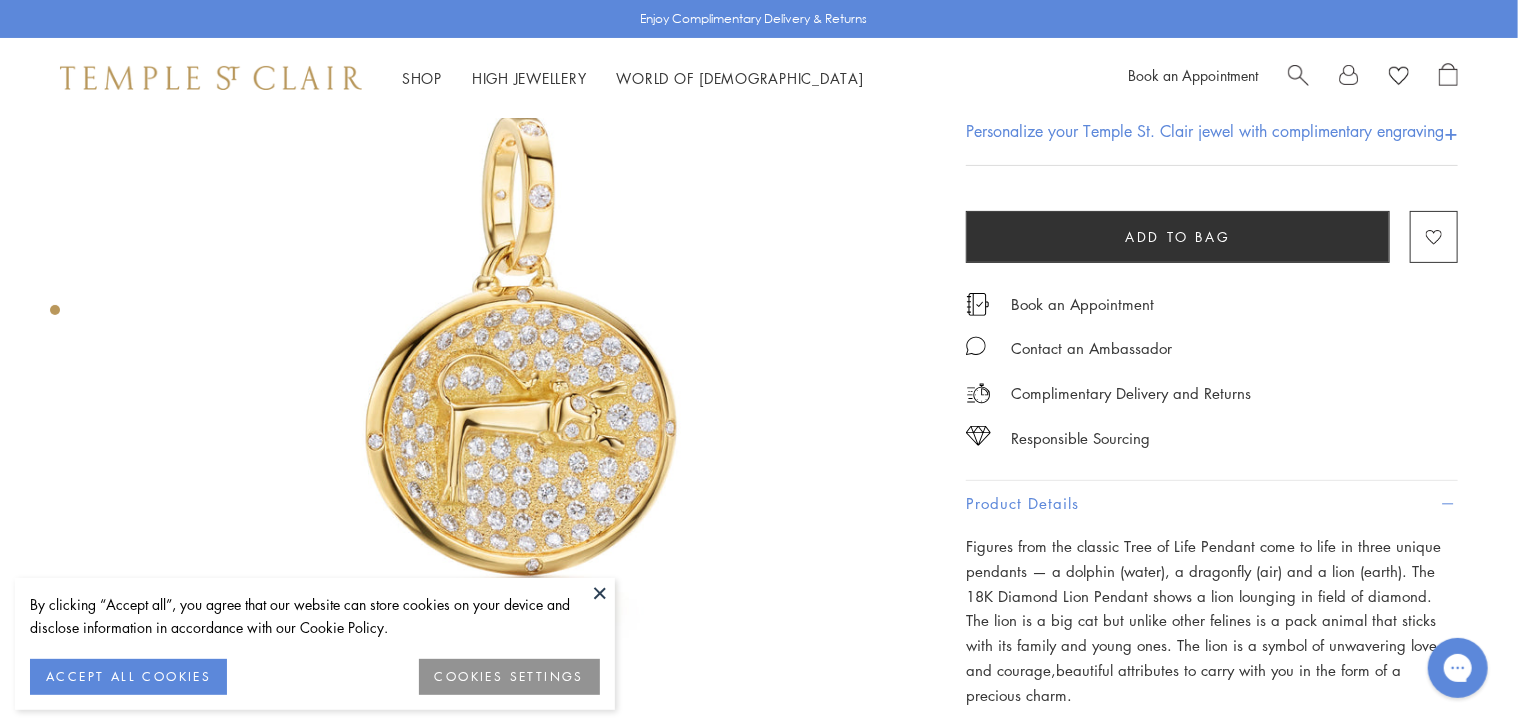 scroll, scrollTop: 164, scrollLeft: 0, axis: vertical 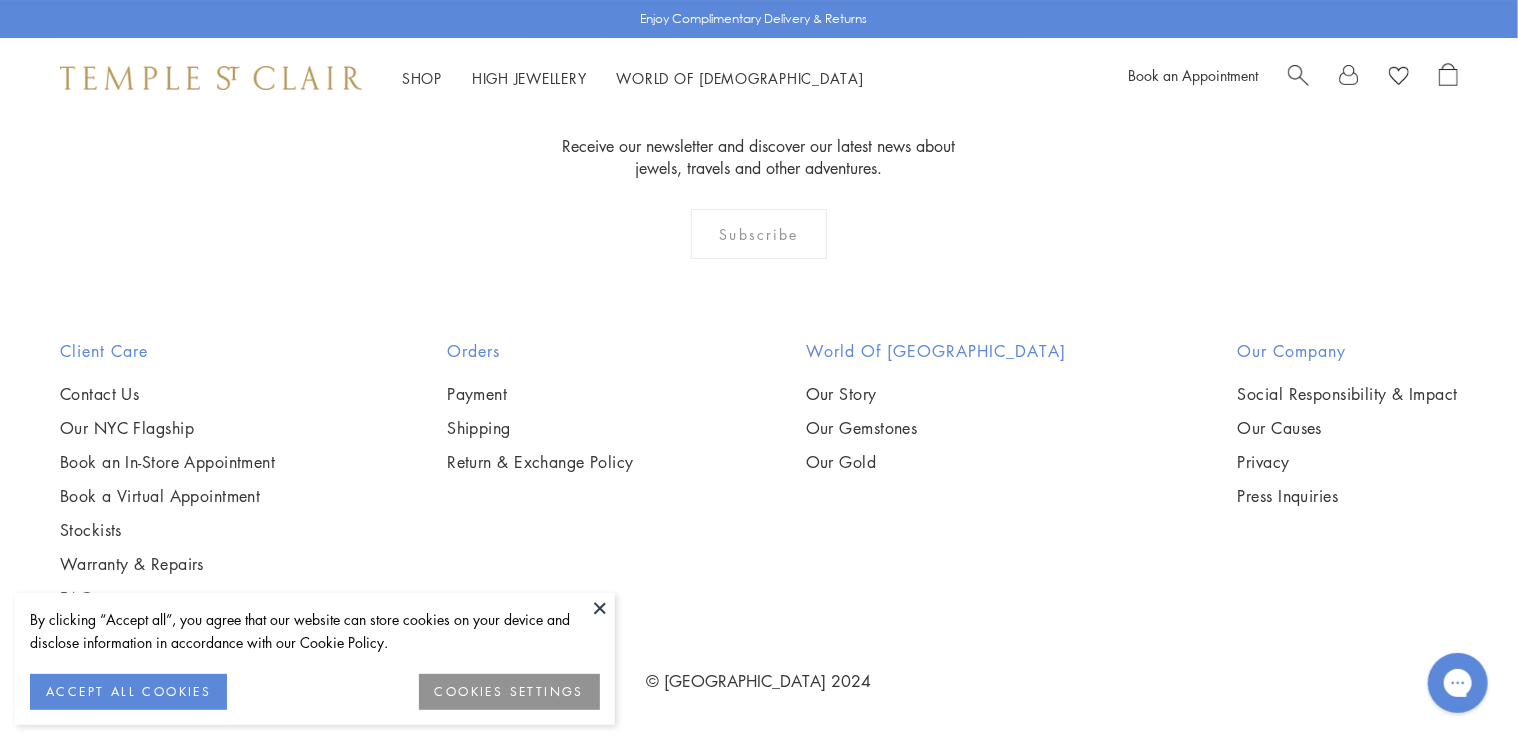 click on "1" at bounding box center (694, -90) 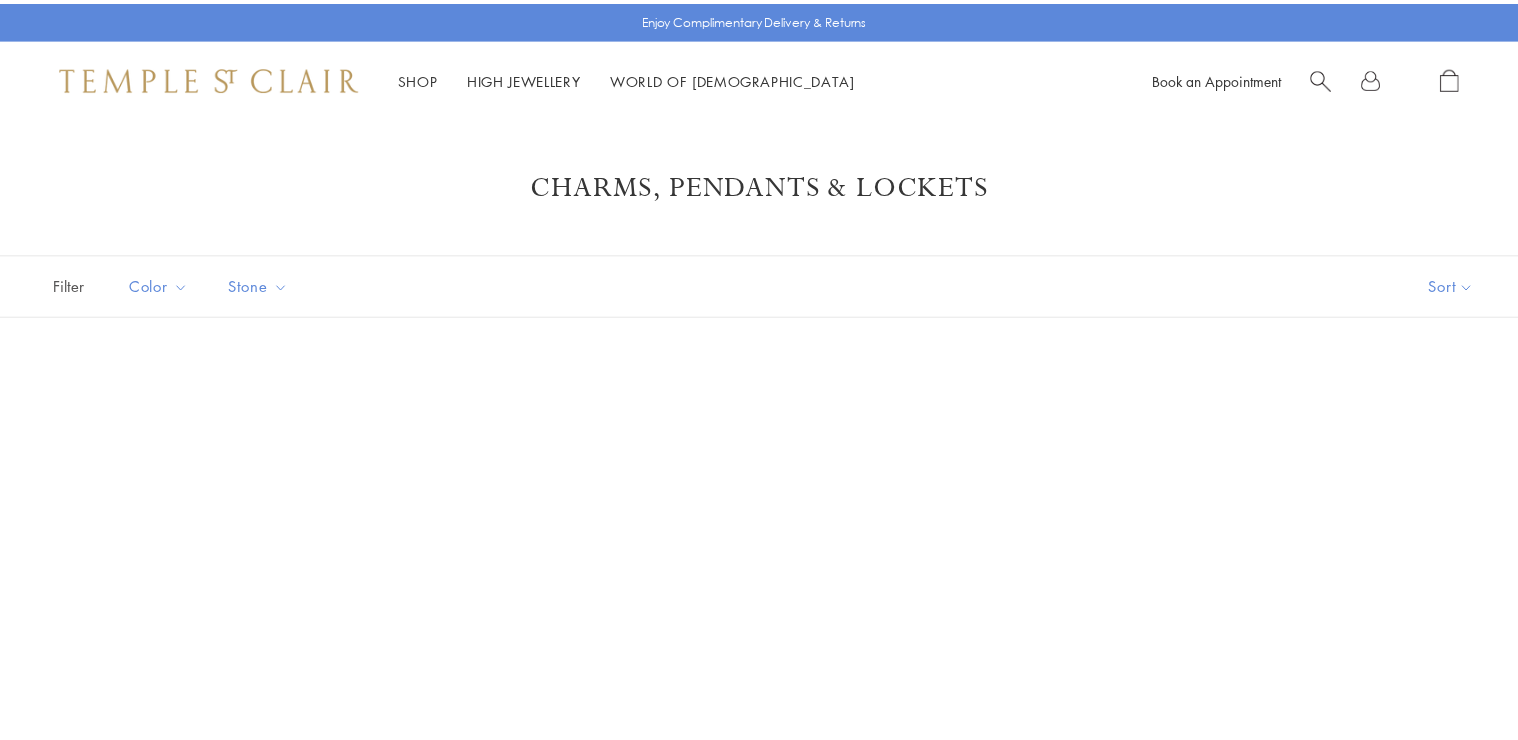 scroll, scrollTop: 0, scrollLeft: 0, axis: both 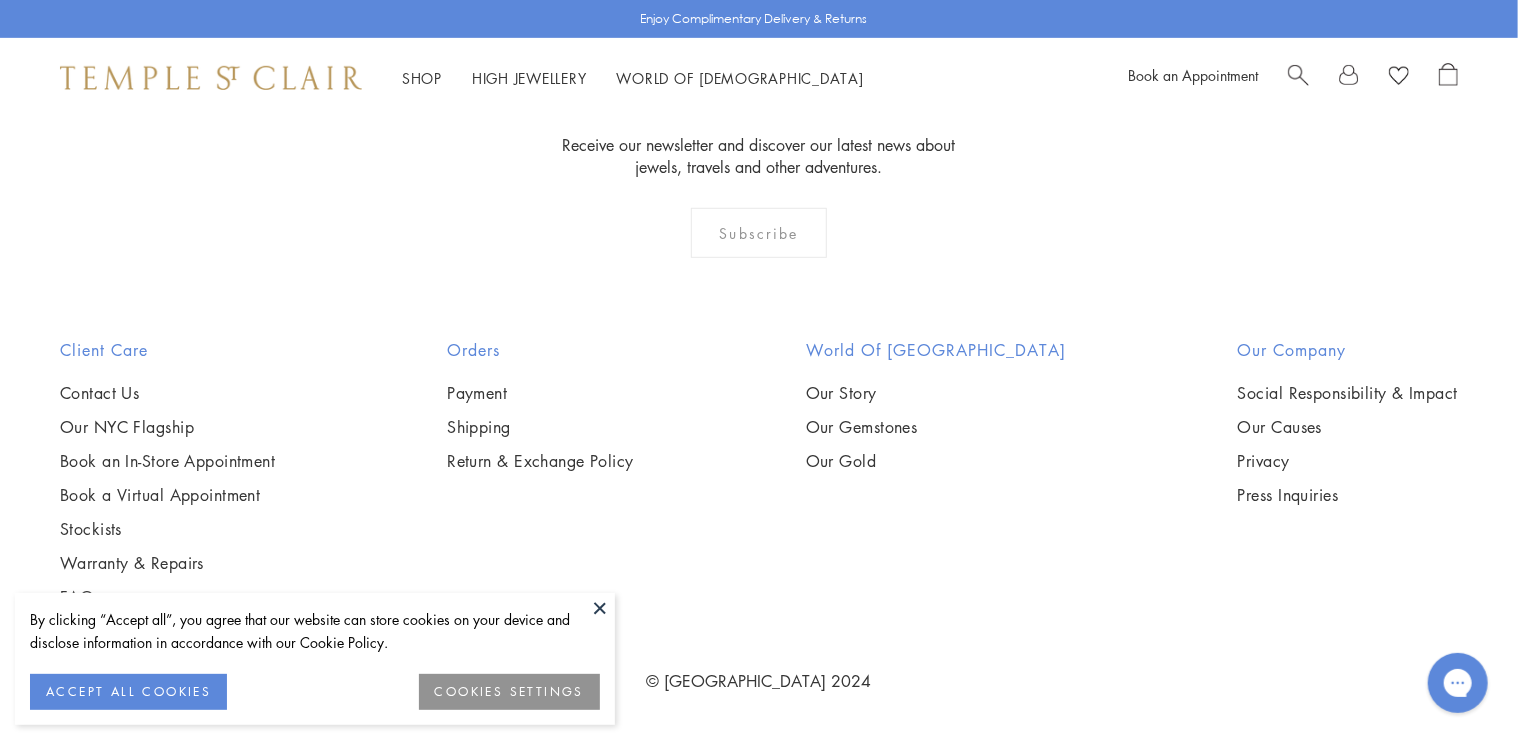 click on "2" at bounding box center (727, -91) 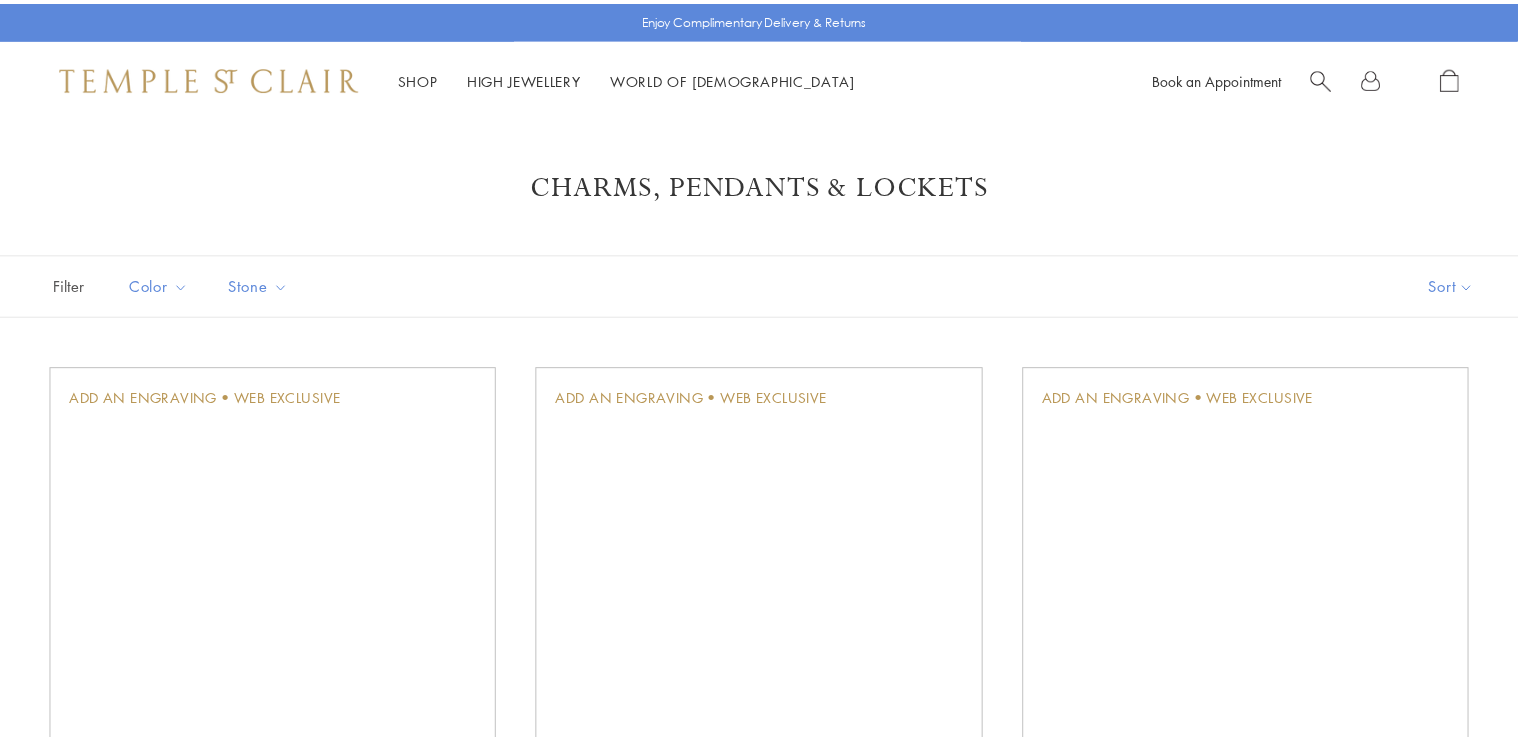 scroll, scrollTop: 0, scrollLeft: 0, axis: both 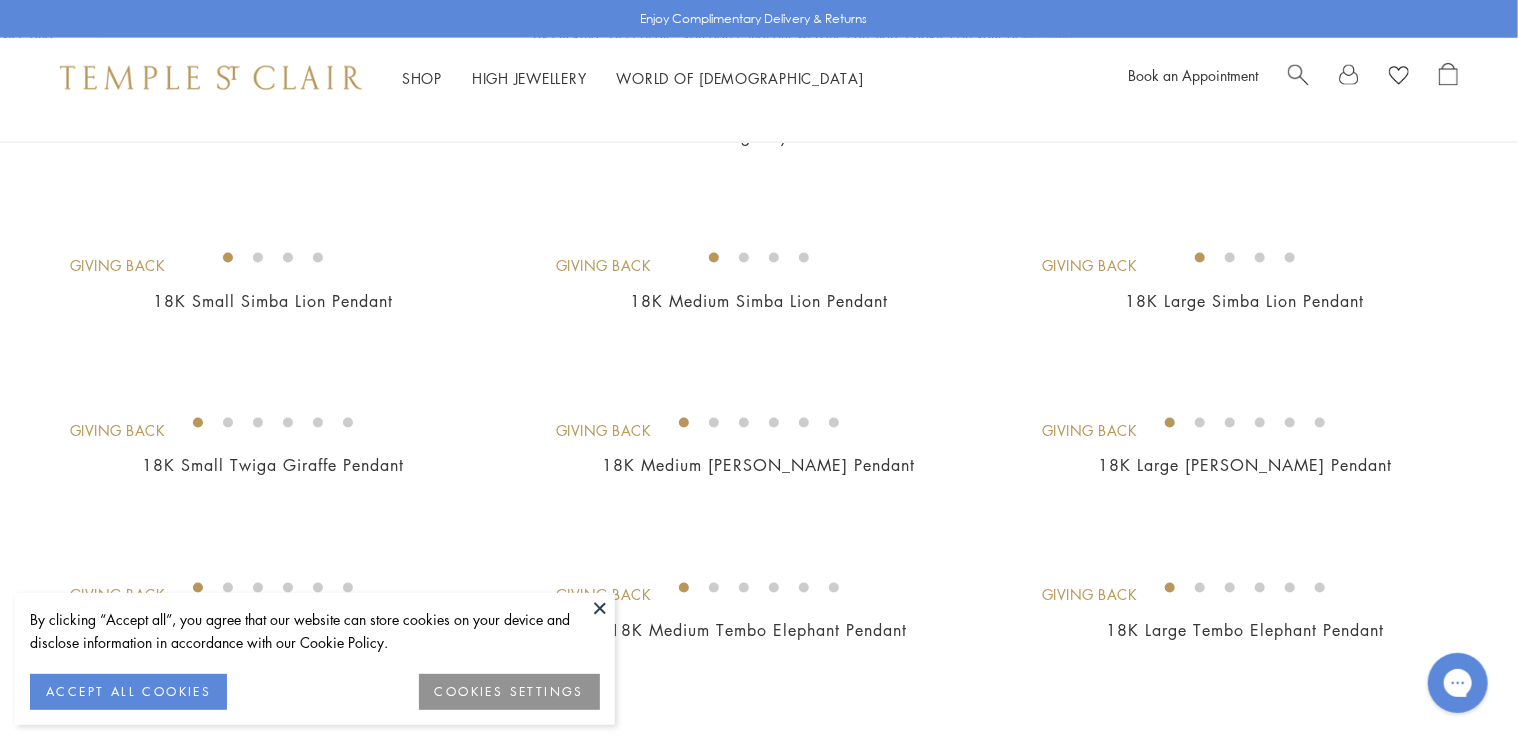 click at bounding box center [0, 0] 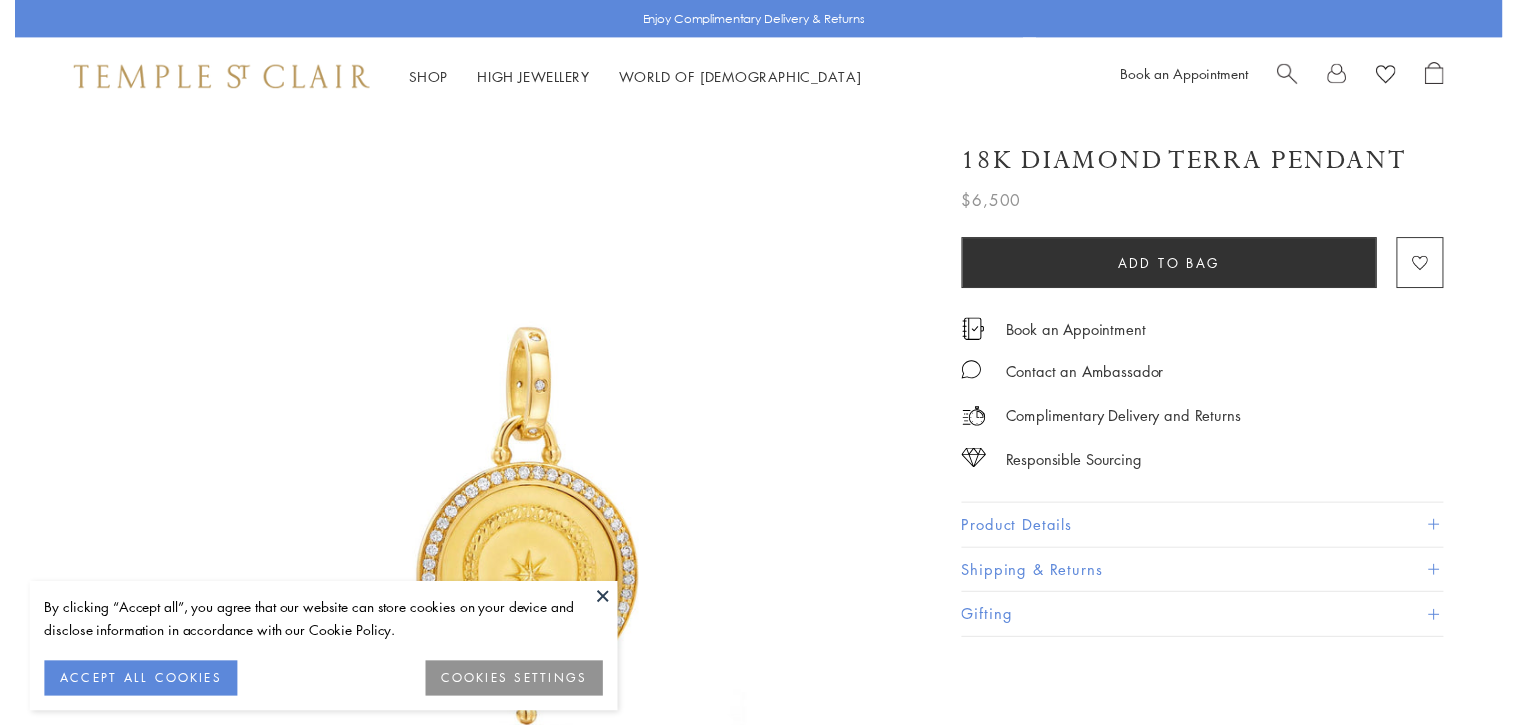 scroll, scrollTop: 0, scrollLeft: 0, axis: both 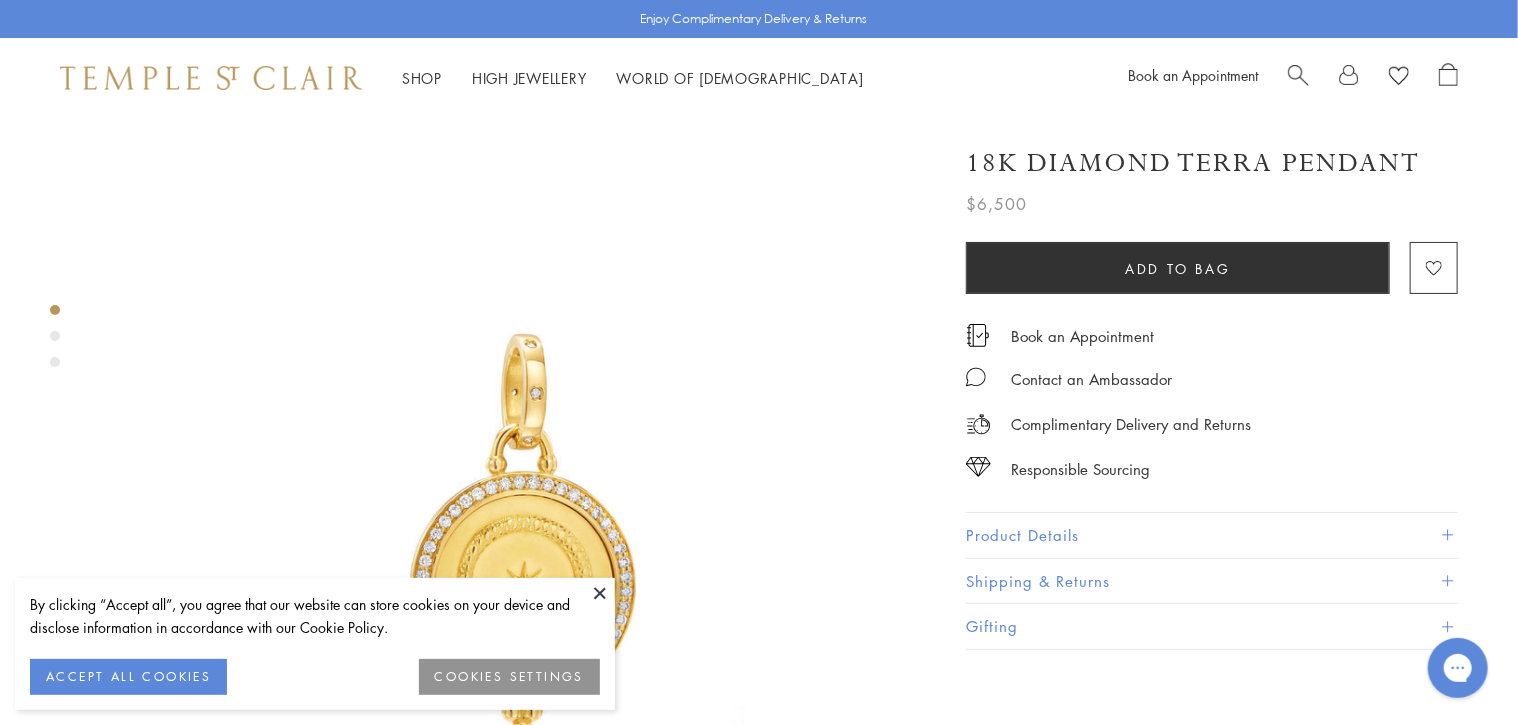 click on "Product Details" at bounding box center (1212, 535) 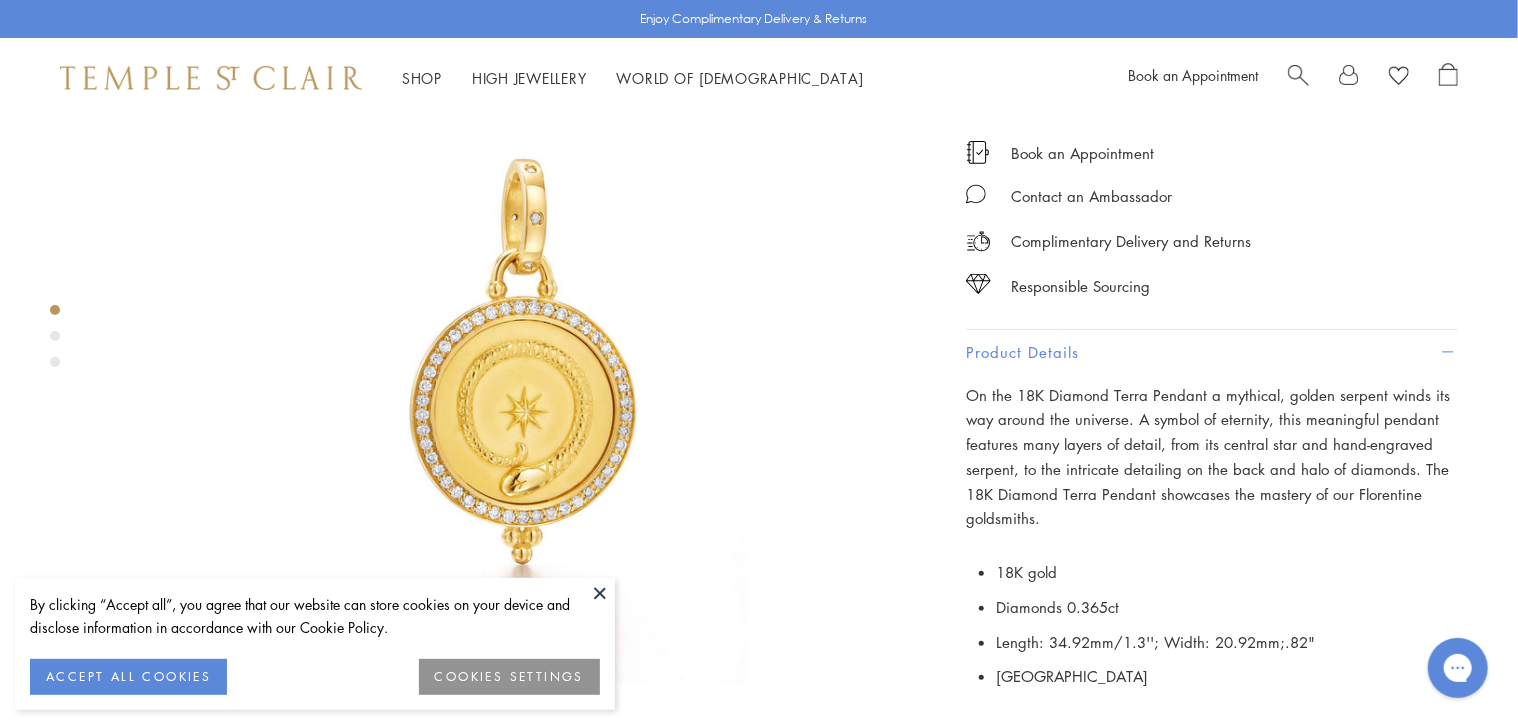 scroll, scrollTop: 170, scrollLeft: 0, axis: vertical 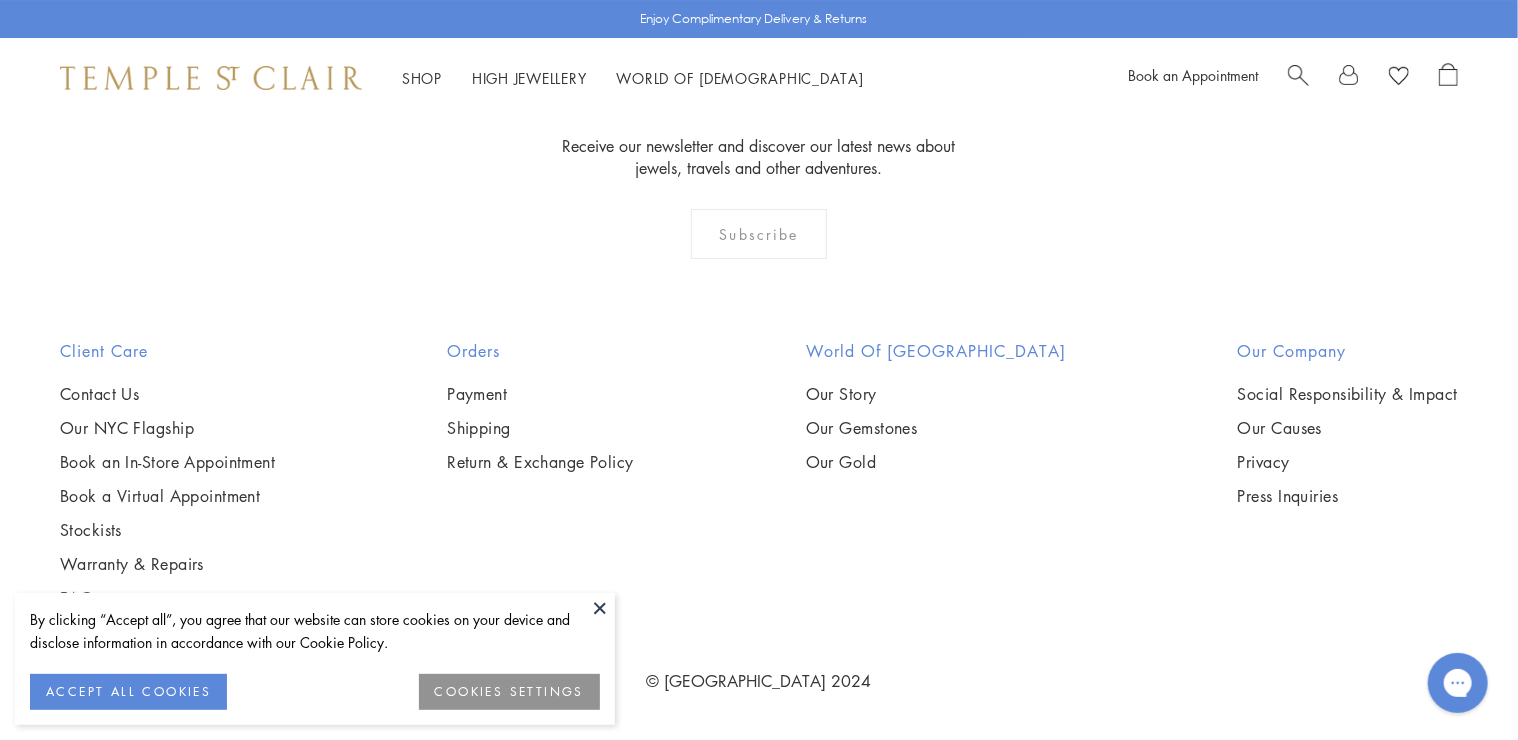 click at bounding box center (0, 0) 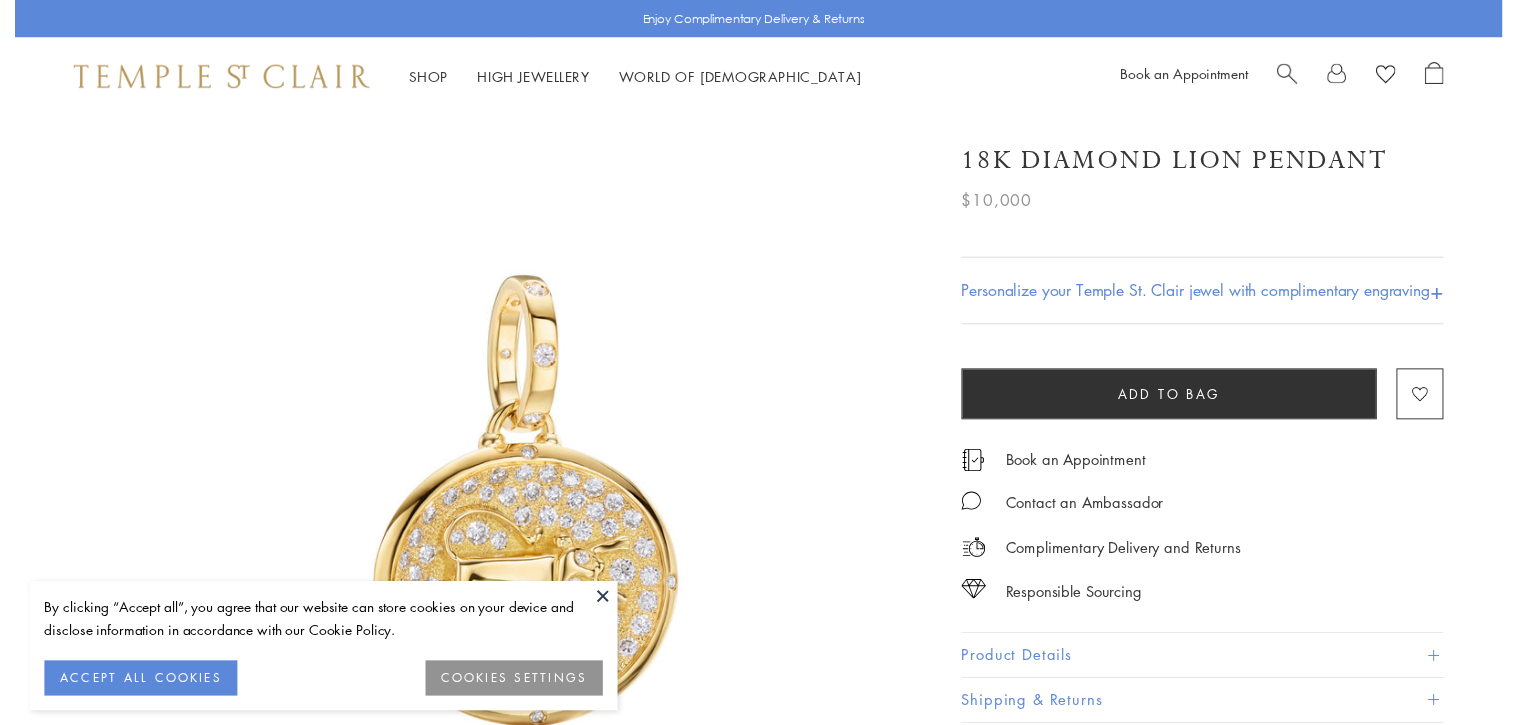 scroll, scrollTop: 0, scrollLeft: 0, axis: both 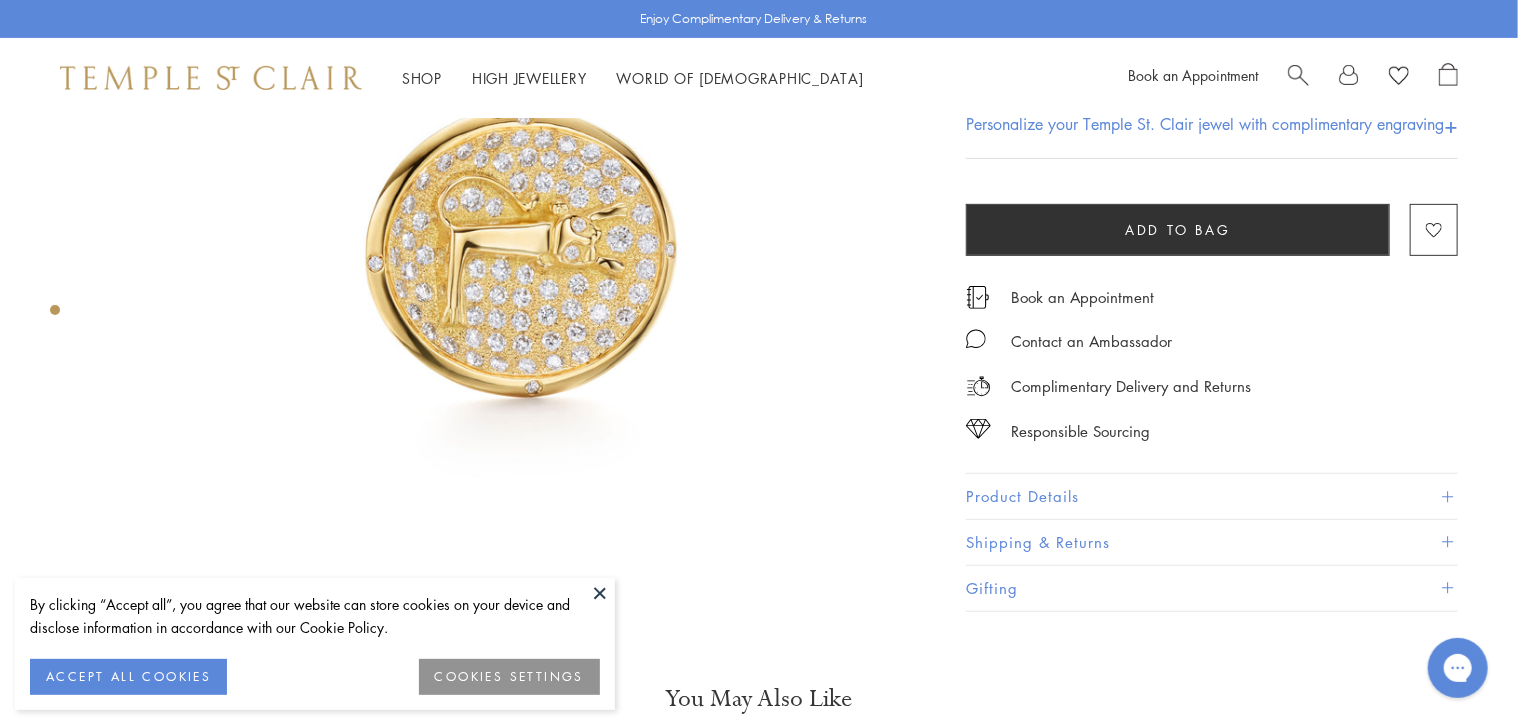 click on "Product Details" at bounding box center (1212, 497) 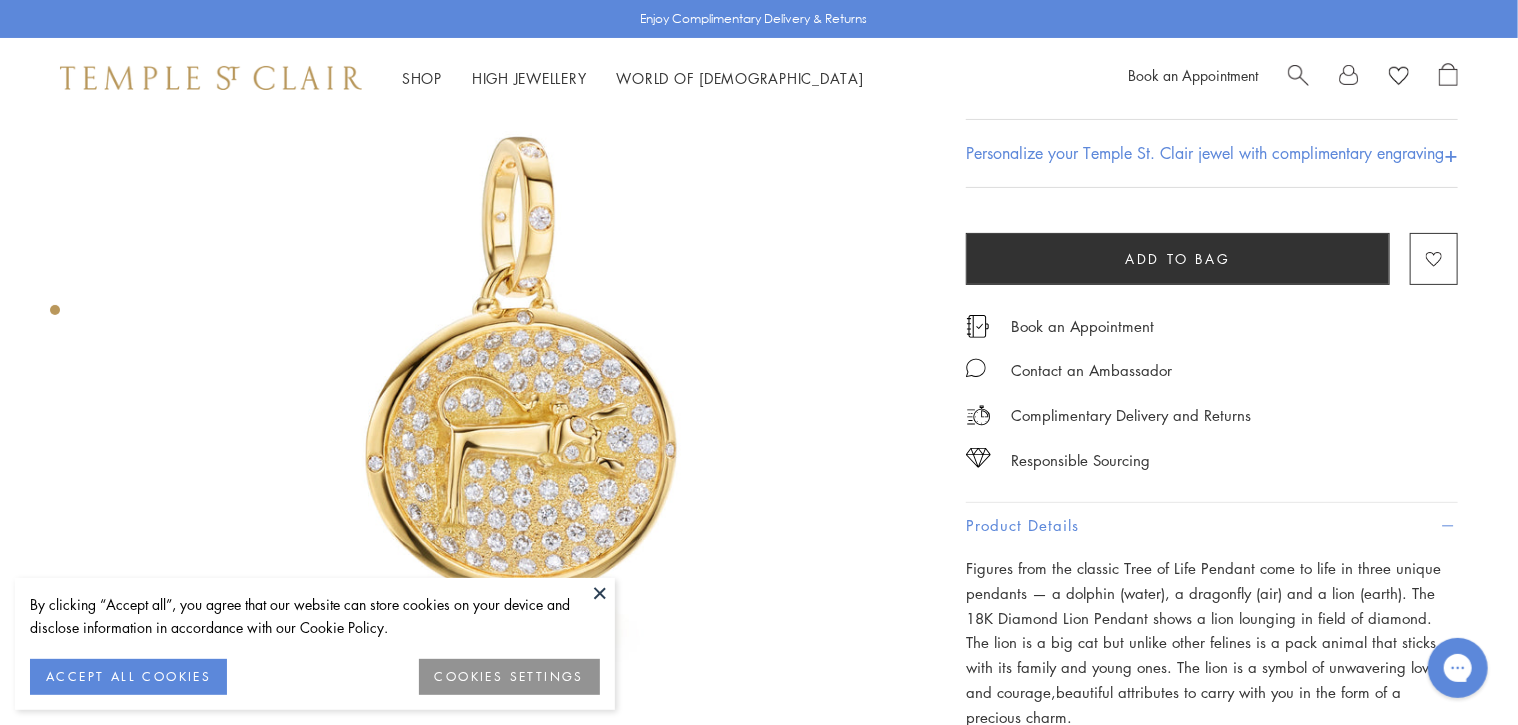 scroll, scrollTop: 0, scrollLeft: 0, axis: both 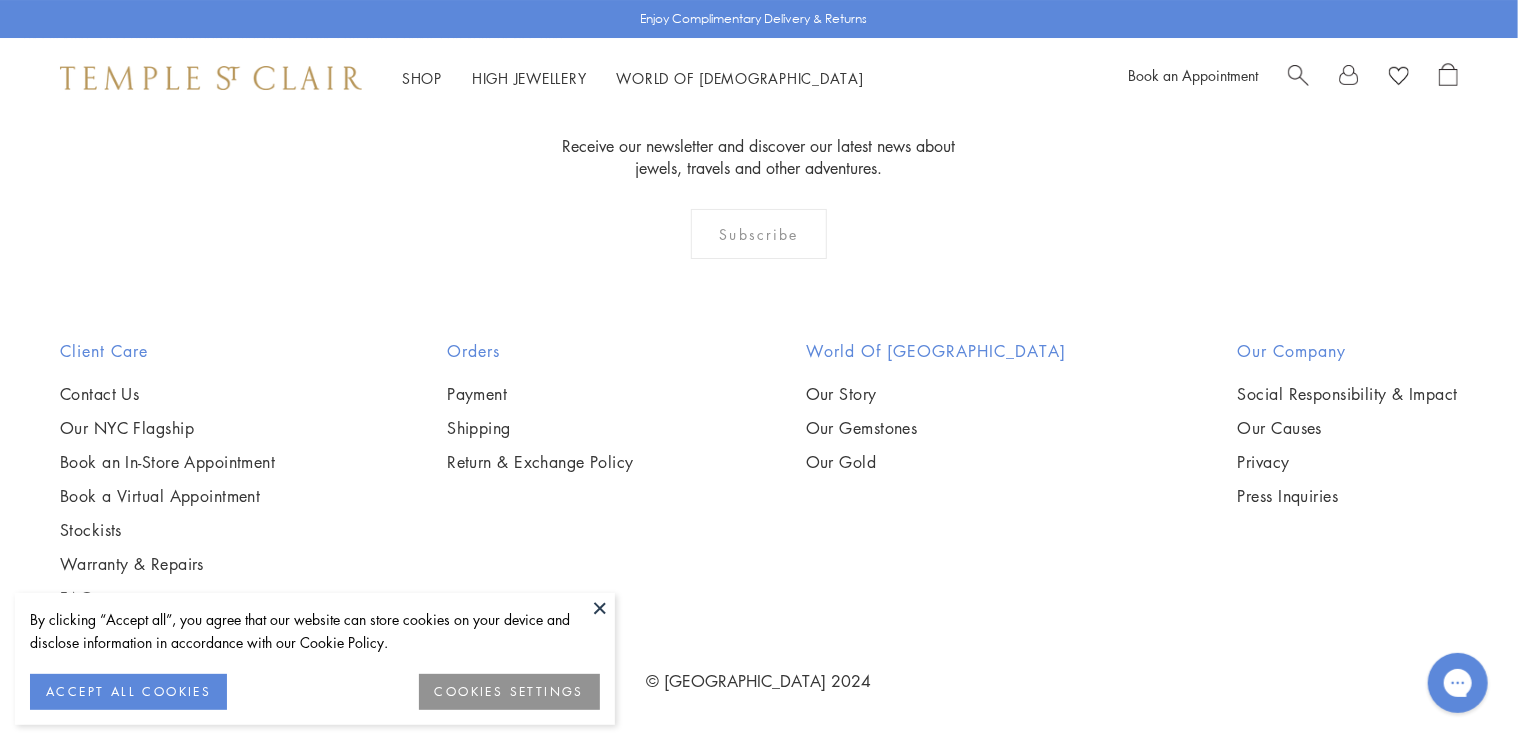 click on "1" at bounding box center [694, -90] 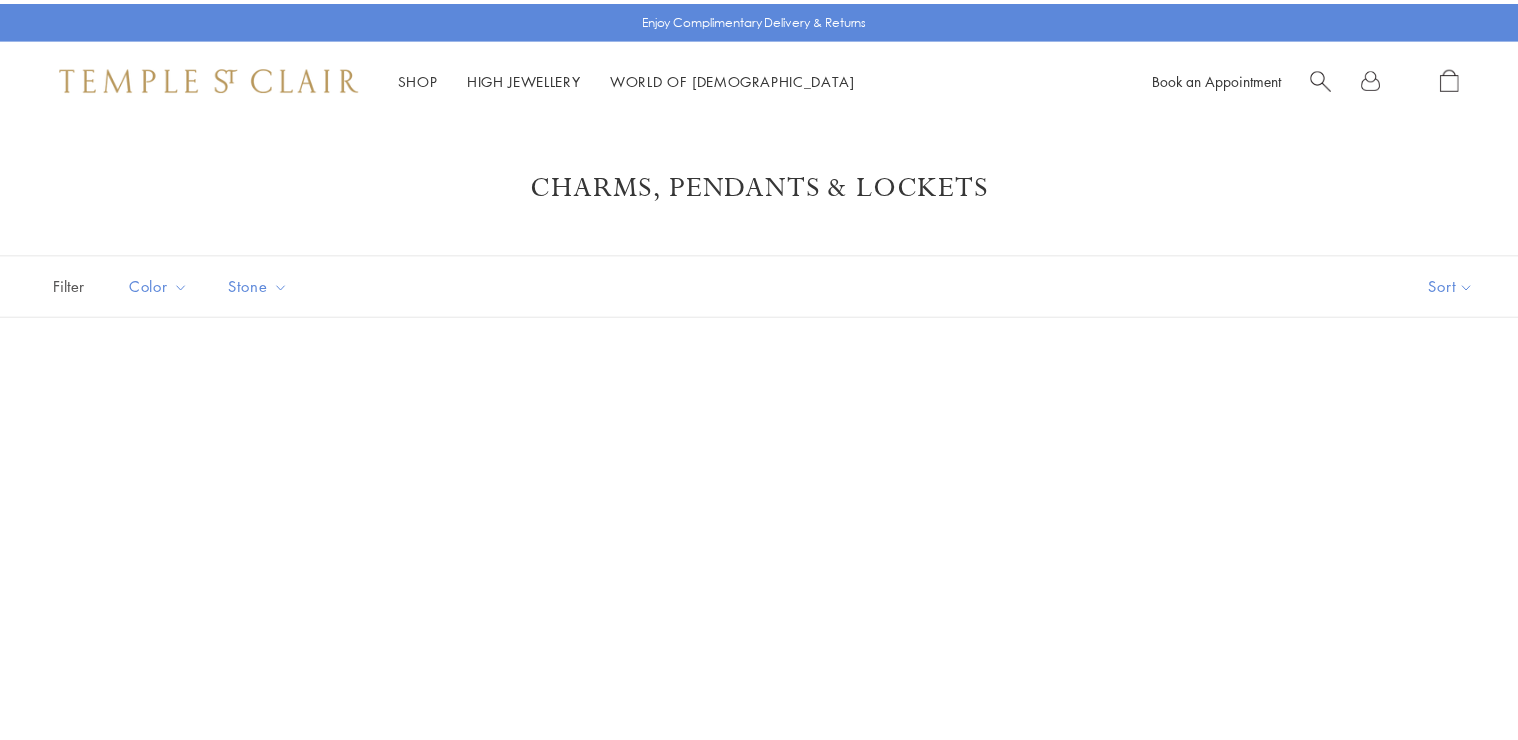 scroll, scrollTop: 0, scrollLeft: 0, axis: both 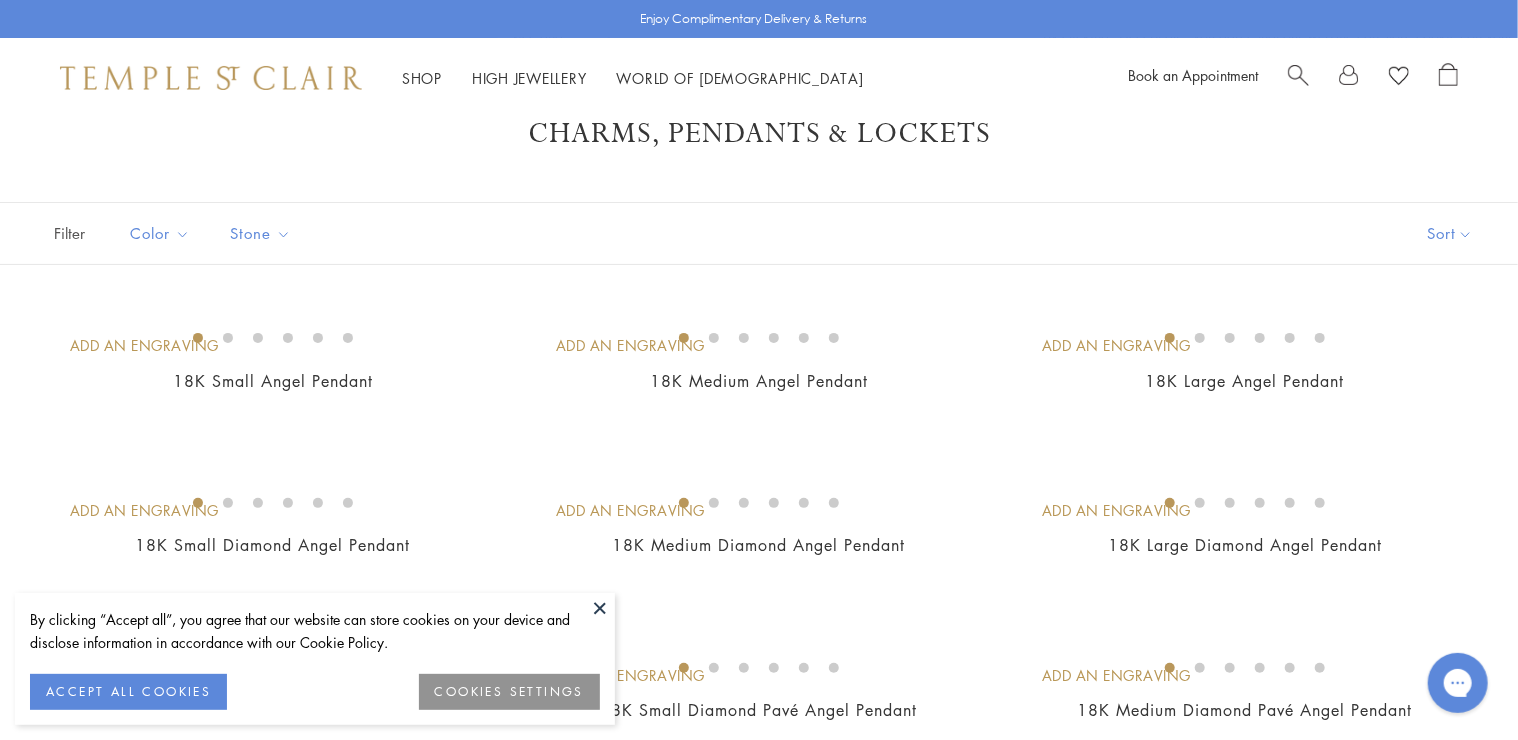 click at bounding box center (600, 608) 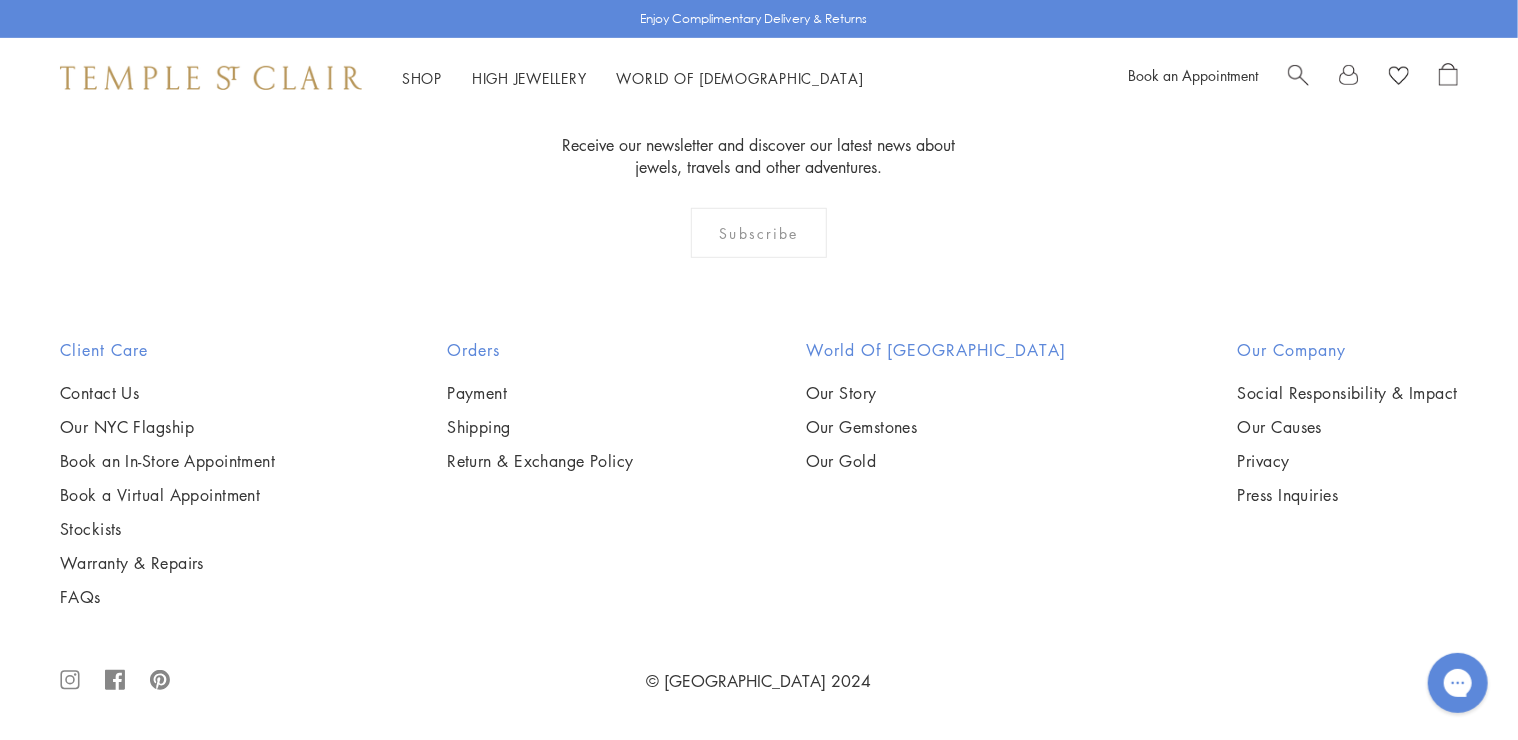 scroll, scrollTop: 8930, scrollLeft: 0, axis: vertical 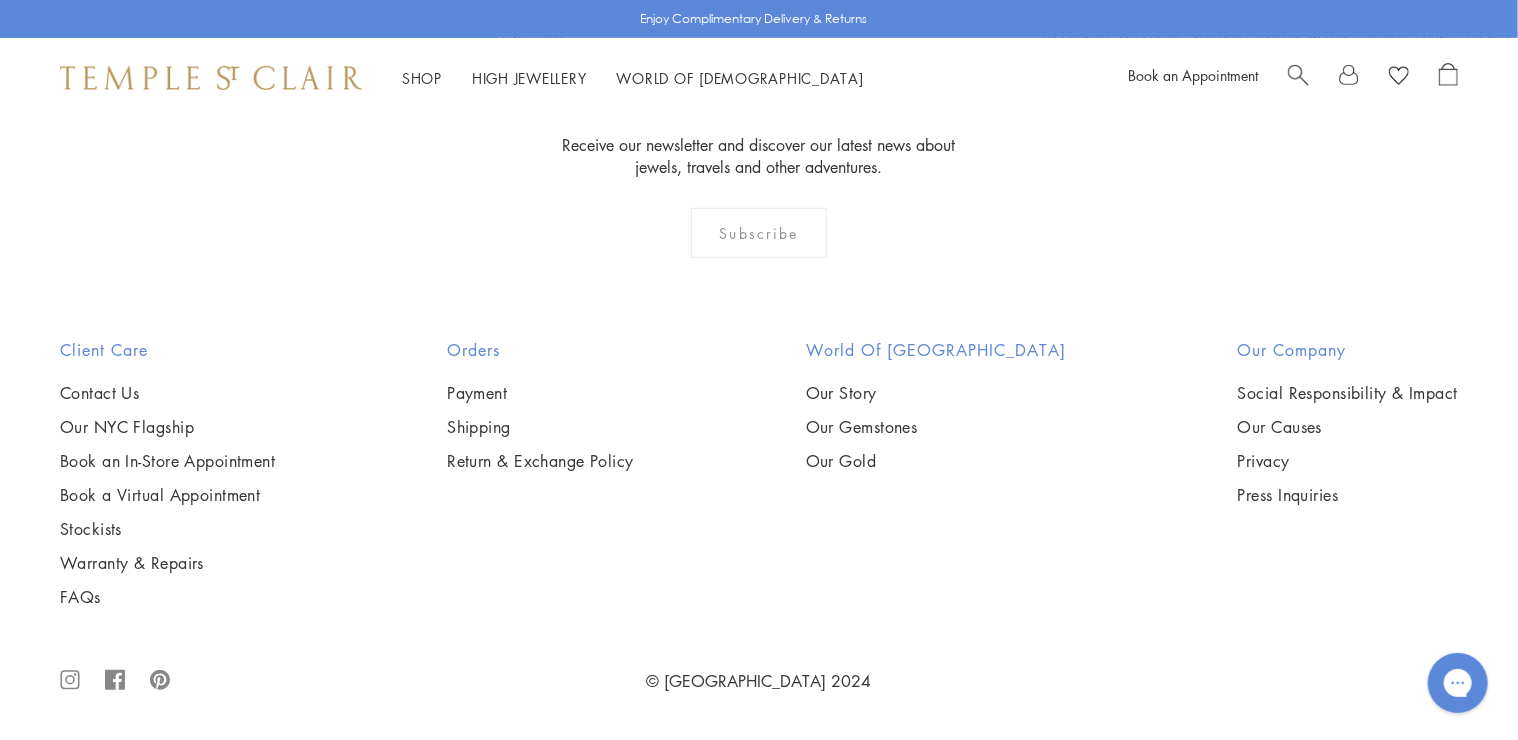 click at bounding box center [0, 0] 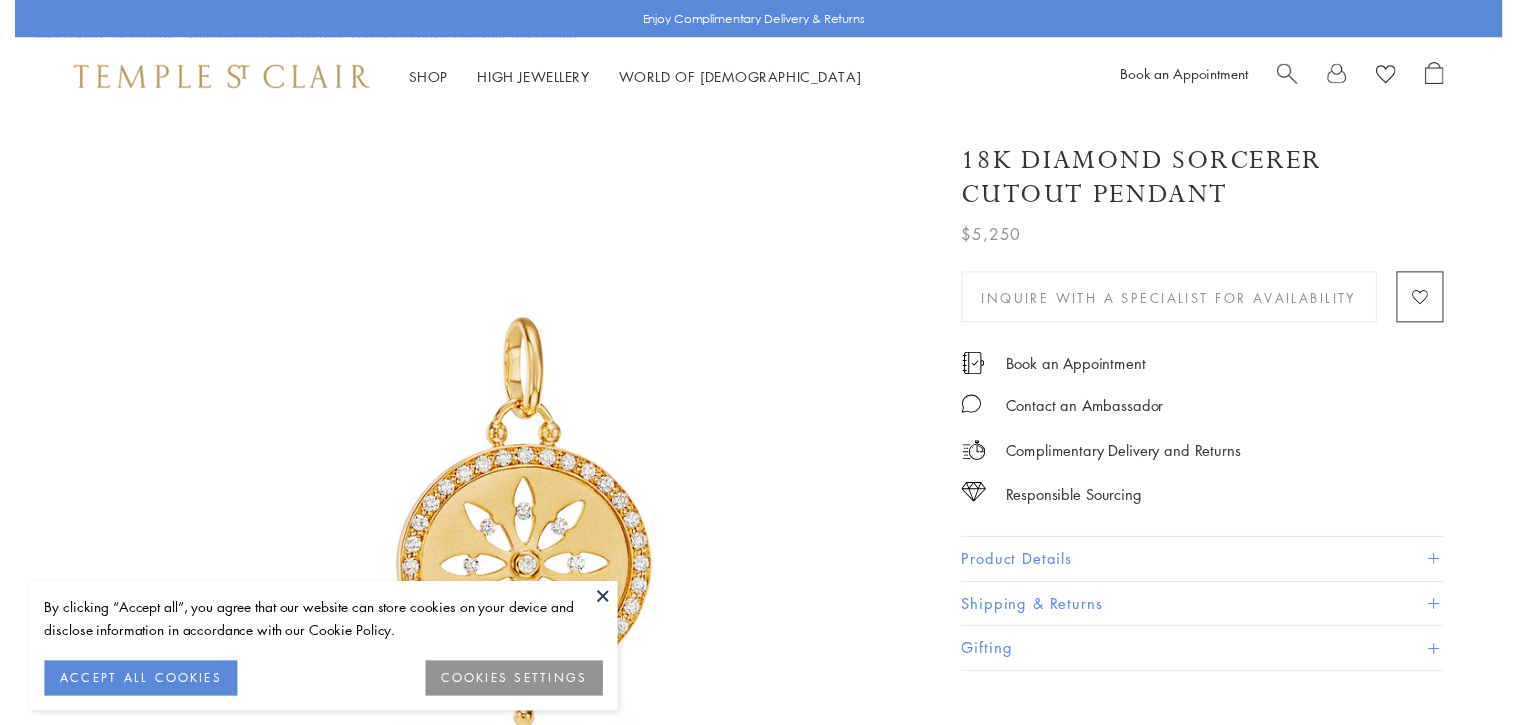 scroll, scrollTop: 0, scrollLeft: 0, axis: both 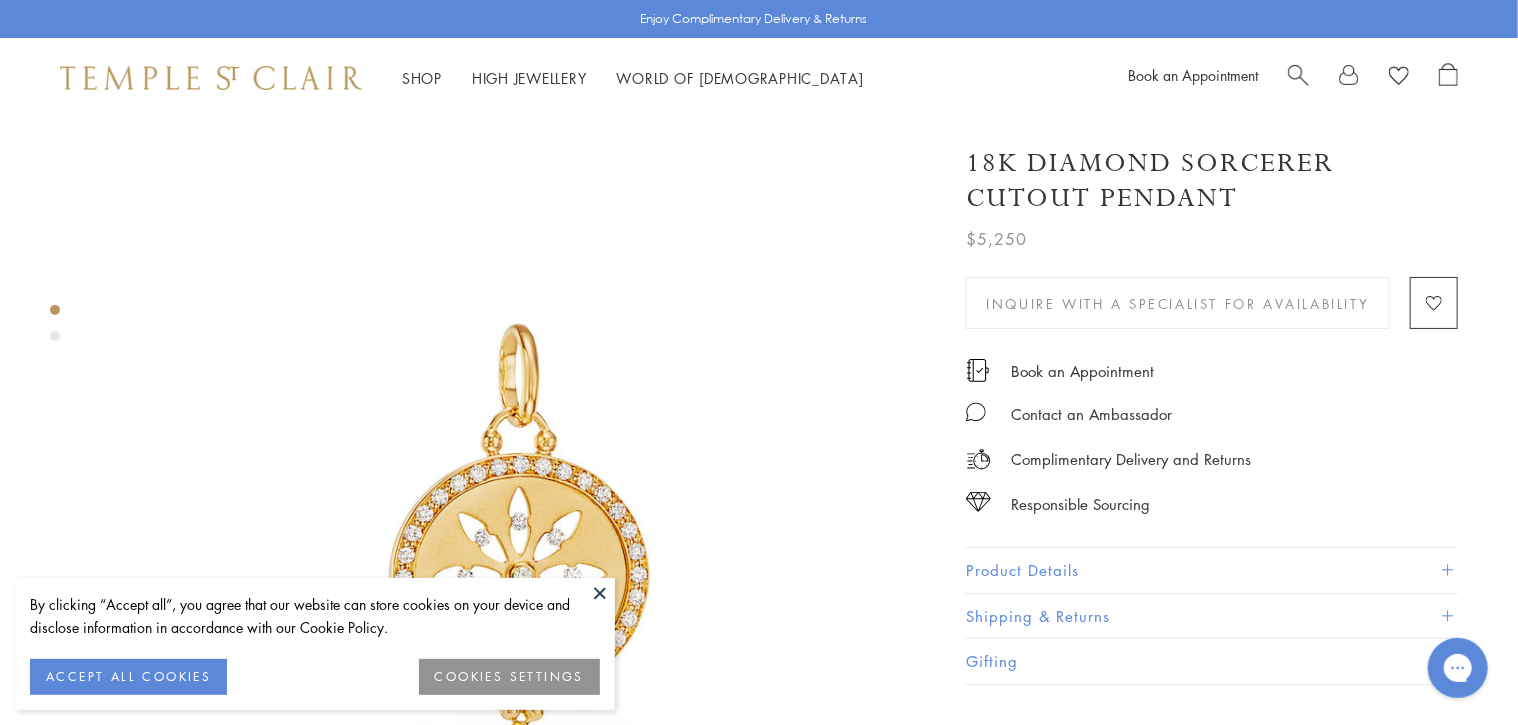 click at bounding box center (519, 537) 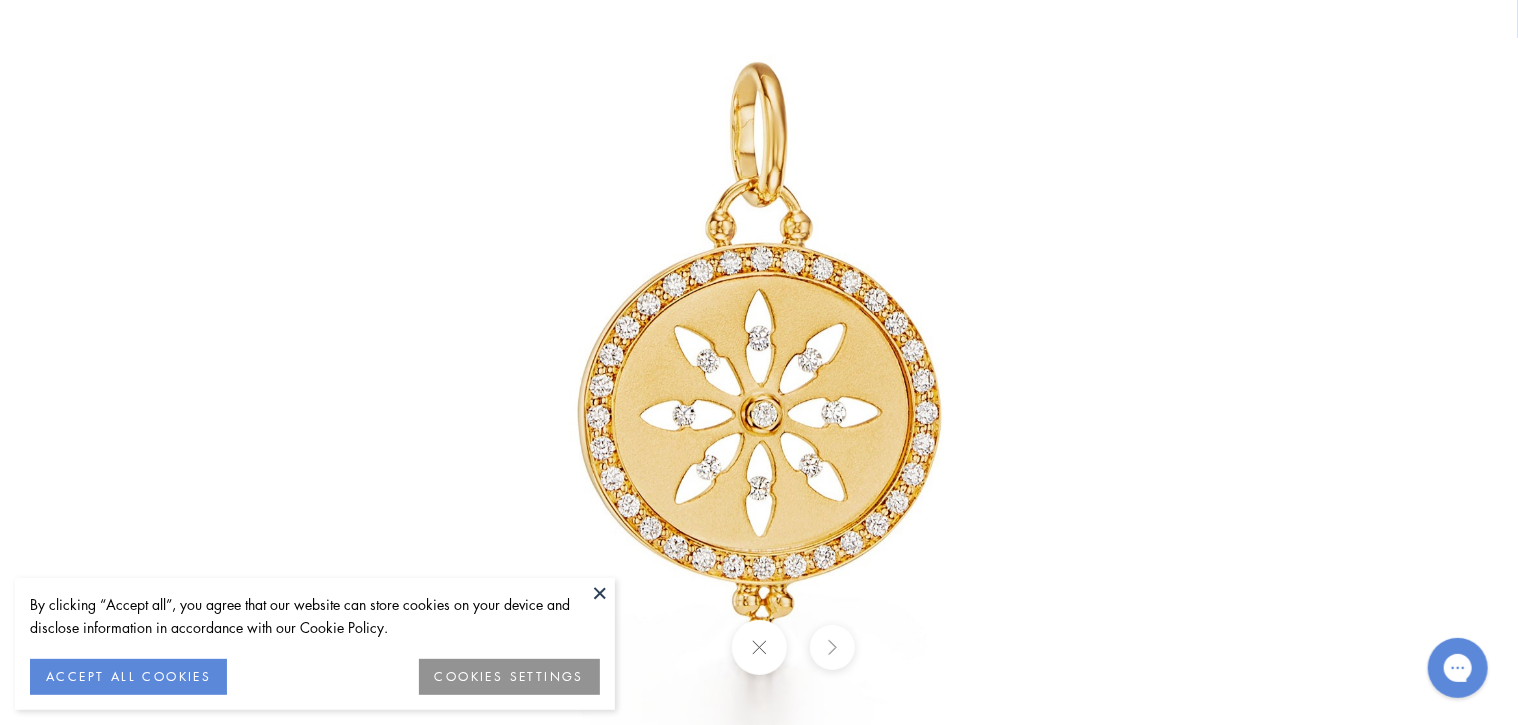 scroll, scrollTop: 106, scrollLeft: 0, axis: vertical 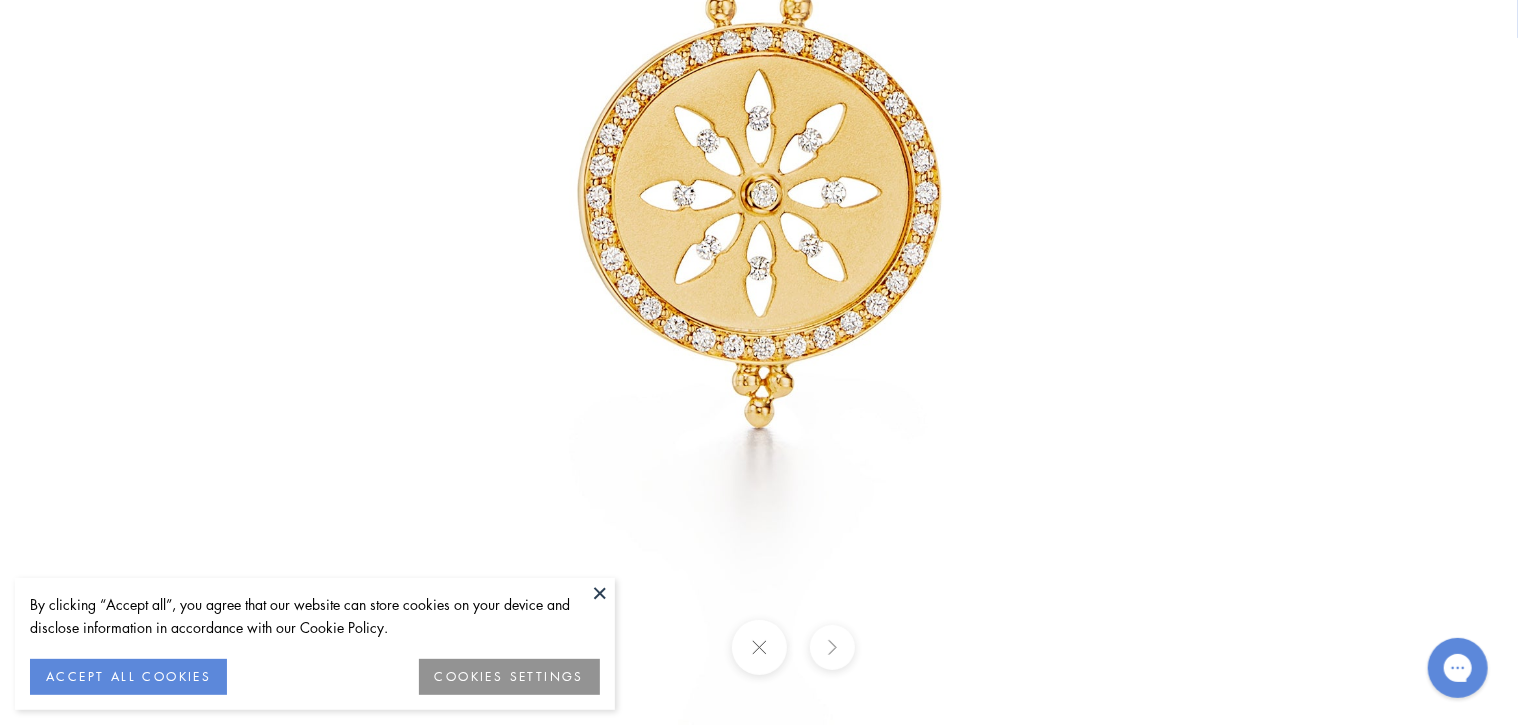 click at bounding box center [759, 140] 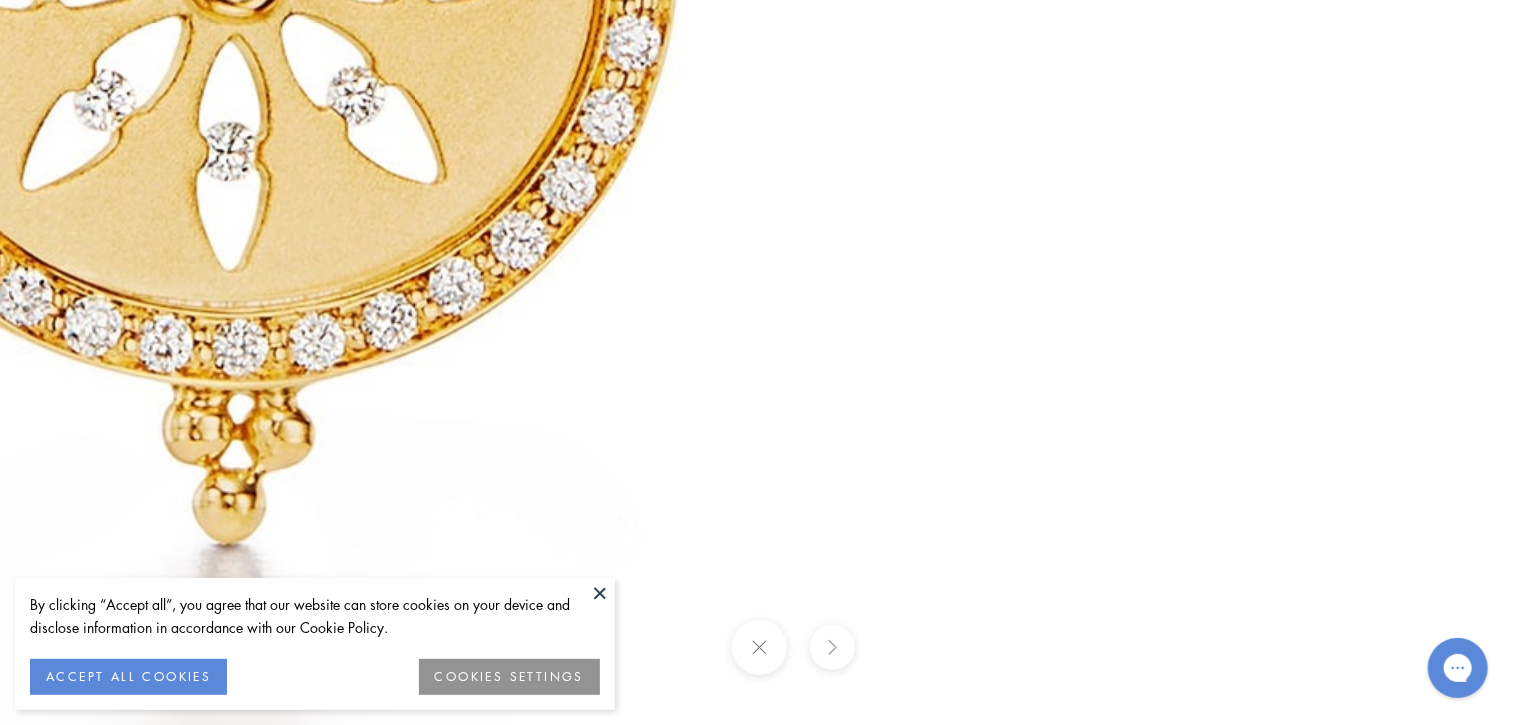 drag, startPoint x: 1120, startPoint y: 265, endPoint x: 1104, endPoint y: 278, distance: 20.615528 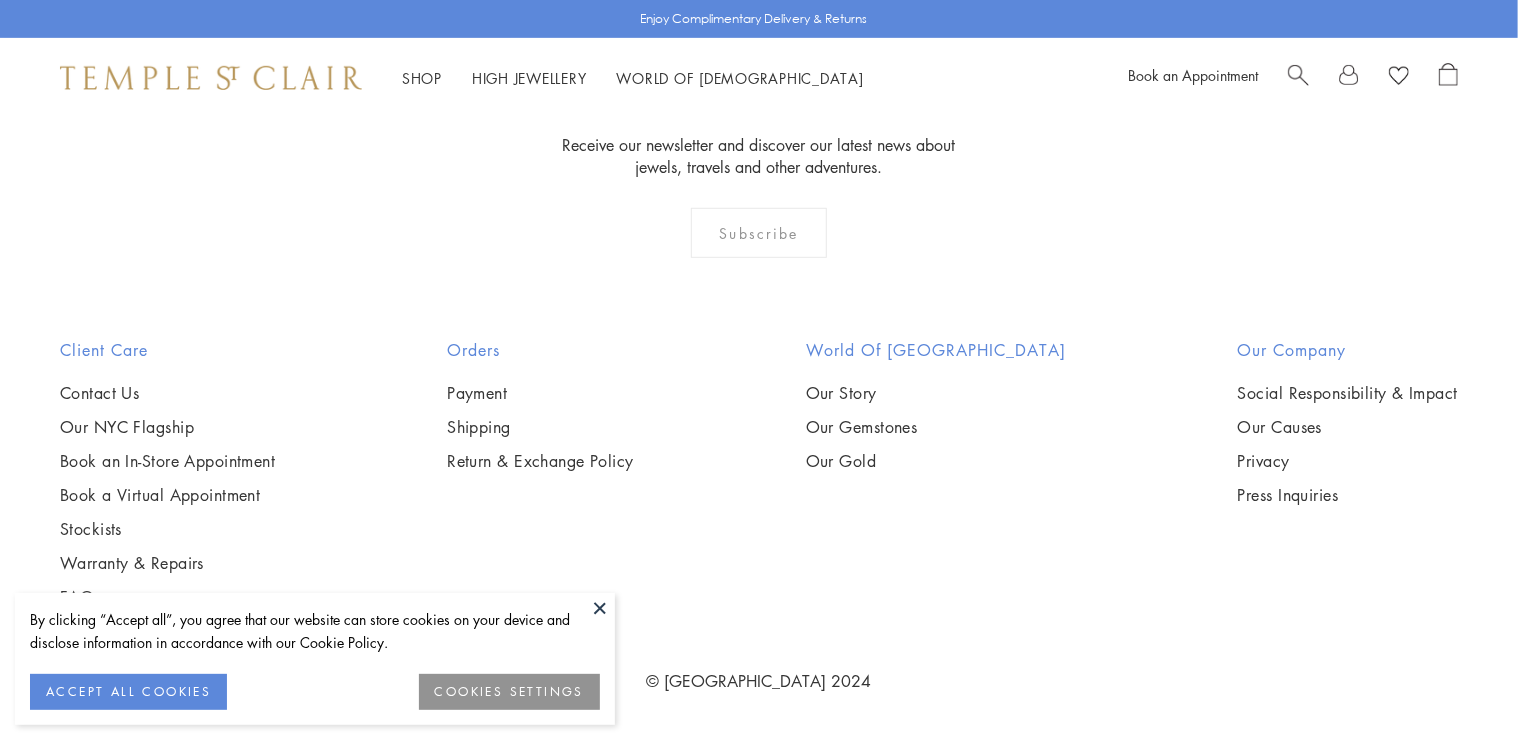 scroll, scrollTop: 8353, scrollLeft: 0, axis: vertical 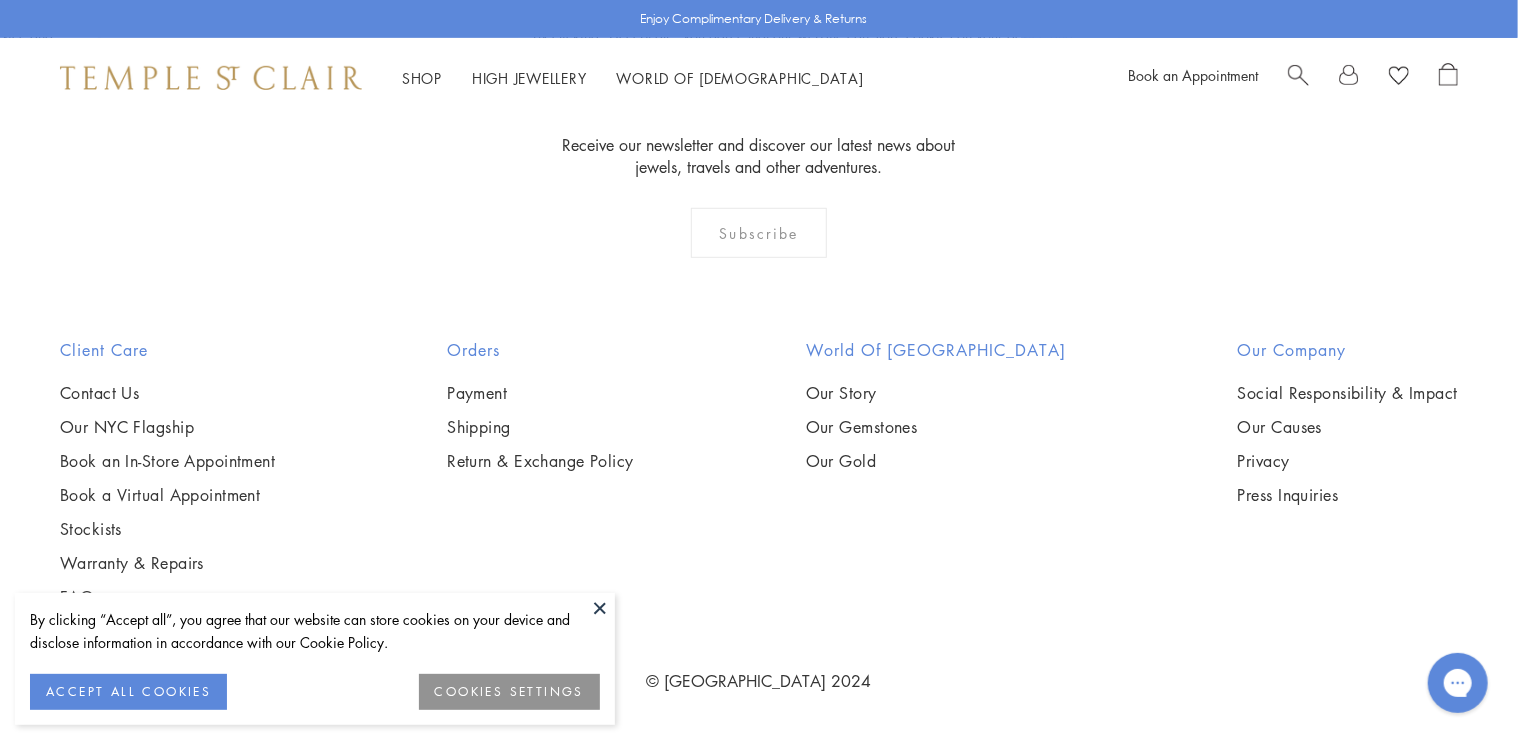 click at bounding box center (0, 0) 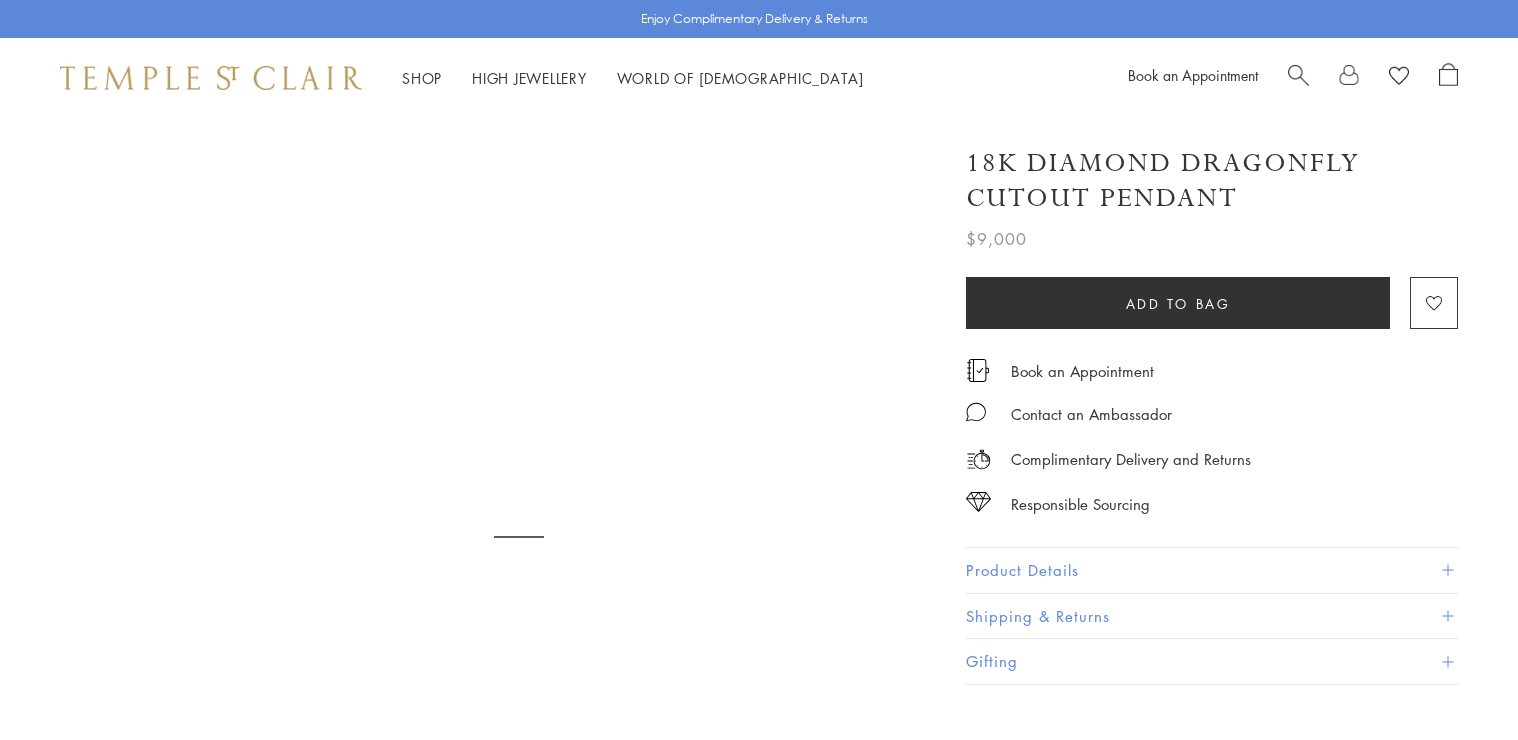 scroll, scrollTop: 0, scrollLeft: 0, axis: both 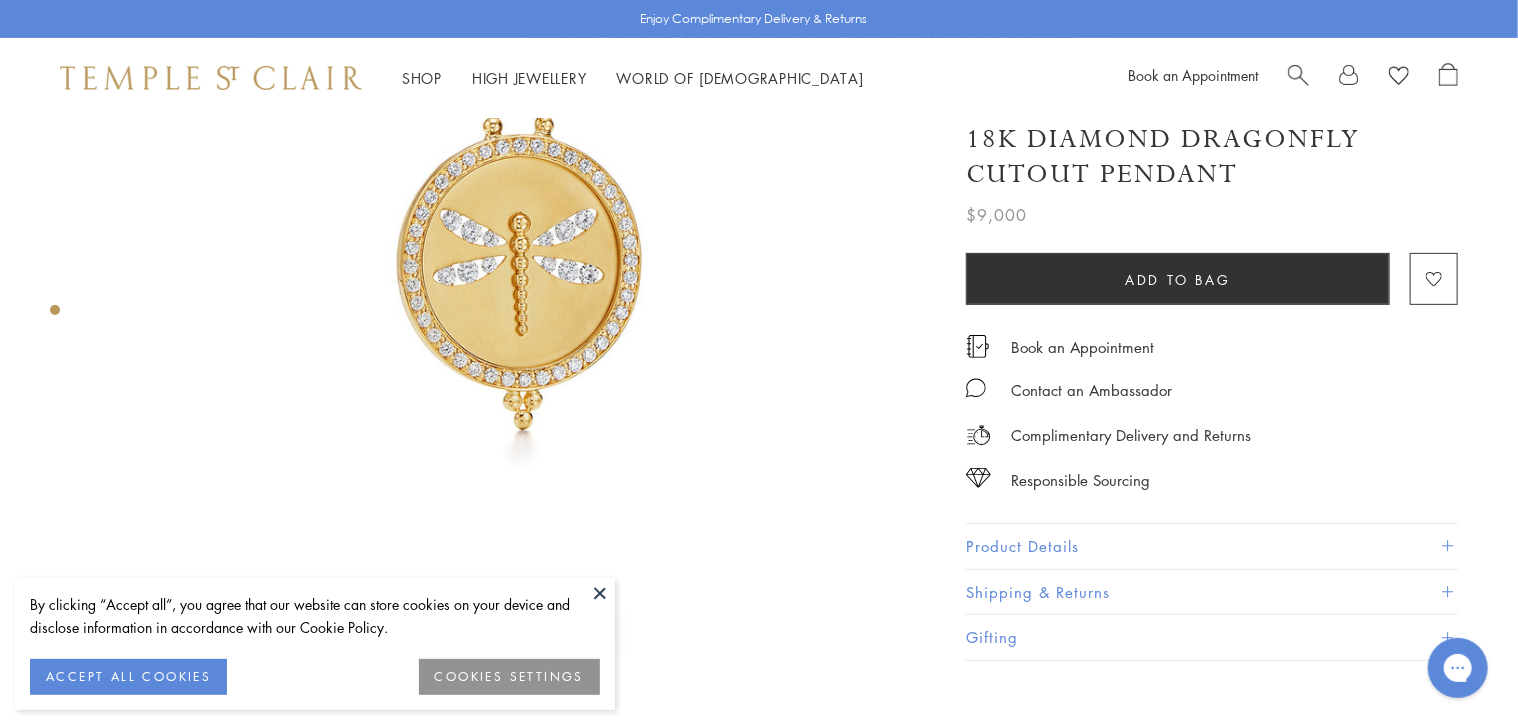 click on "Product Details" at bounding box center [1212, 546] 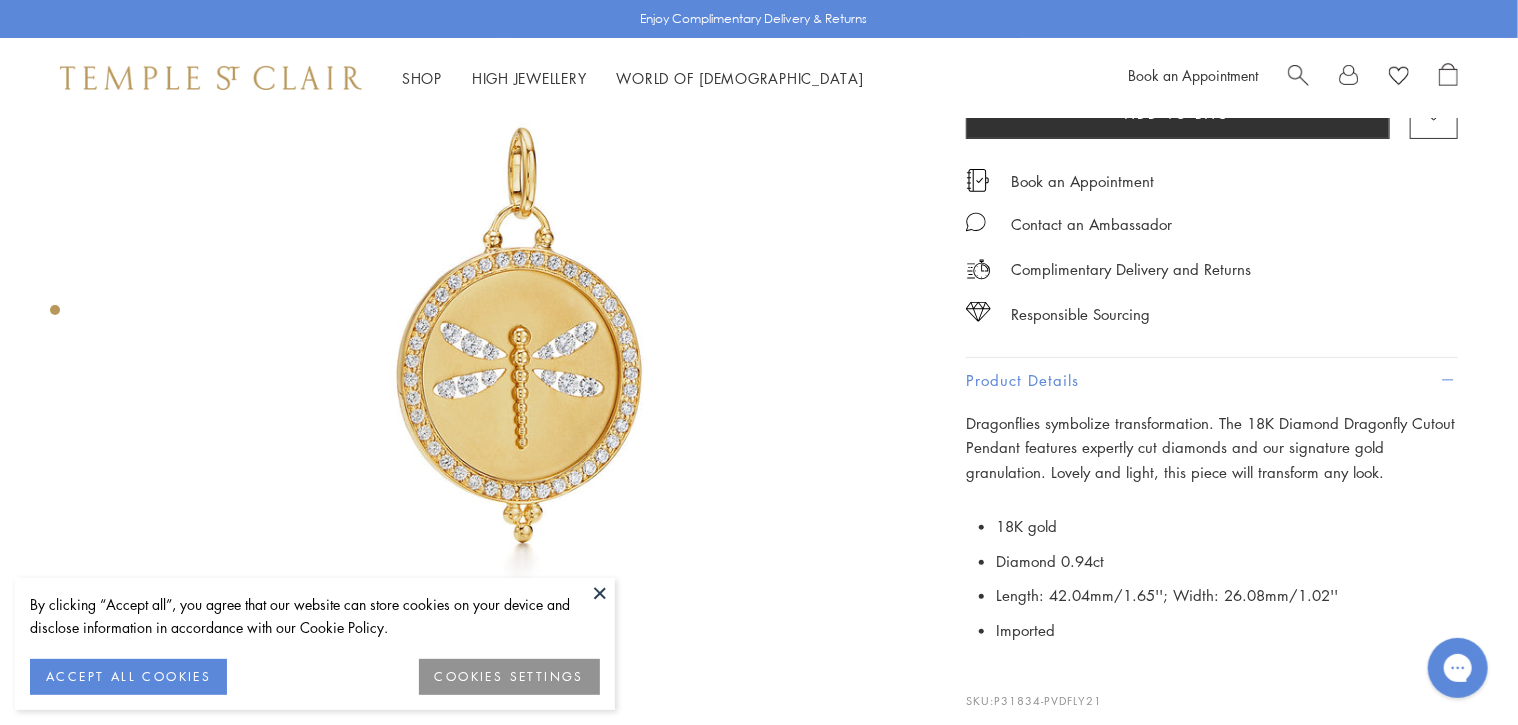 scroll, scrollTop: 180, scrollLeft: 0, axis: vertical 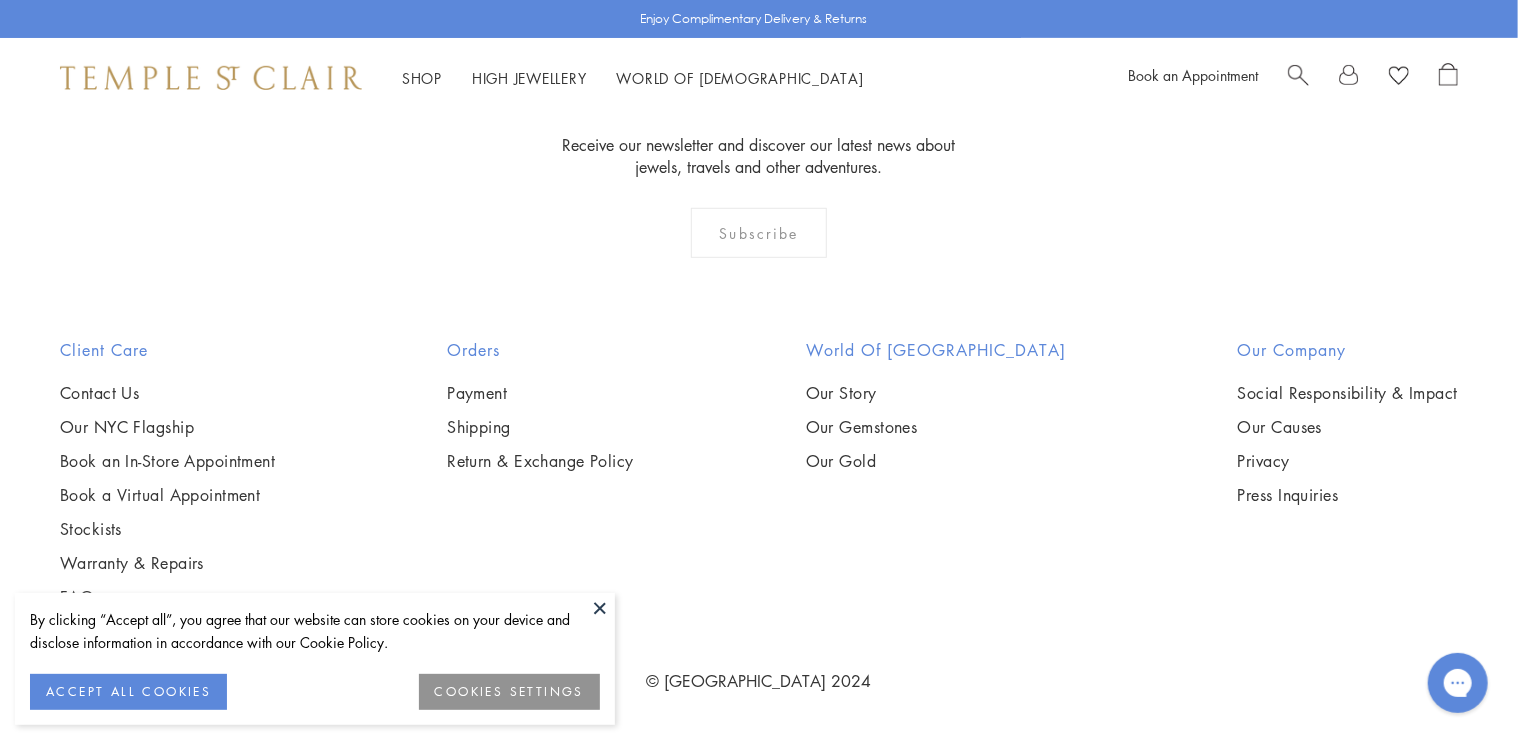 click at bounding box center [0, 0] 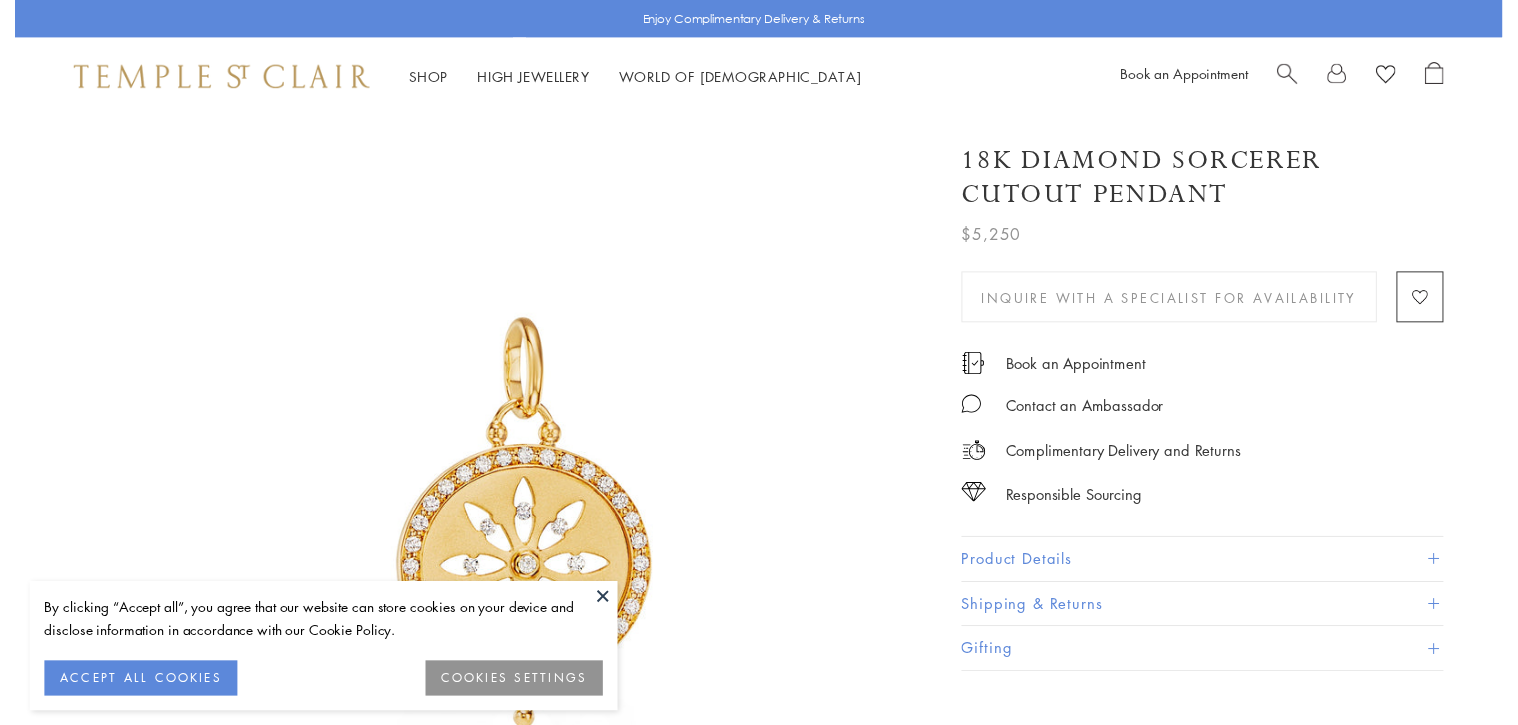 scroll, scrollTop: 0, scrollLeft: 0, axis: both 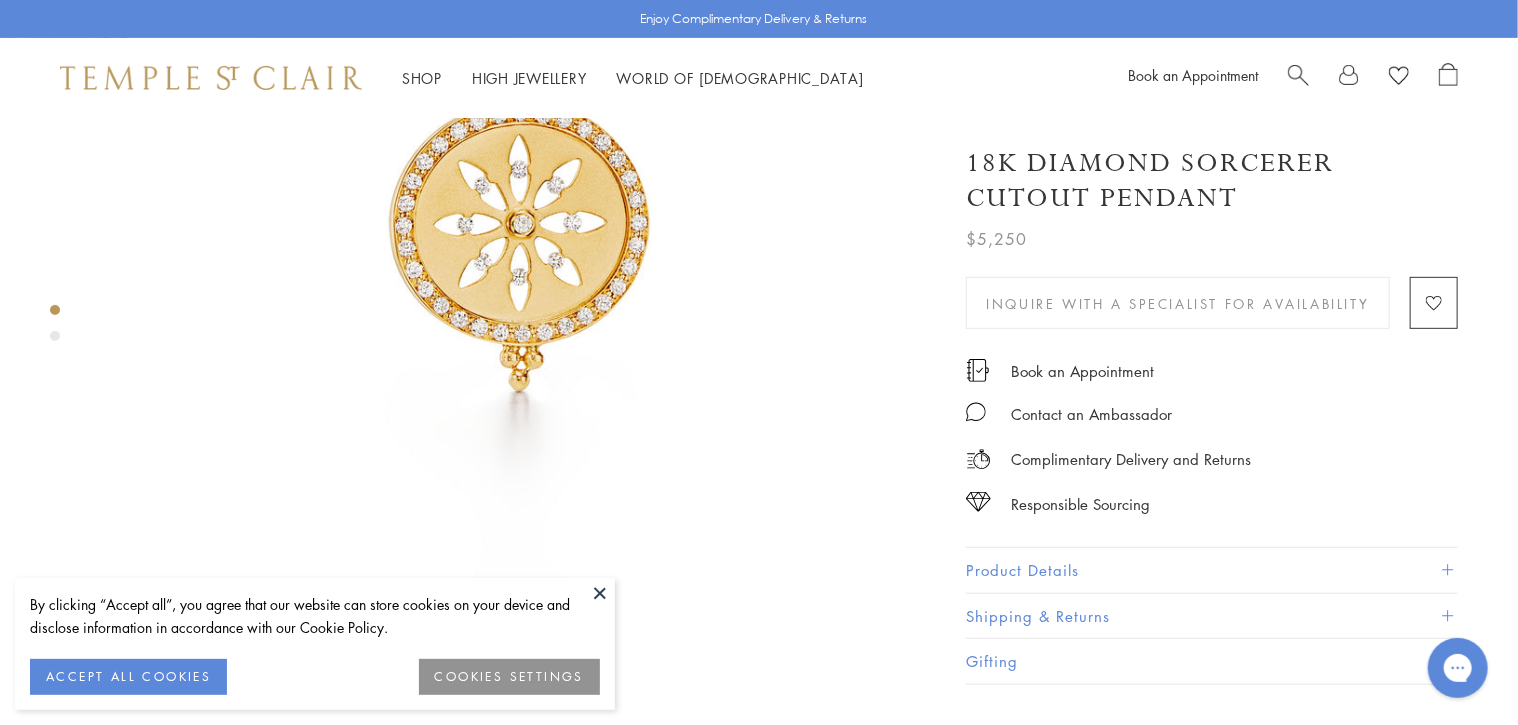 click on "Product Details" at bounding box center (1212, 570) 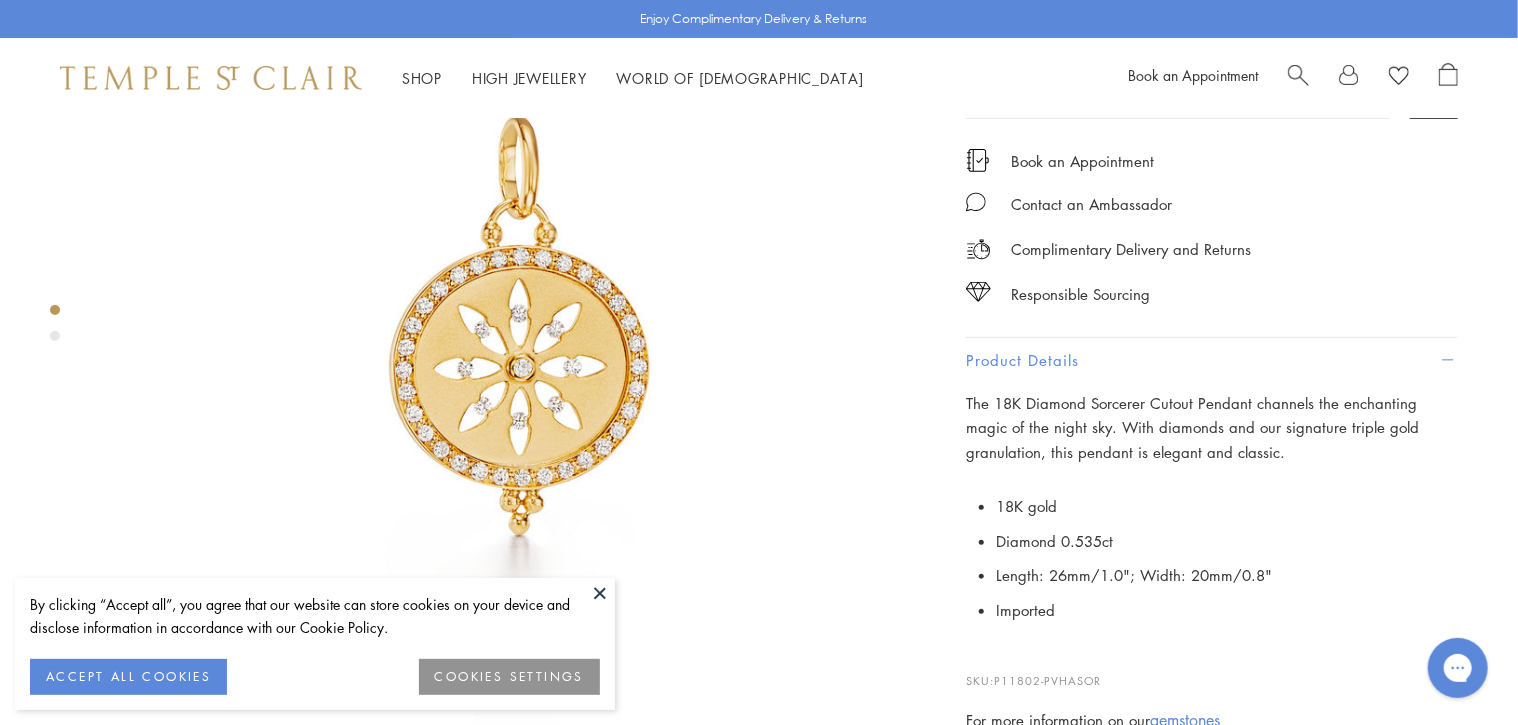 scroll, scrollTop: 210, scrollLeft: 0, axis: vertical 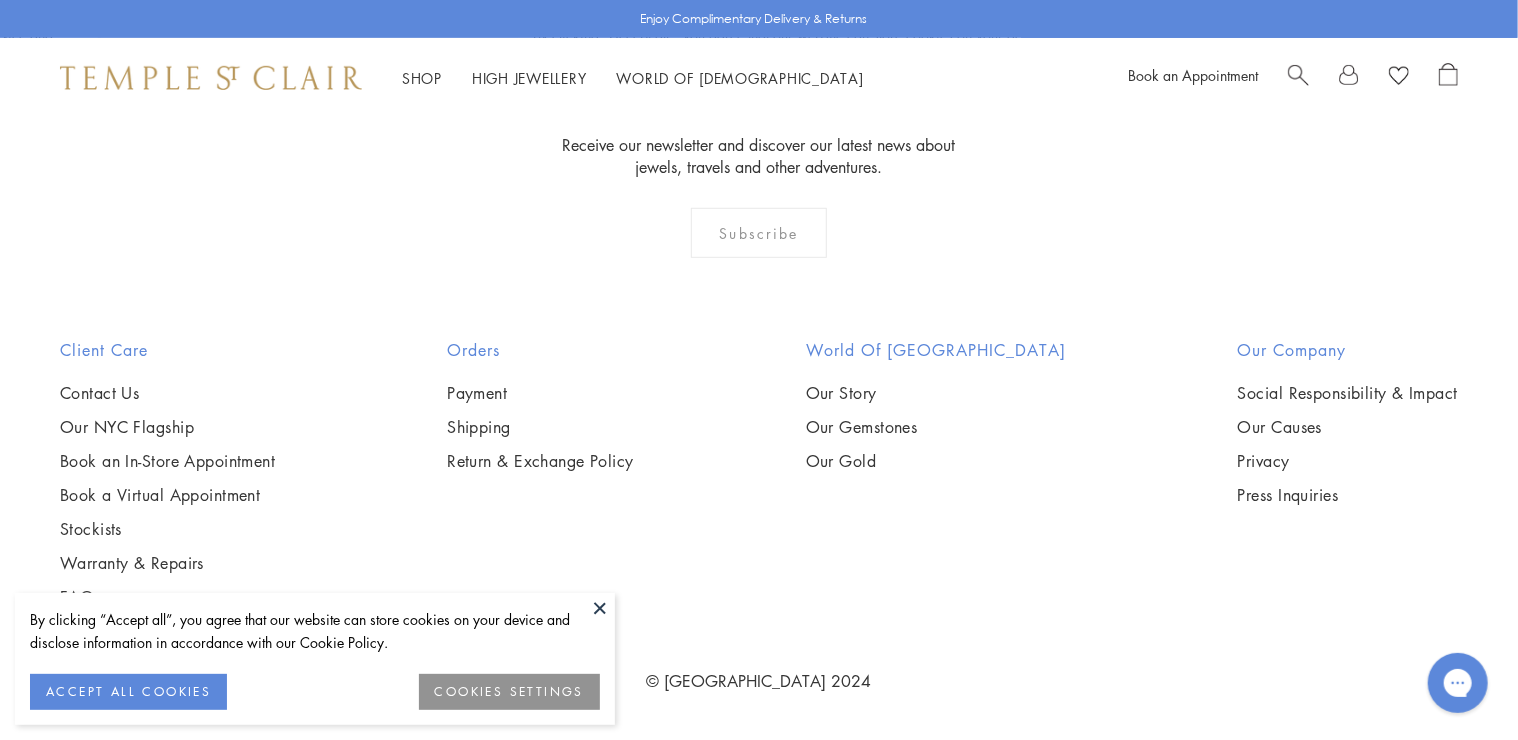 click at bounding box center [0, 0] 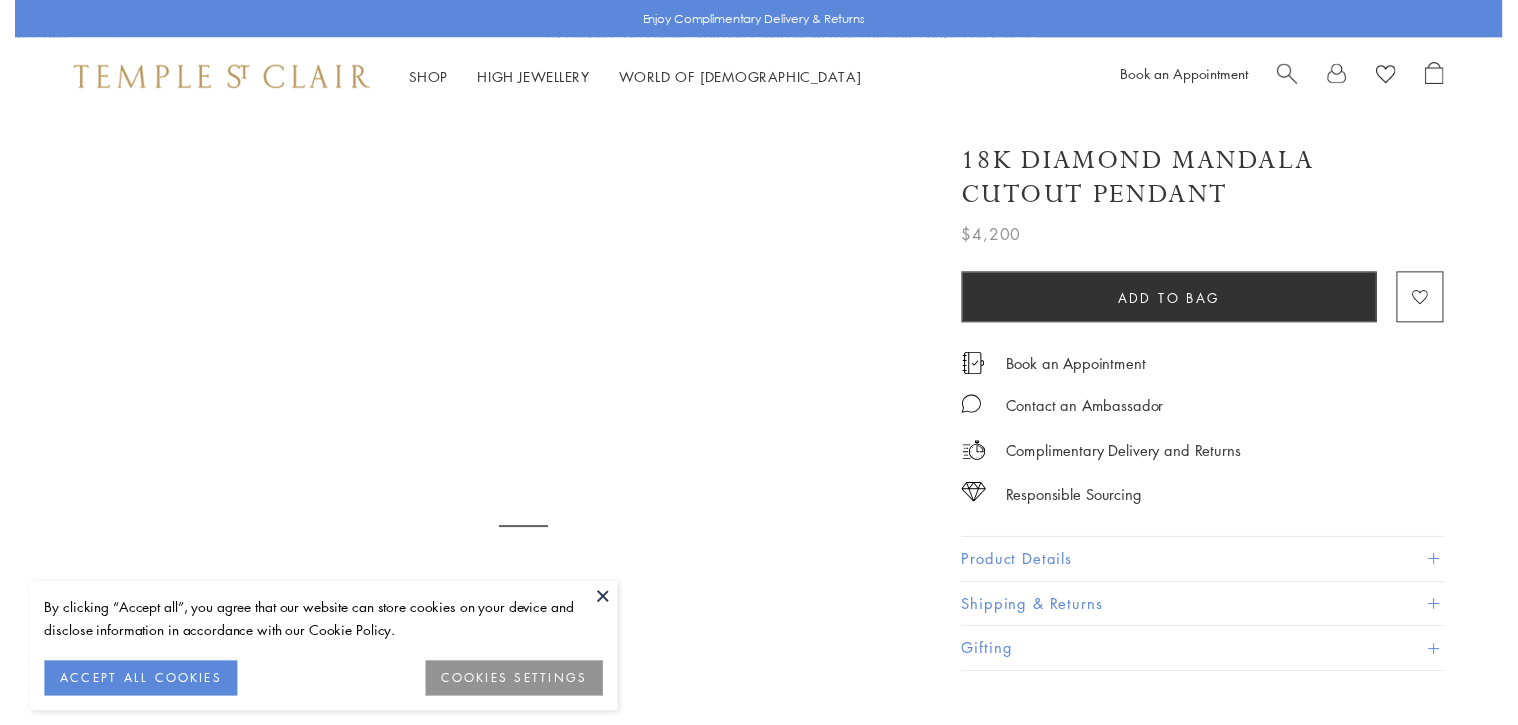 scroll, scrollTop: 0, scrollLeft: 0, axis: both 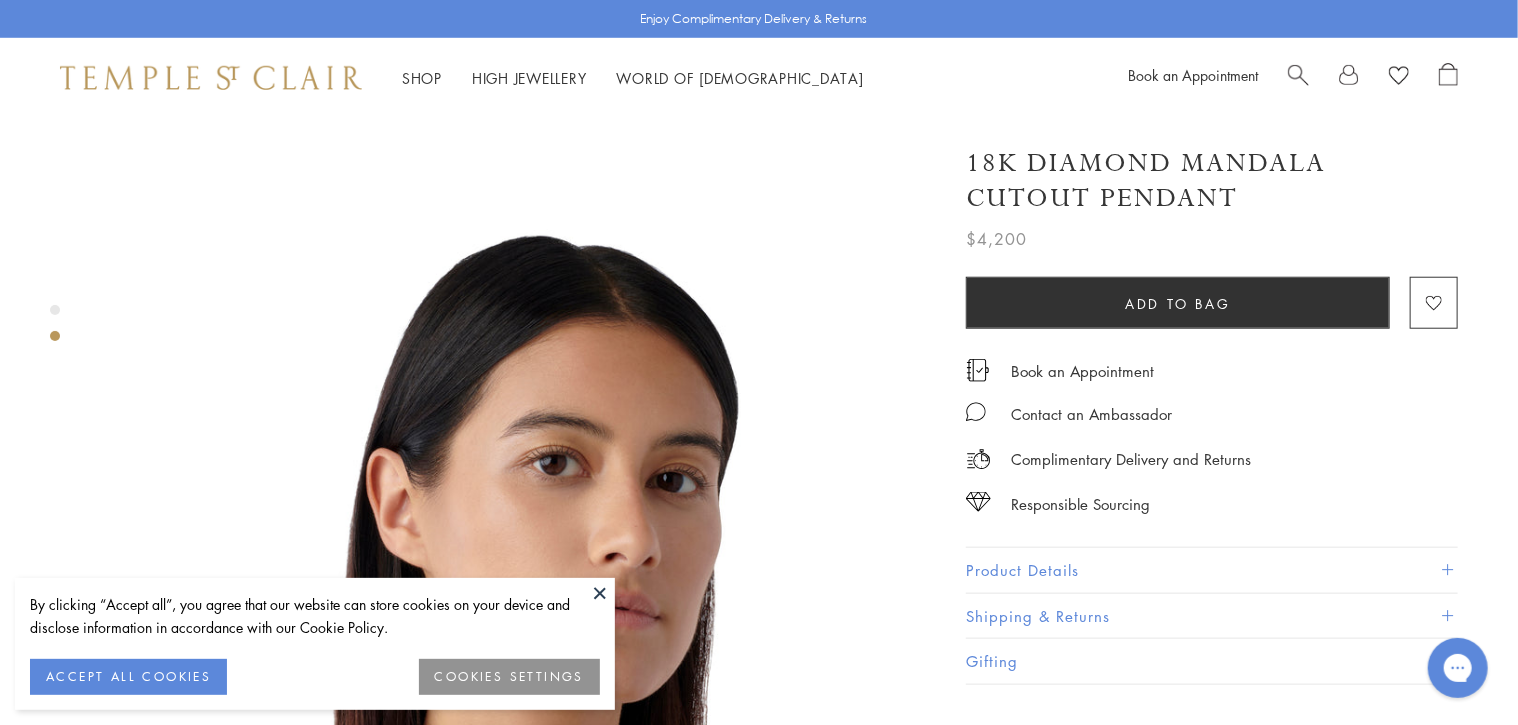 click on "Product Details" at bounding box center (1212, 570) 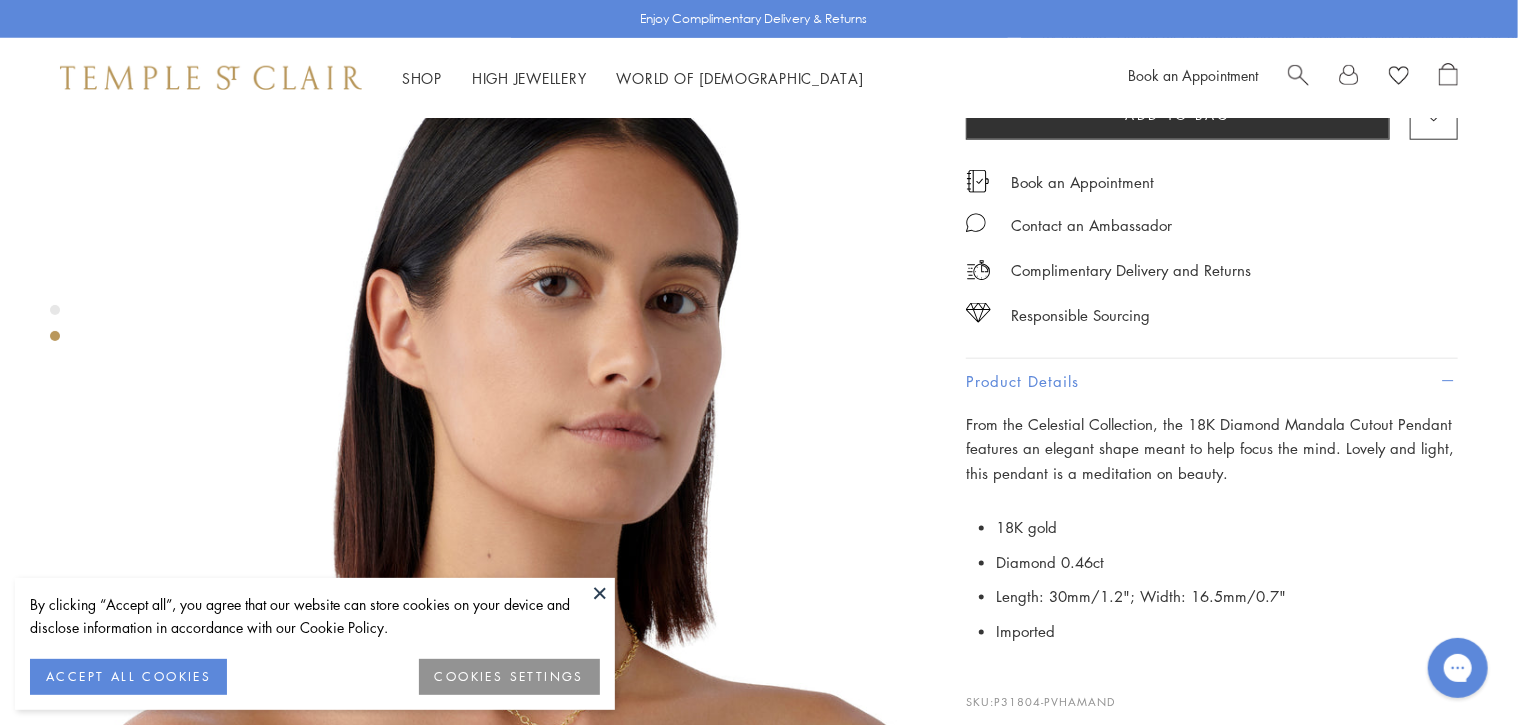 scroll, scrollTop: 956, scrollLeft: 0, axis: vertical 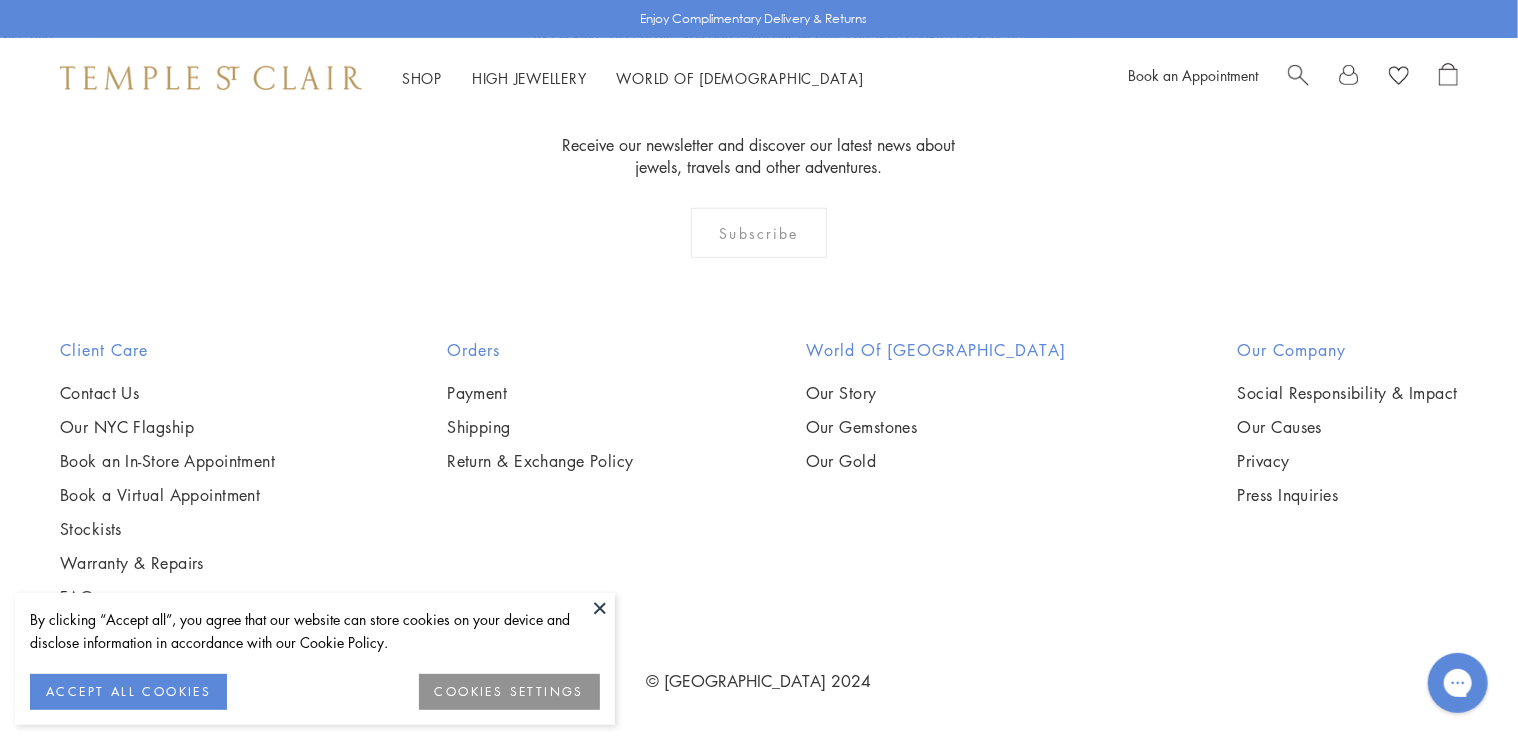click at bounding box center [0, 0] 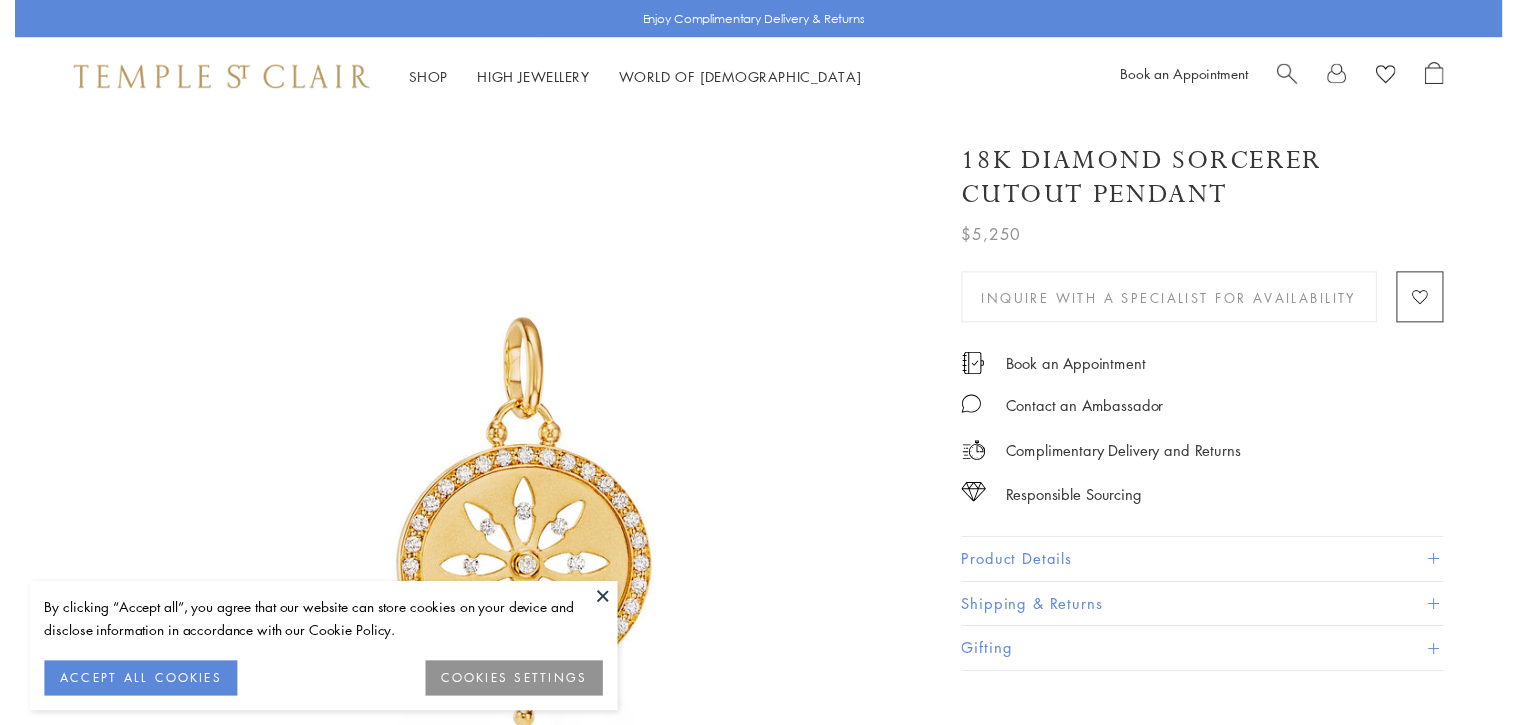 scroll, scrollTop: 0, scrollLeft: 0, axis: both 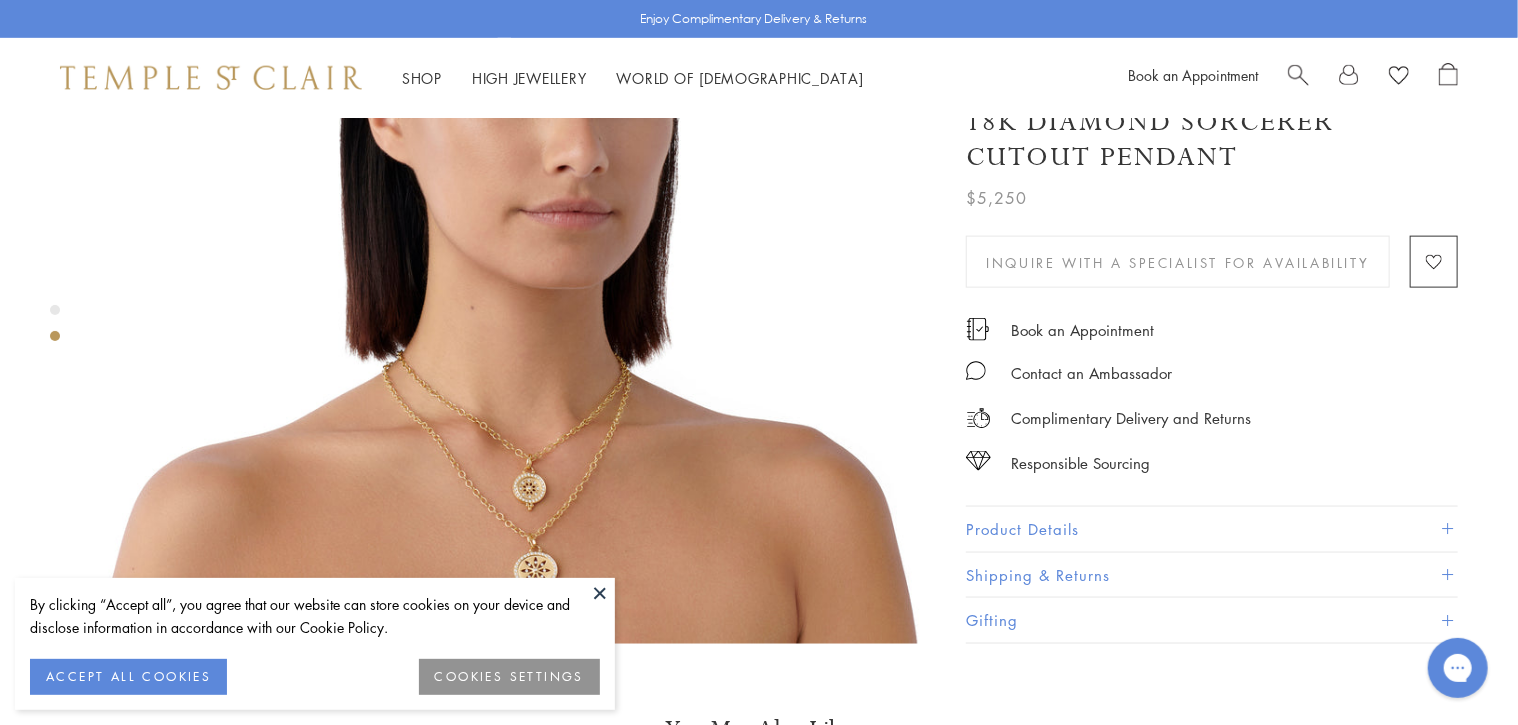 click on "Product Details" at bounding box center [1212, 529] 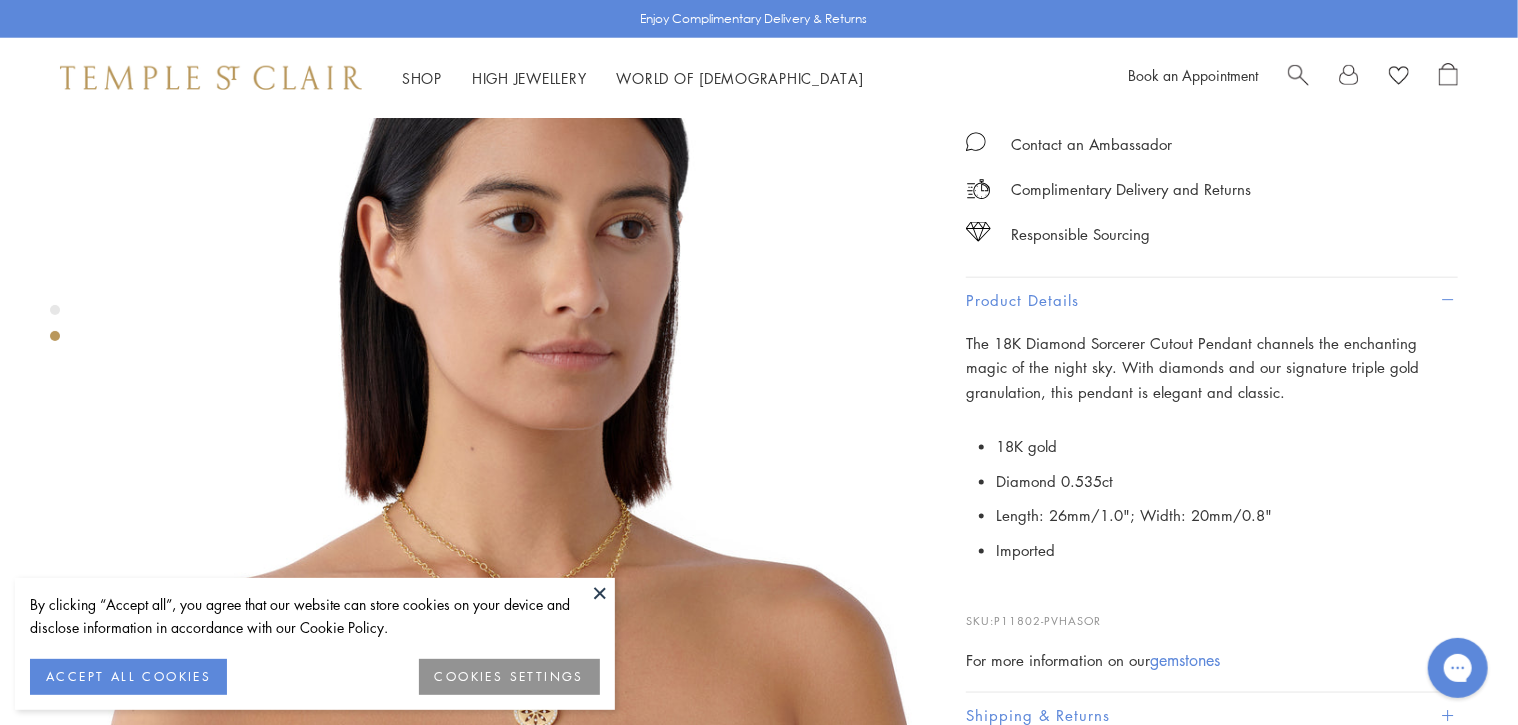 scroll, scrollTop: 1034, scrollLeft: 0, axis: vertical 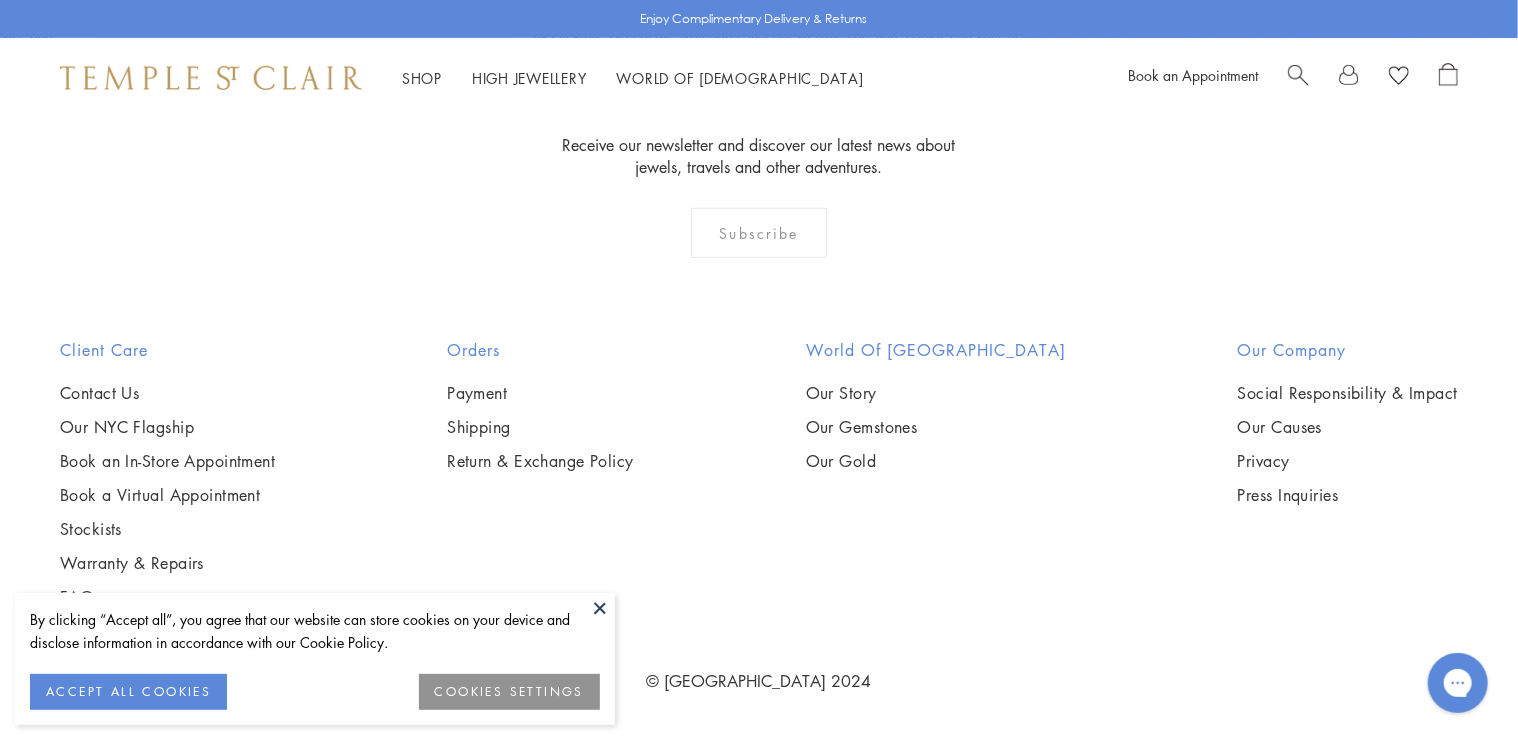 drag, startPoint x: 326, startPoint y: 325, endPoint x: 306, endPoint y: 349, distance: 31.241 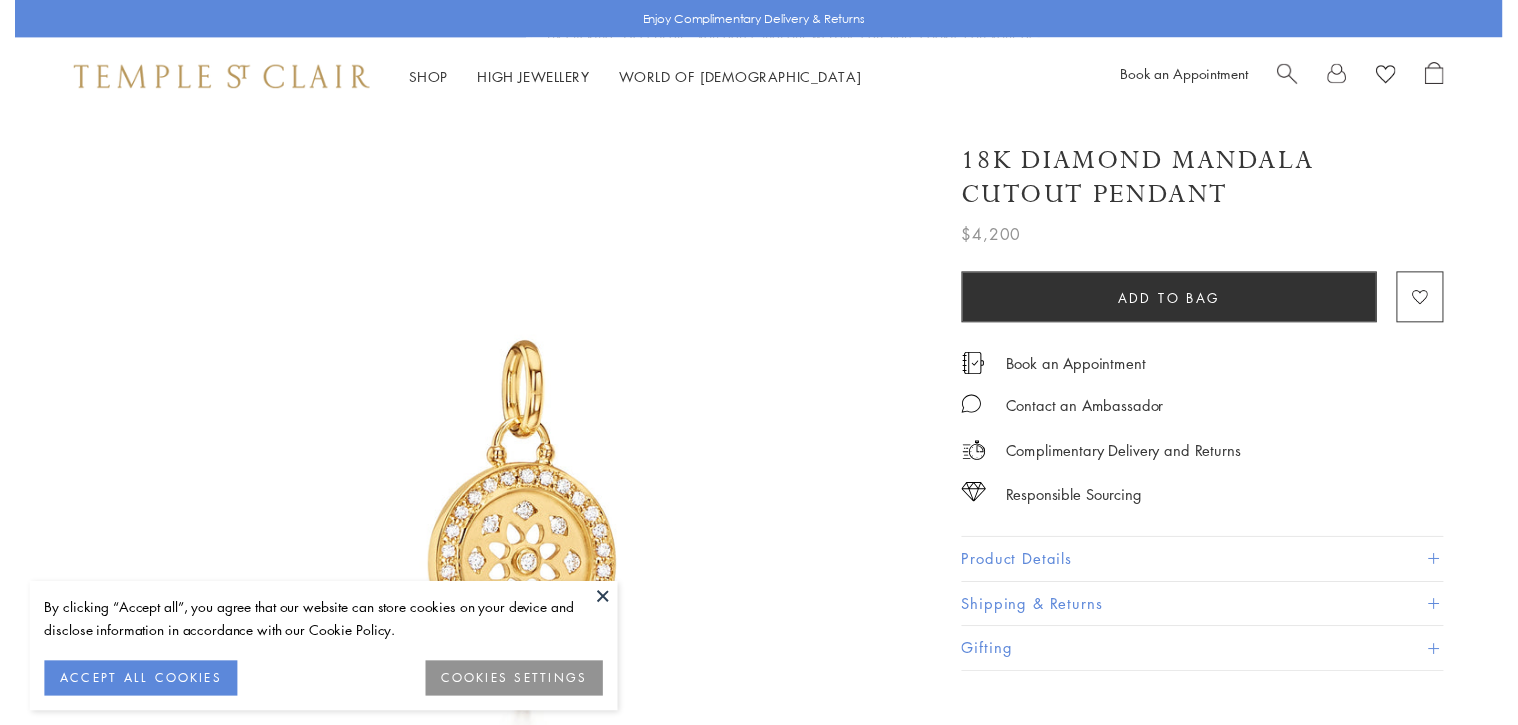 scroll, scrollTop: 0, scrollLeft: 0, axis: both 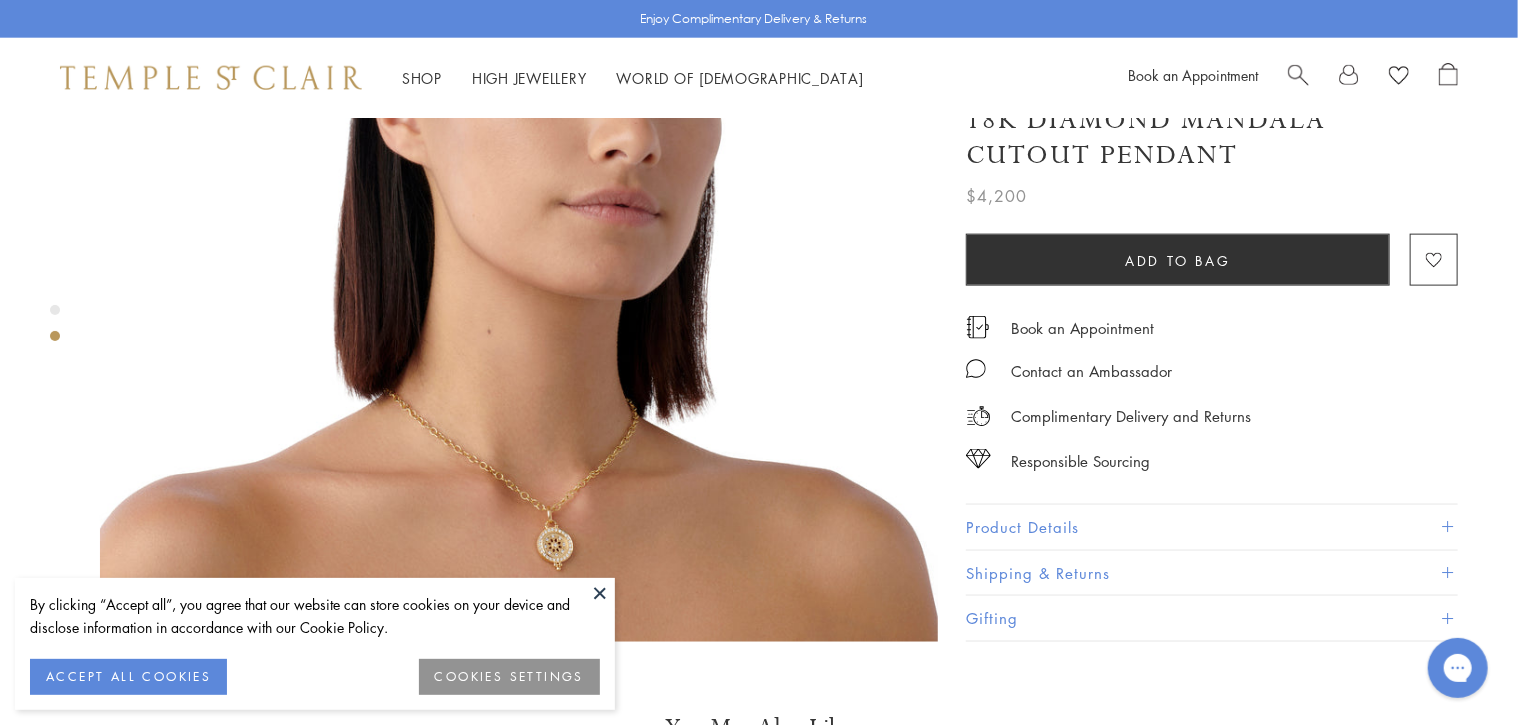 click on "Product Details" at bounding box center (1212, 527) 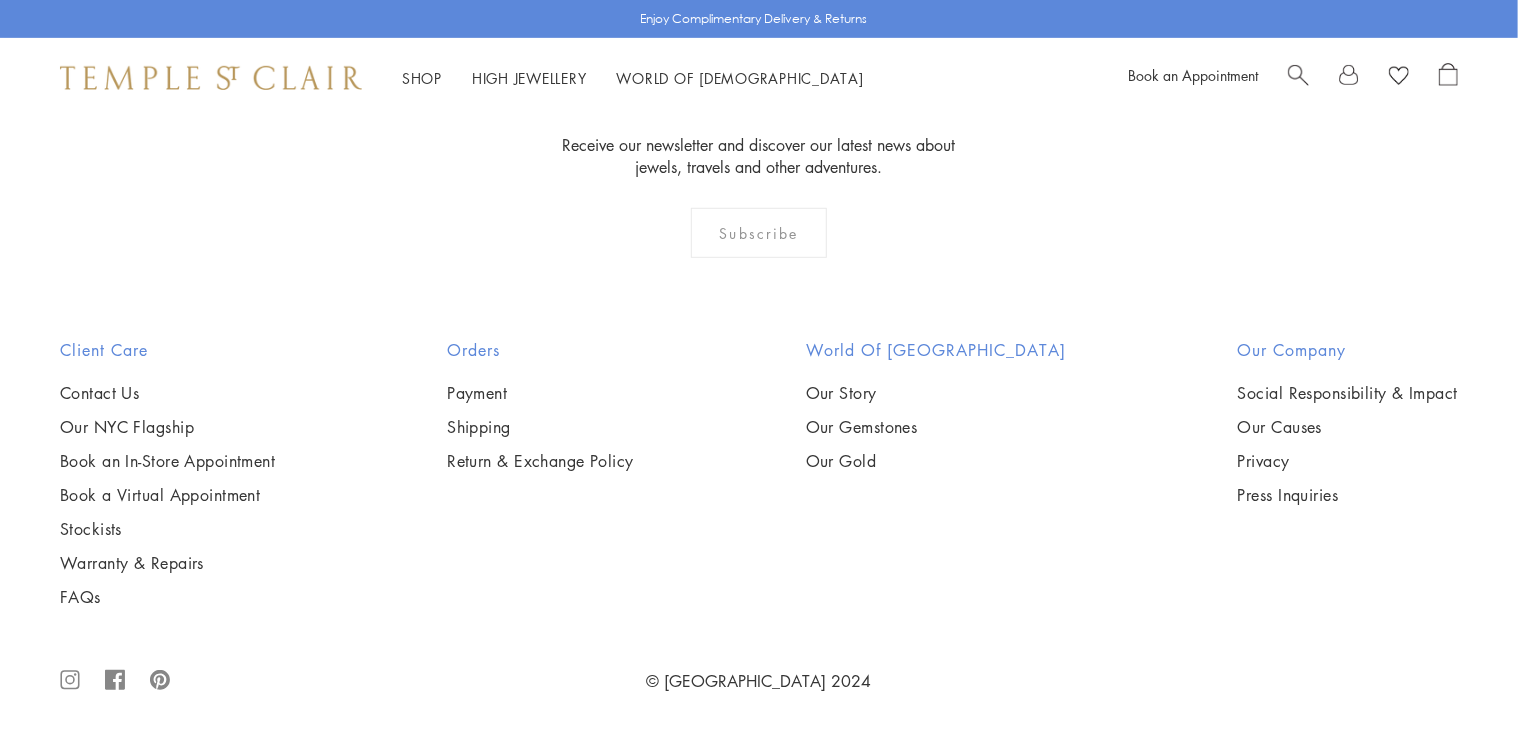 scroll, scrollTop: 8434, scrollLeft: 0, axis: vertical 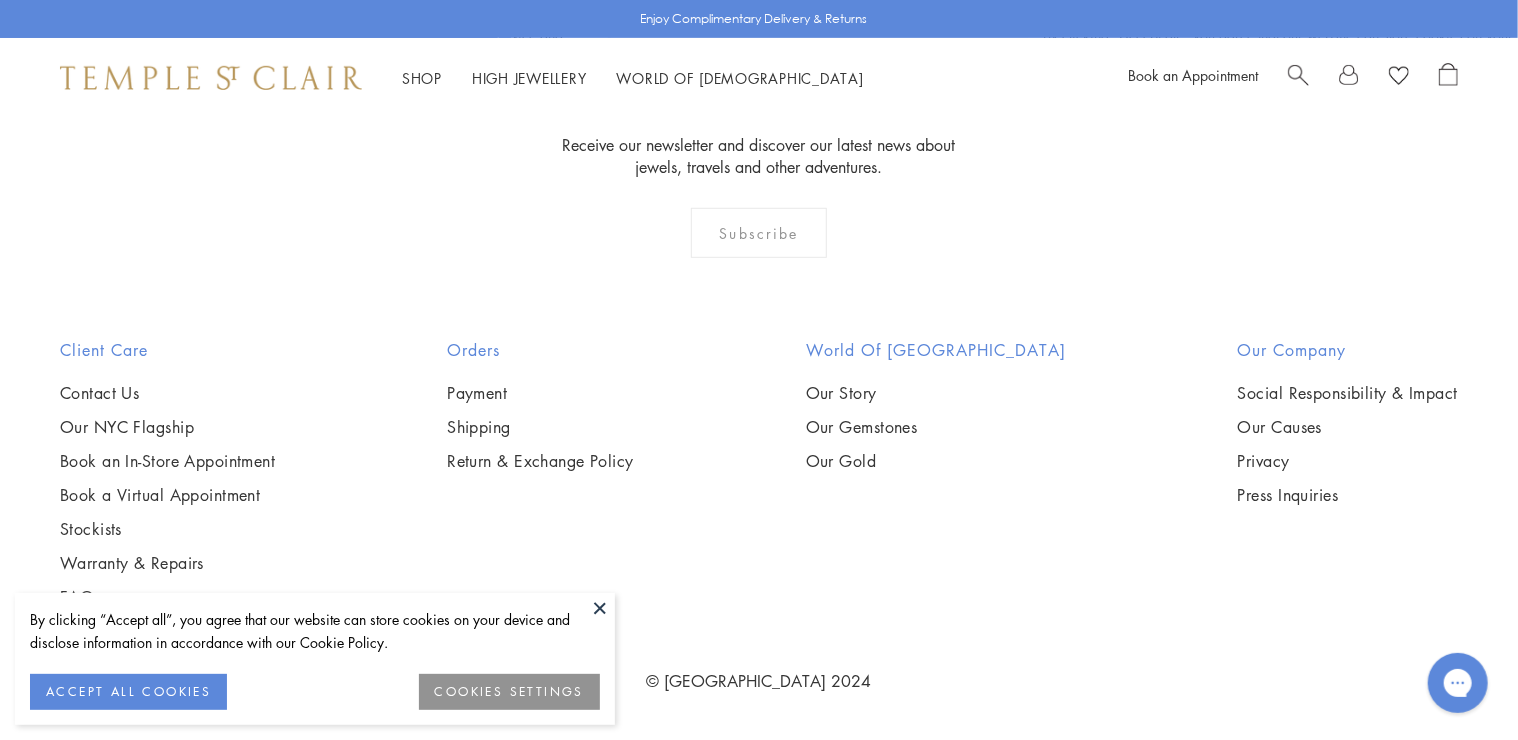 click at bounding box center [0, 0] 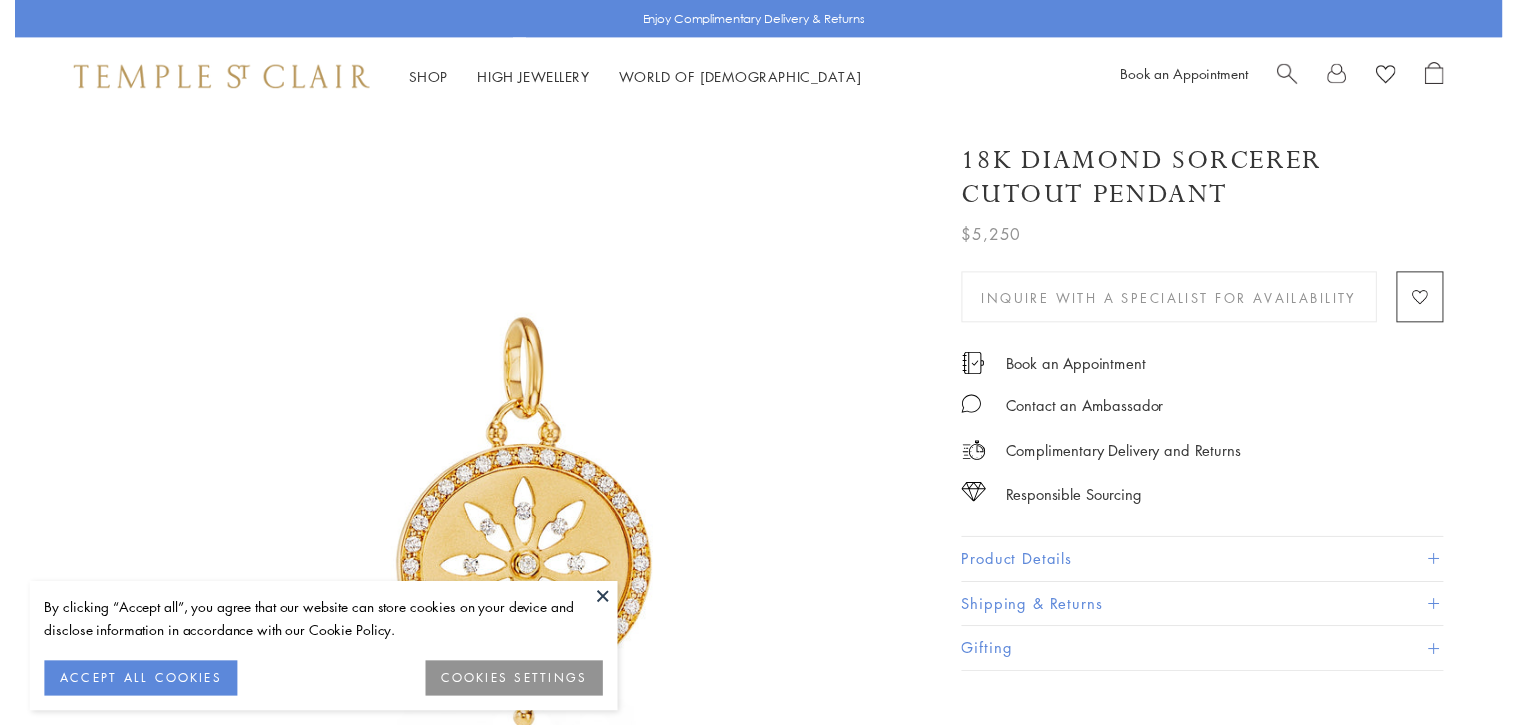 scroll, scrollTop: 0, scrollLeft: 0, axis: both 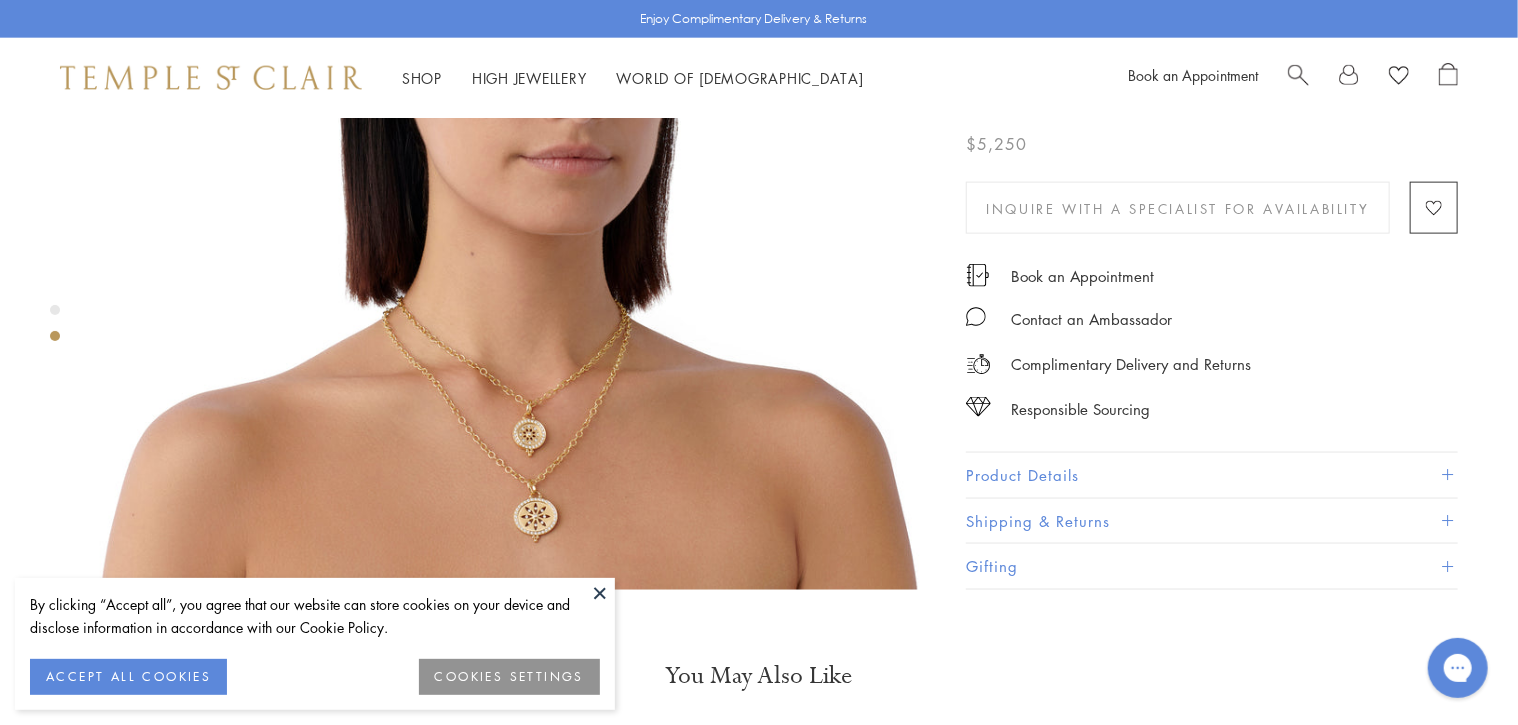 click on "Product Details" at bounding box center (1212, 475) 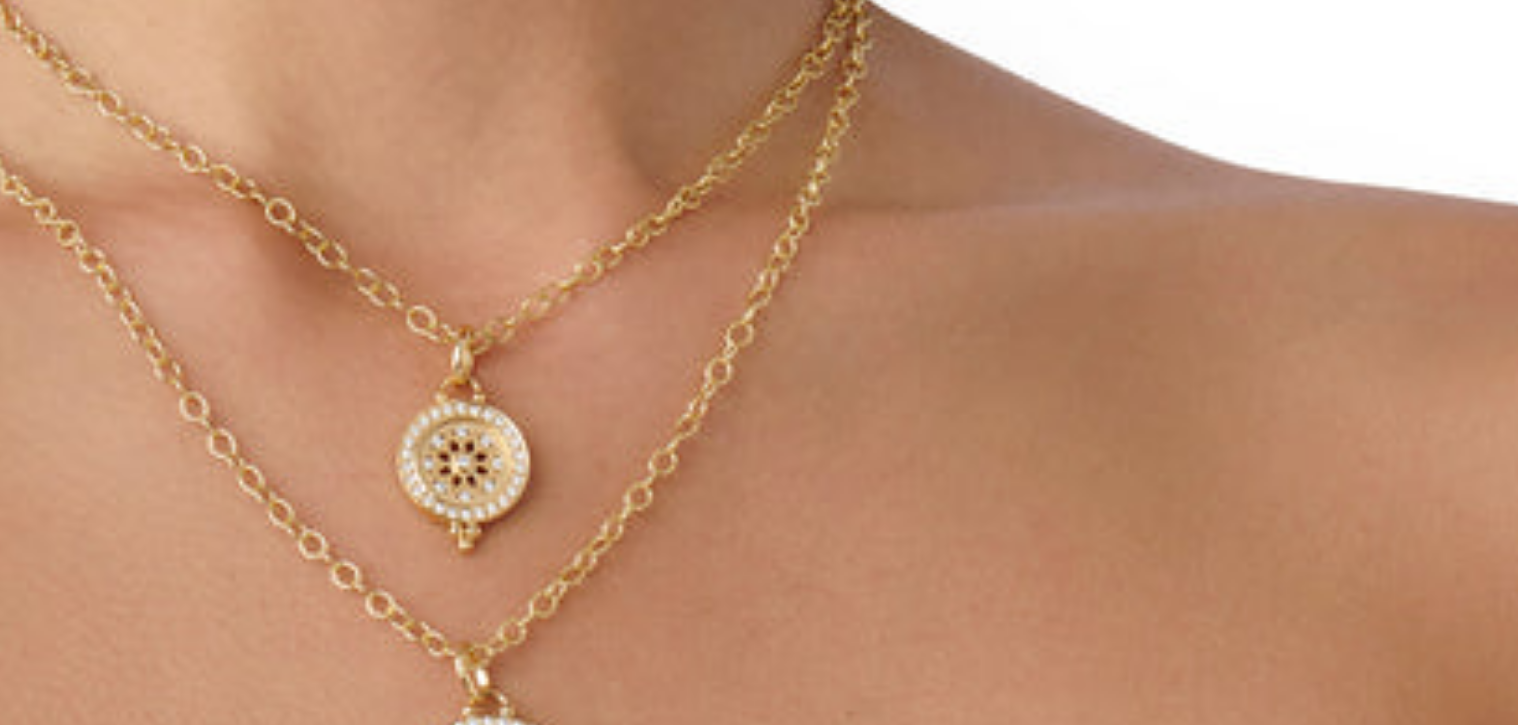 scroll, scrollTop: 1296, scrollLeft: 0, axis: vertical 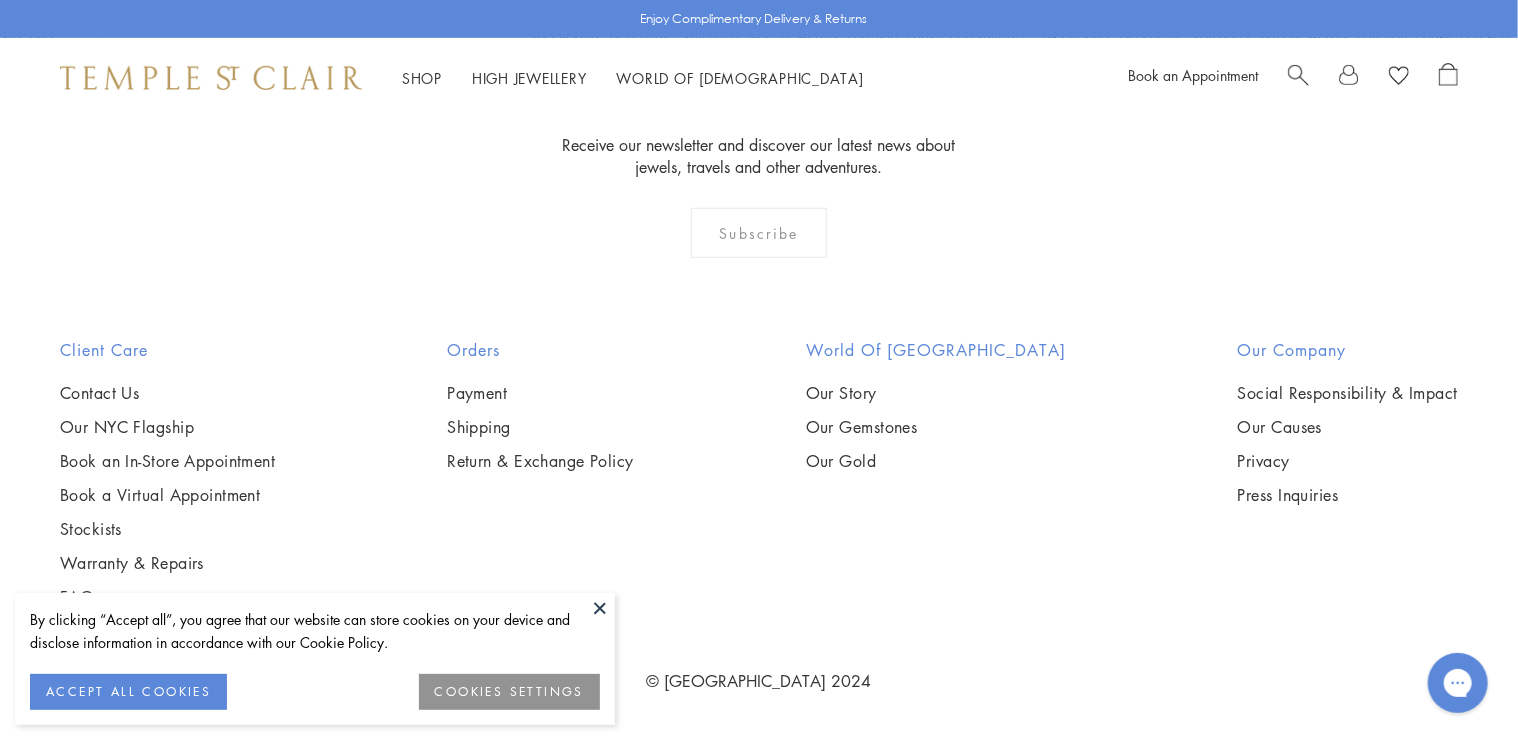 click 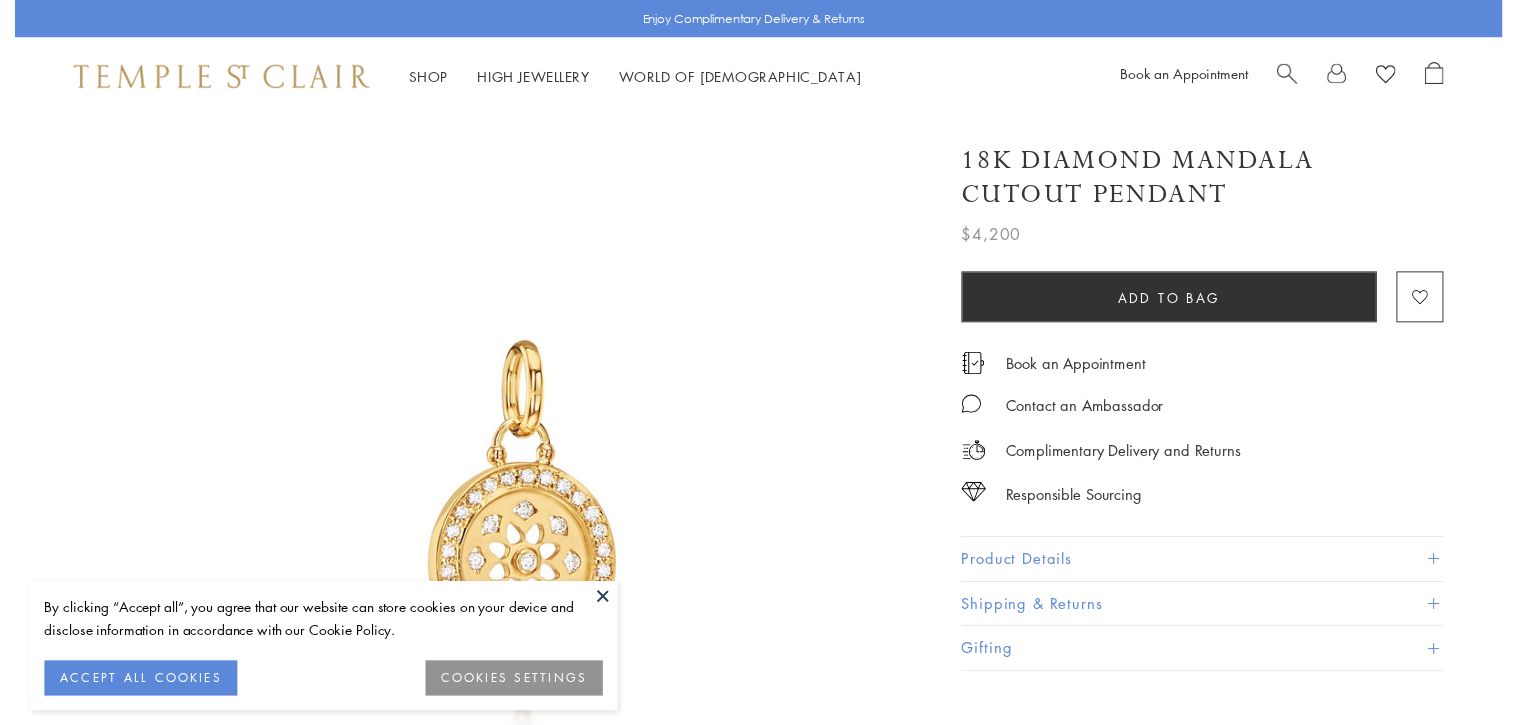 scroll, scrollTop: 0, scrollLeft: 0, axis: both 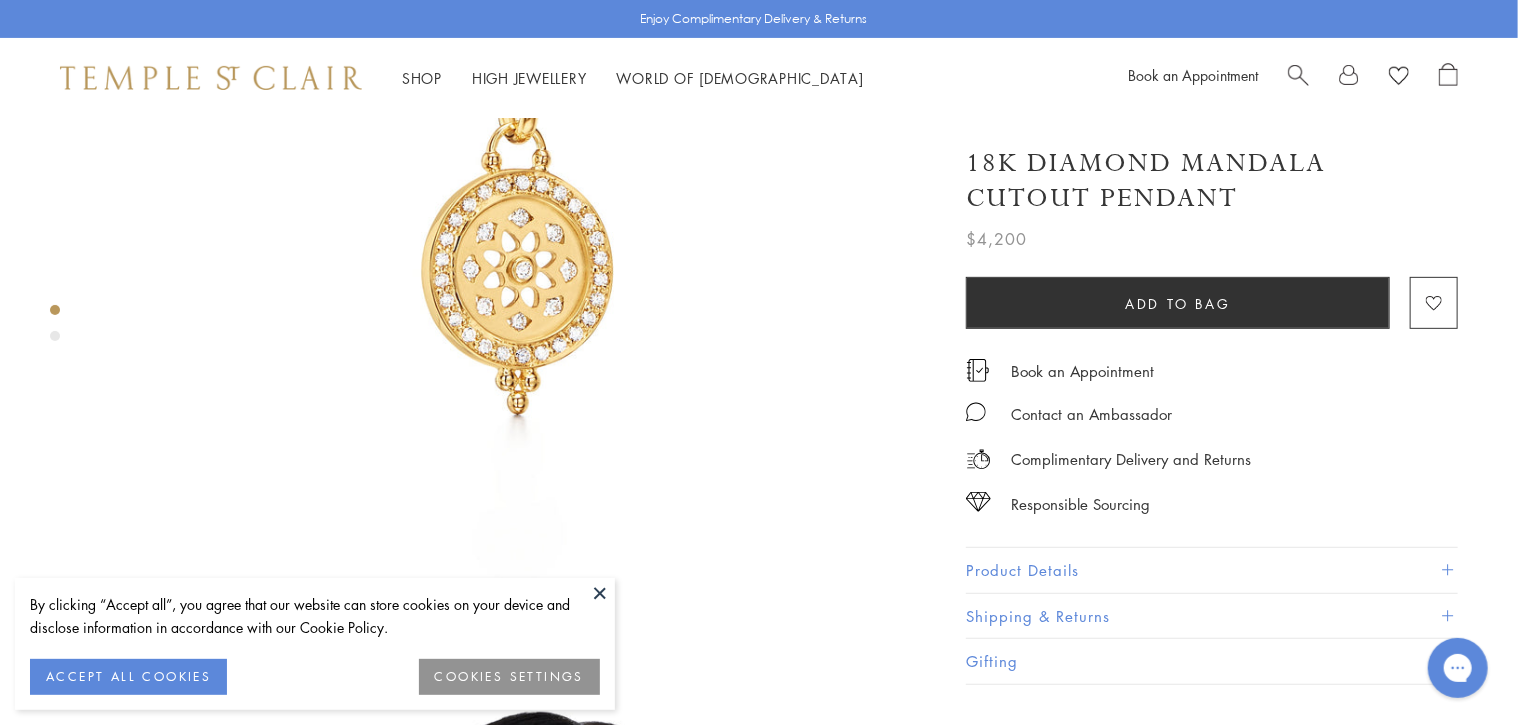 click on "Product Details" at bounding box center (1212, 570) 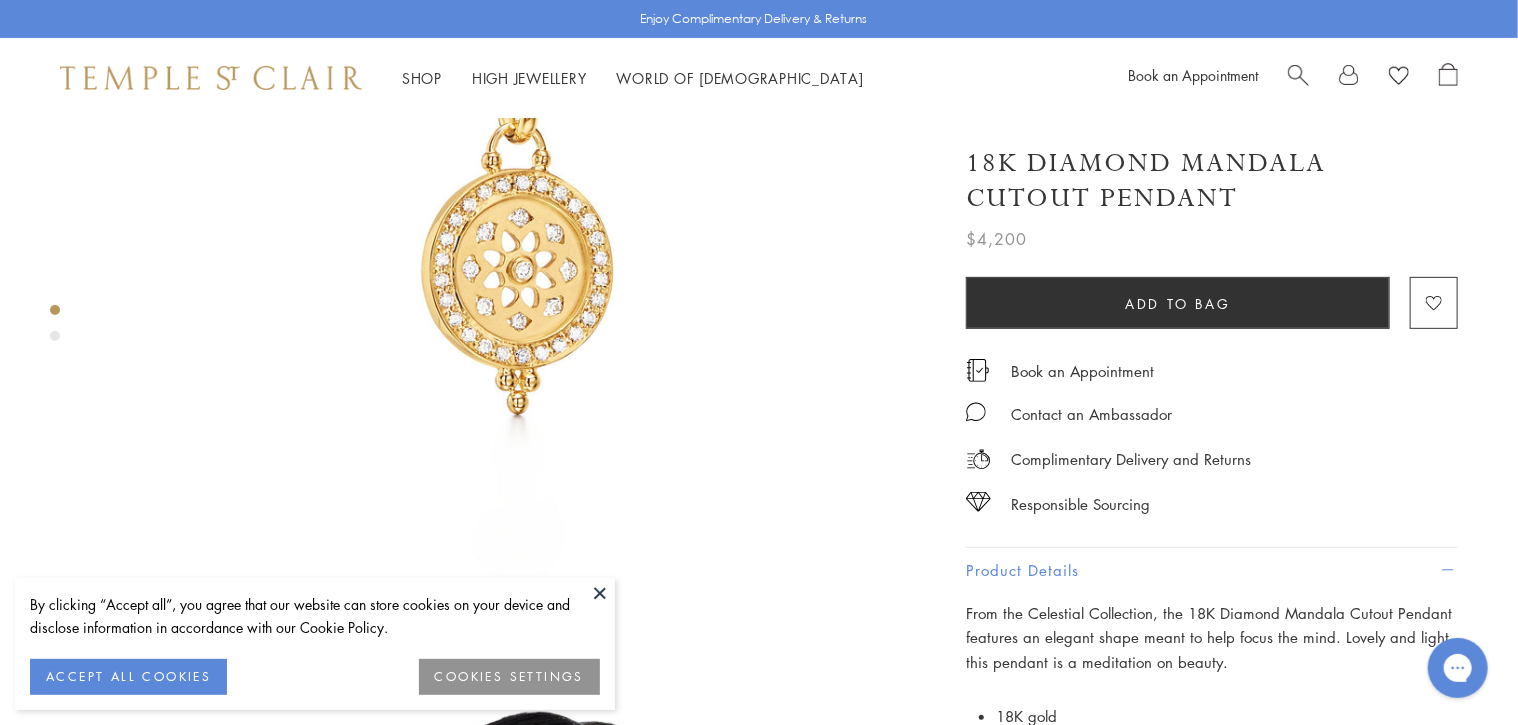 click on "Product Details" at bounding box center (1212, 570) 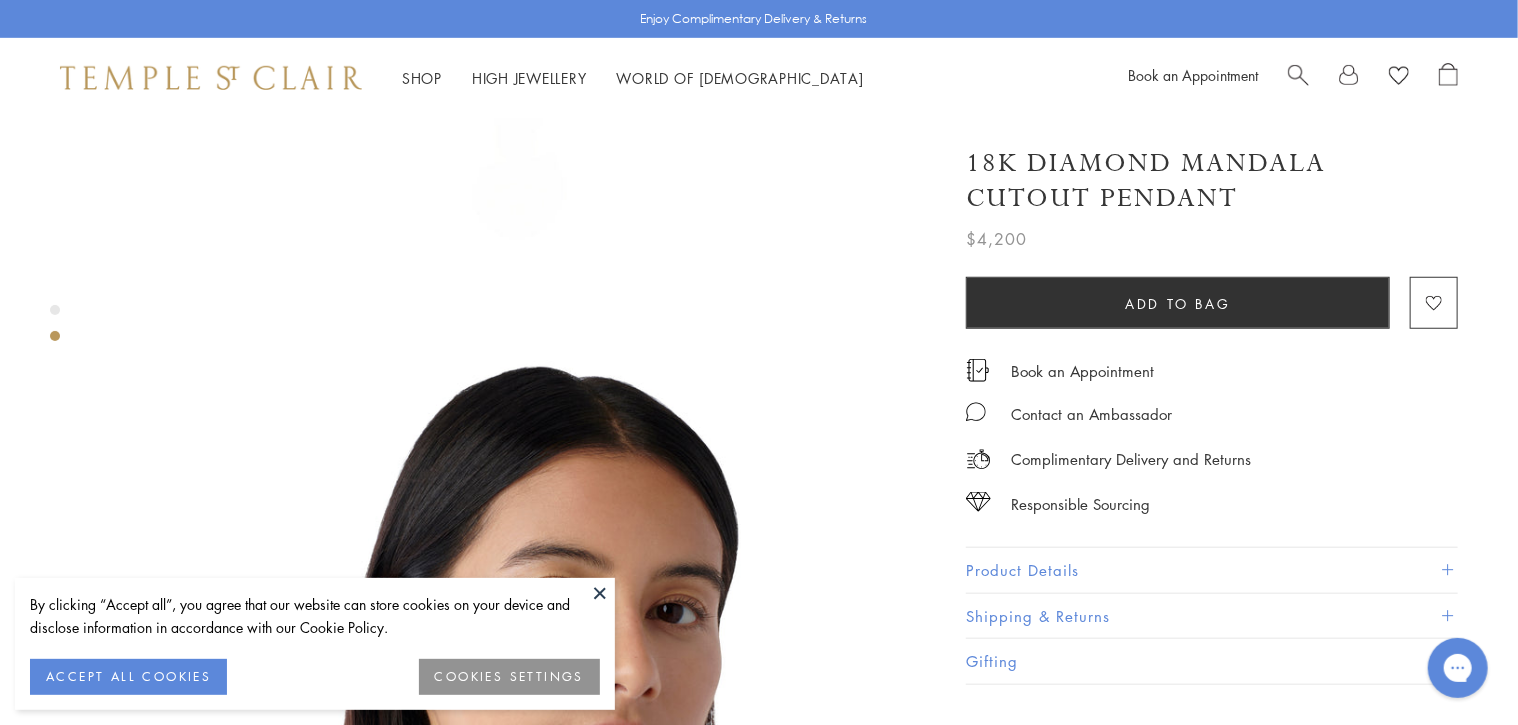 scroll, scrollTop: 658, scrollLeft: 0, axis: vertical 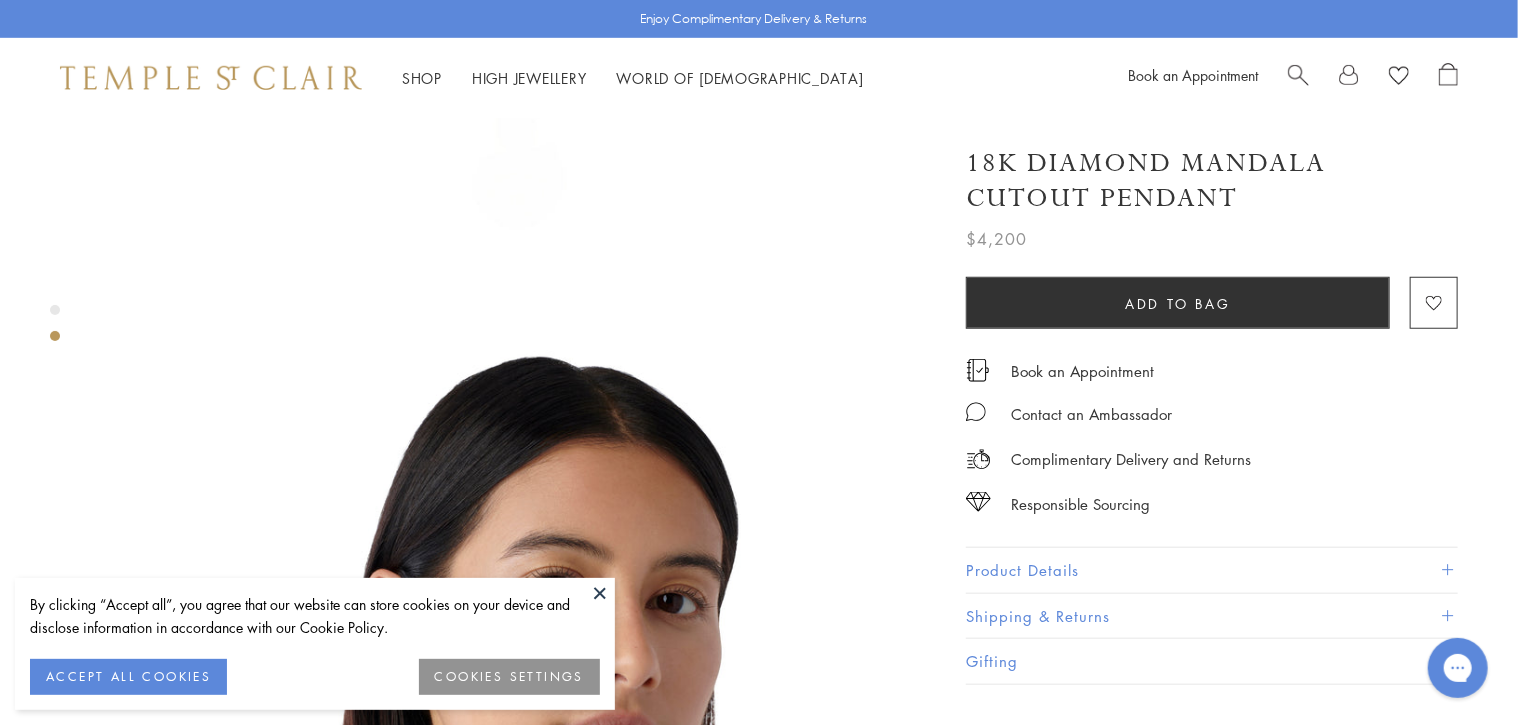 drag, startPoint x: 996, startPoint y: 568, endPoint x: 852, endPoint y: 476, distance: 170.88008 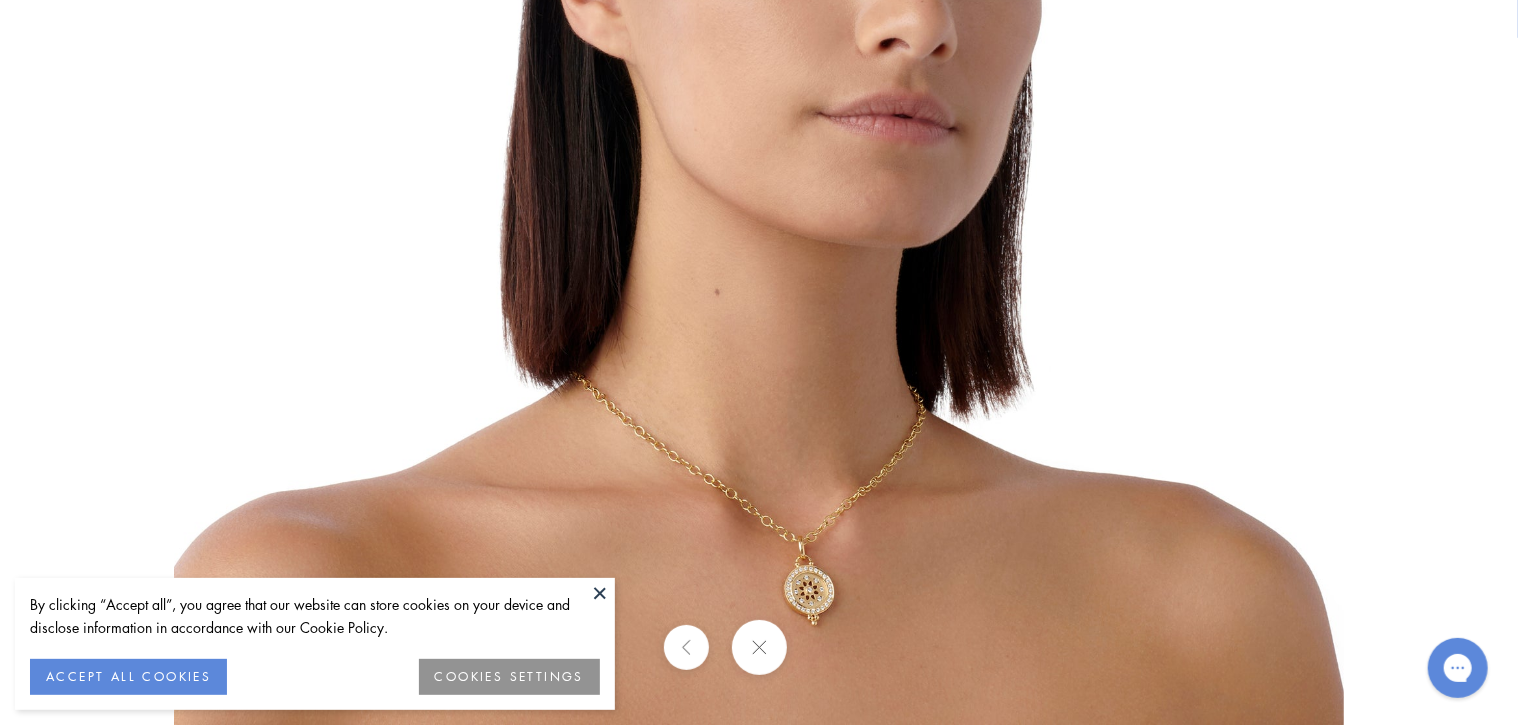 click at bounding box center [758, 647] 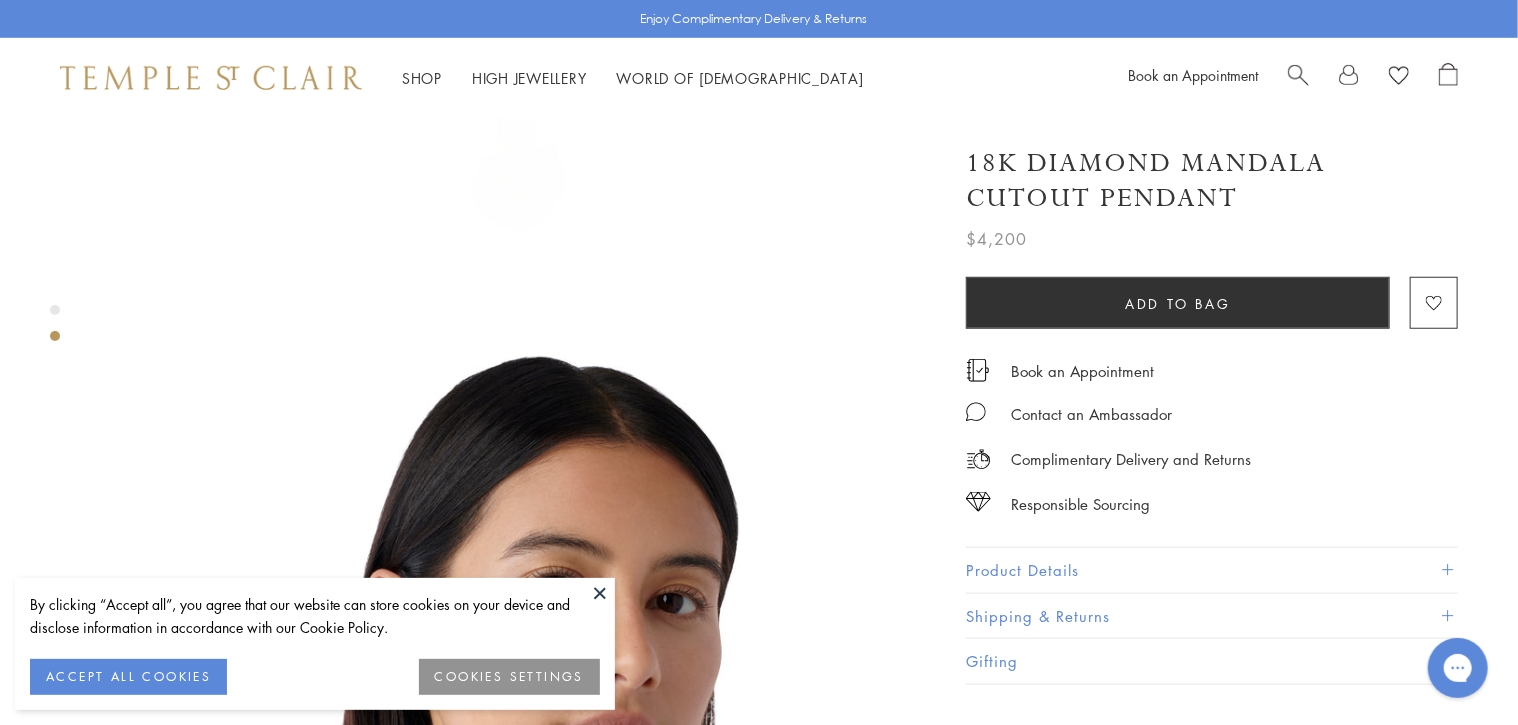 click on "Product Details" at bounding box center (1212, 570) 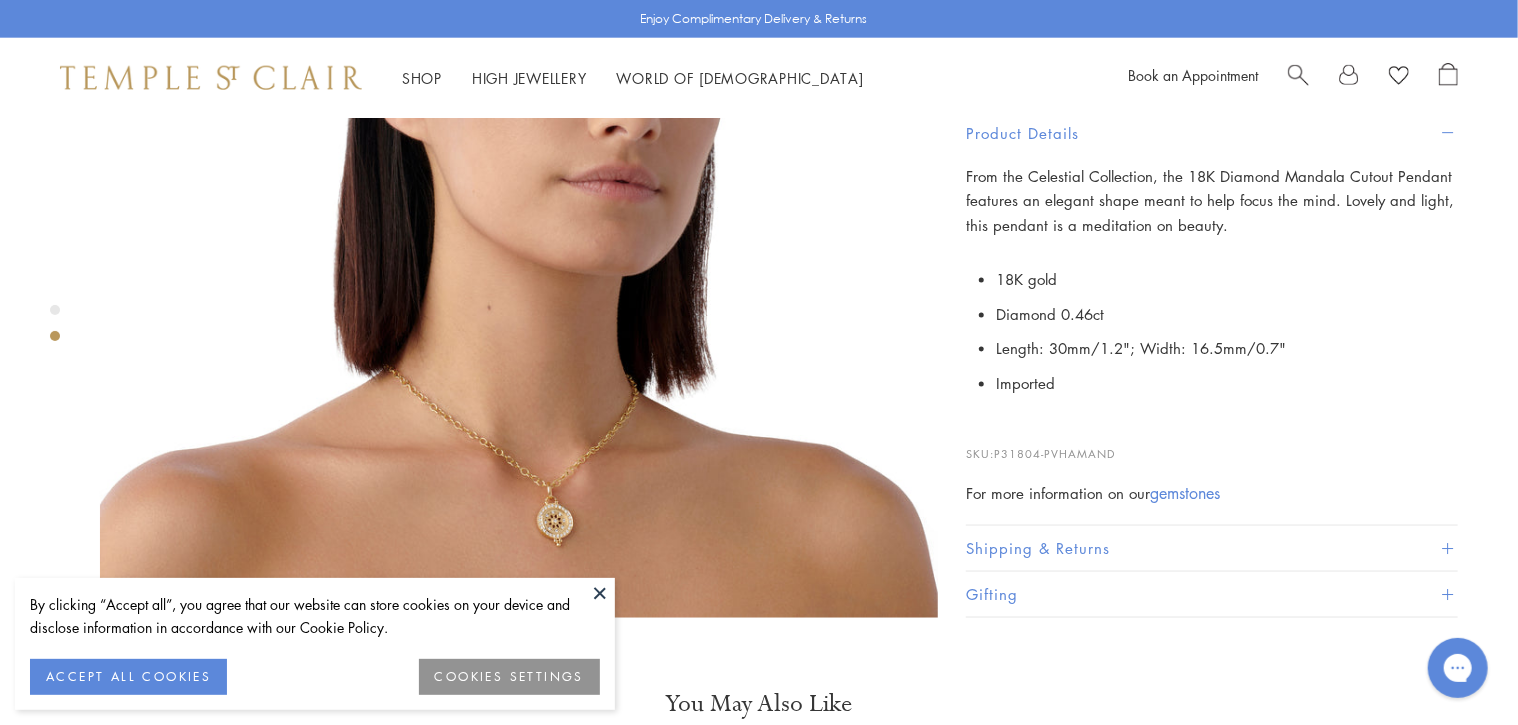 scroll, scrollTop: 1210, scrollLeft: 0, axis: vertical 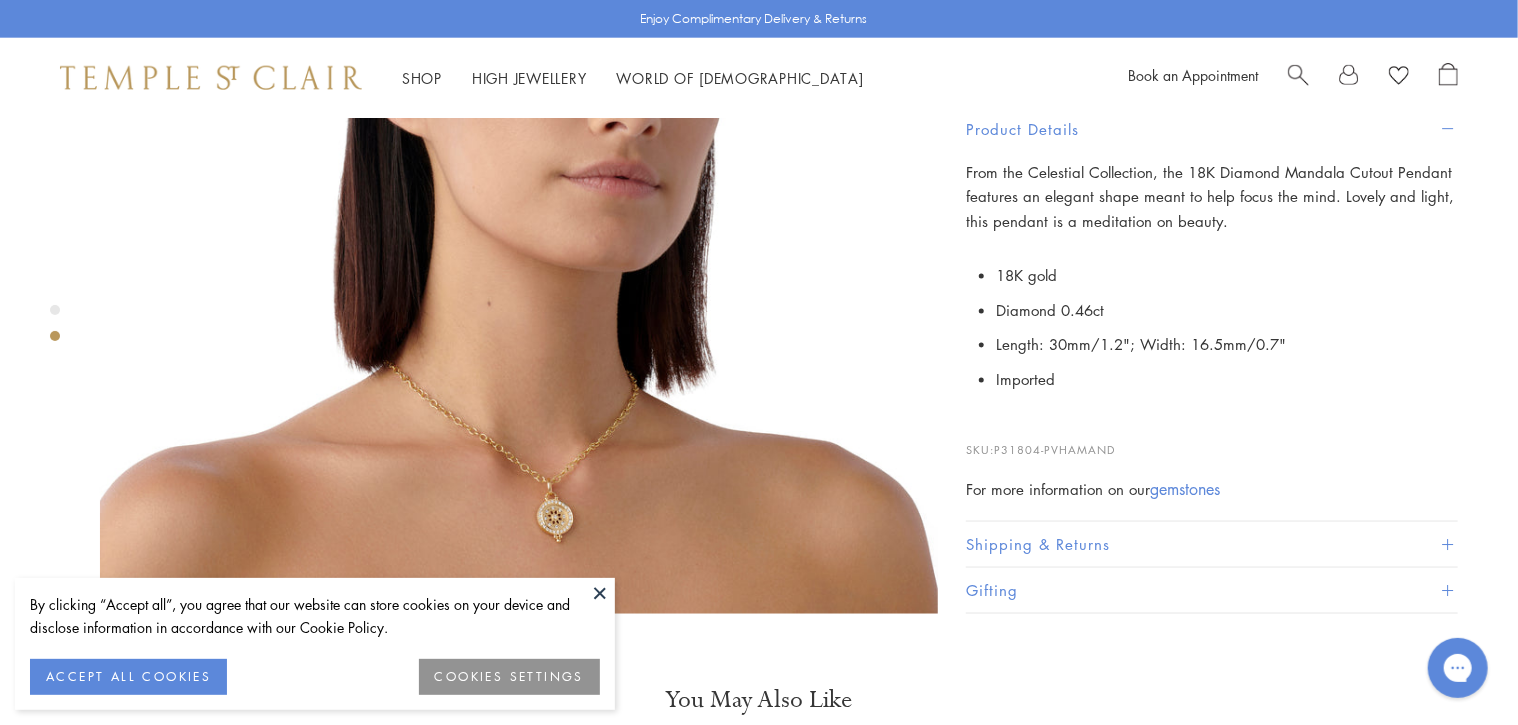 click at bounding box center [600, 593] 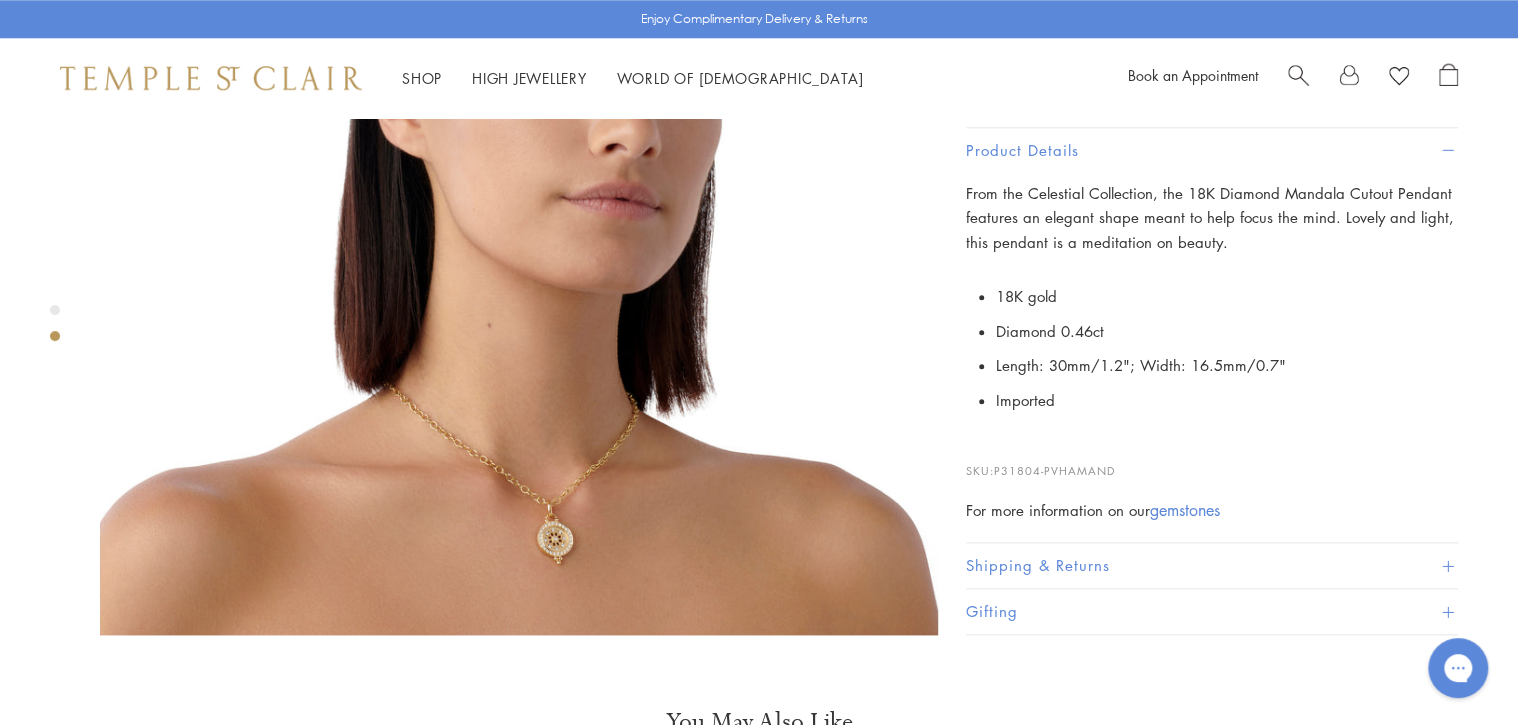 scroll, scrollTop: 1188, scrollLeft: 0, axis: vertical 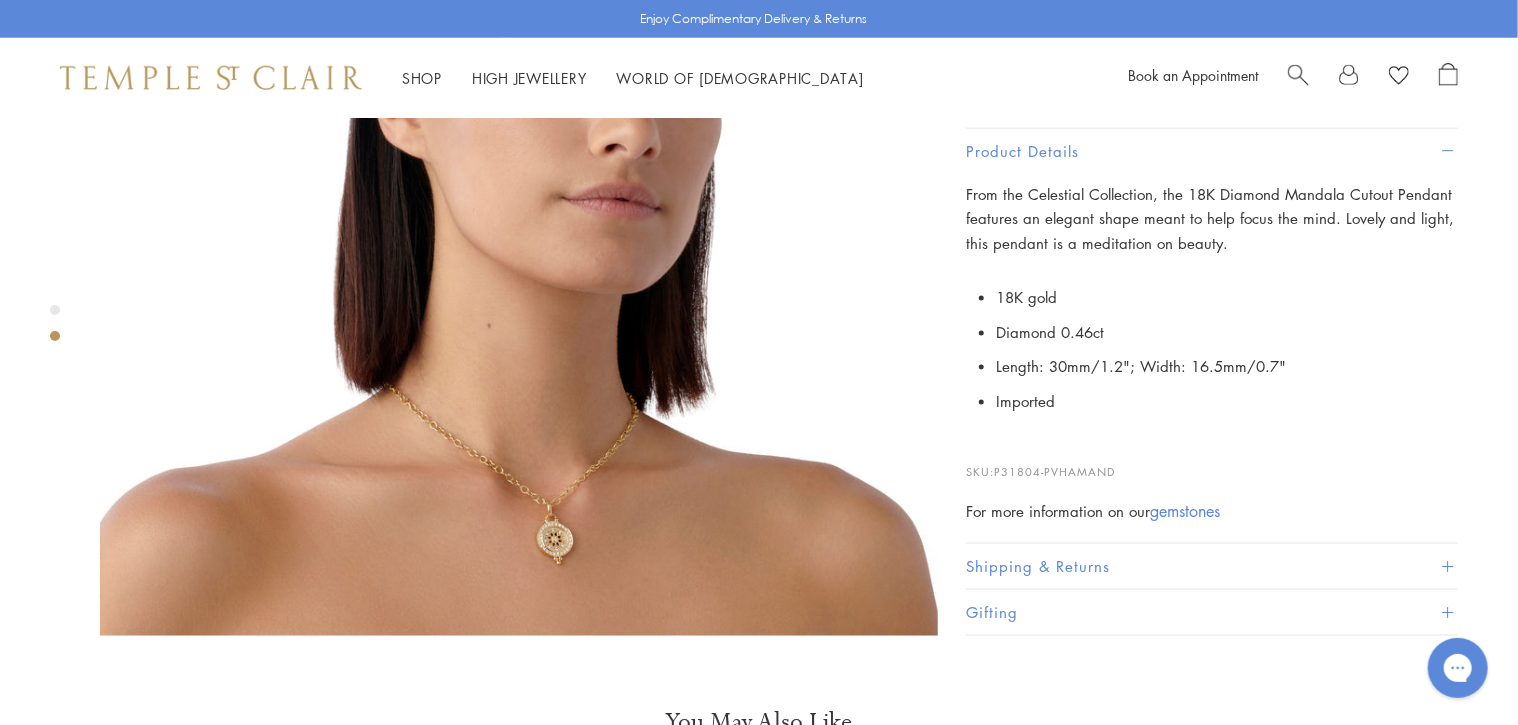 click at bounding box center [519, 217] 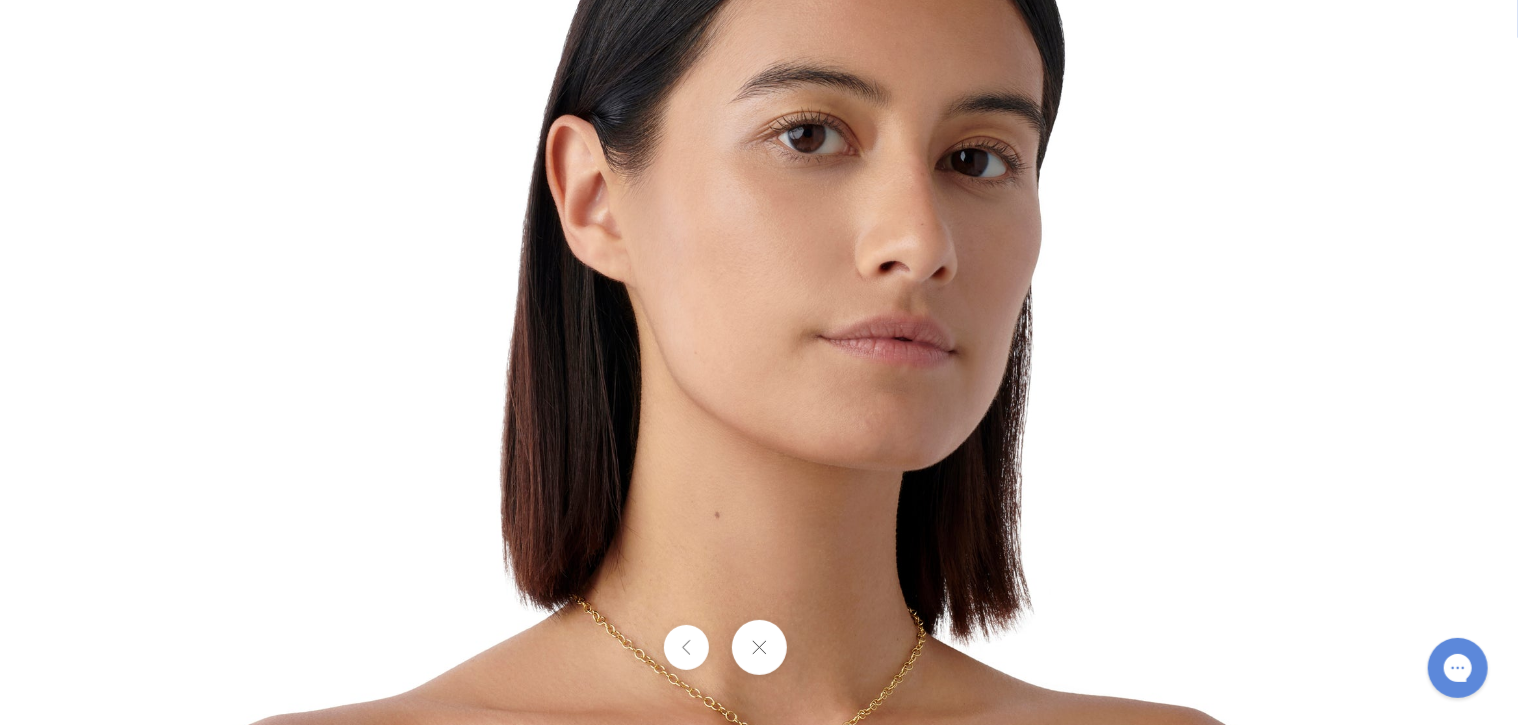 click at bounding box center (758, 647) 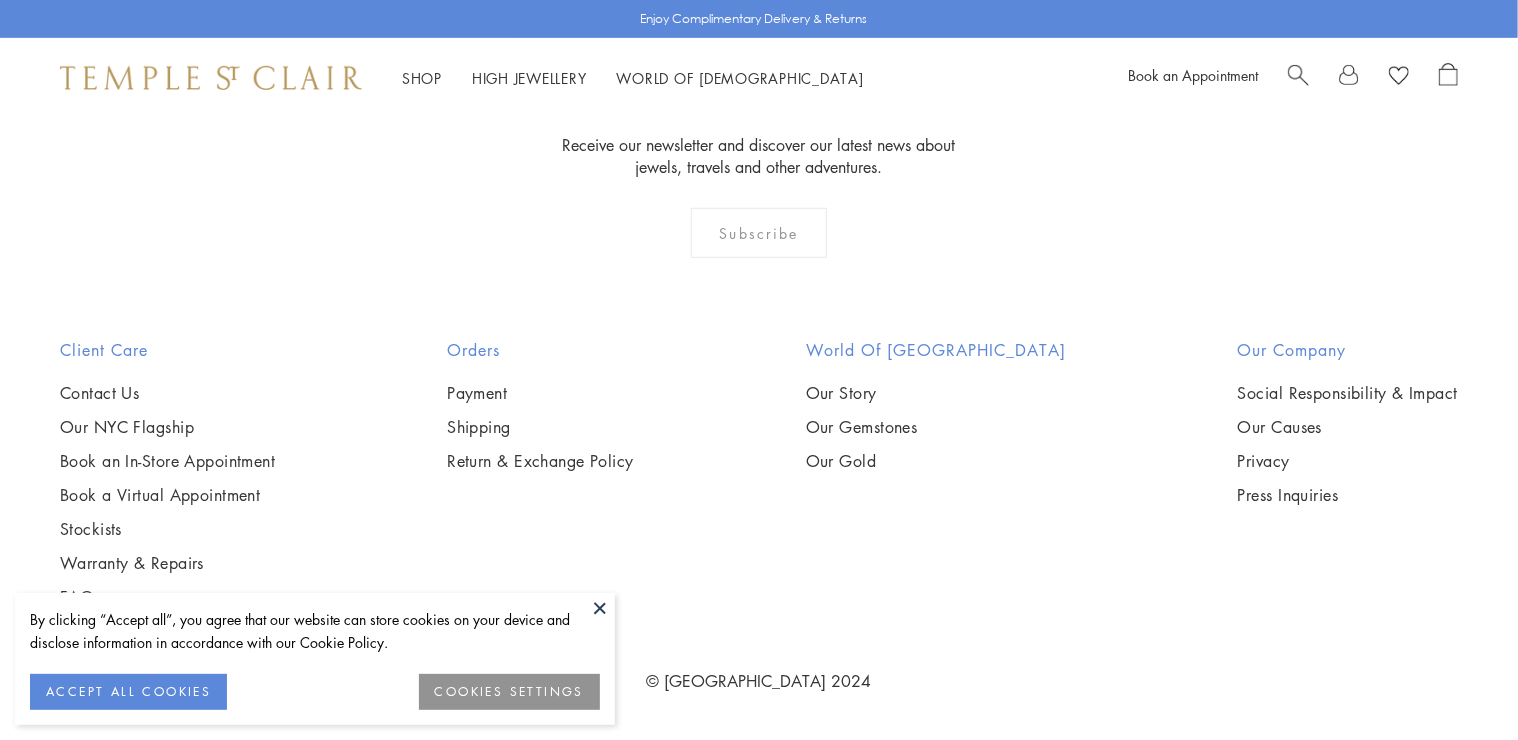 scroll, scrollTop: 9072, scrollLeft: 0, axis: vertical 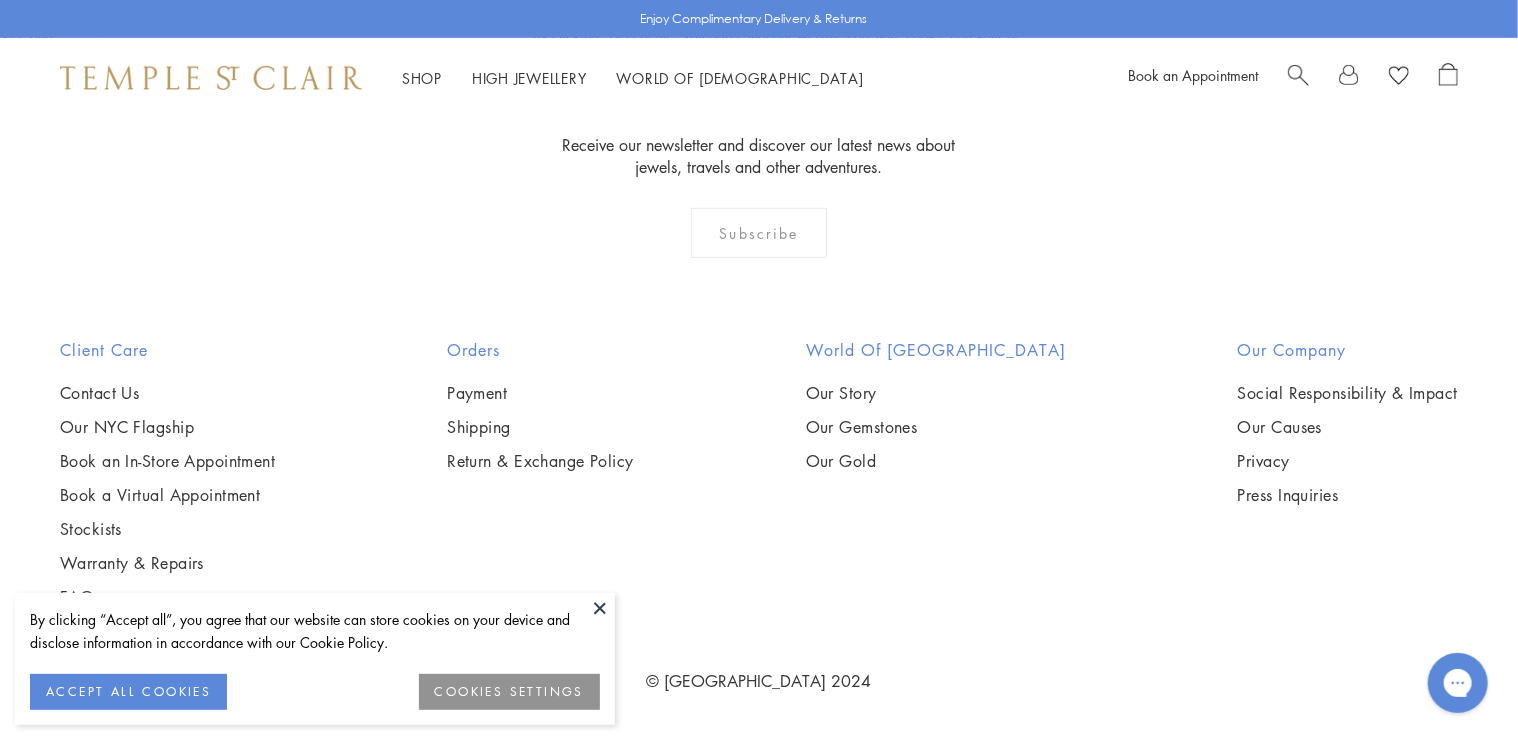 click at bounding box center (0, 0) 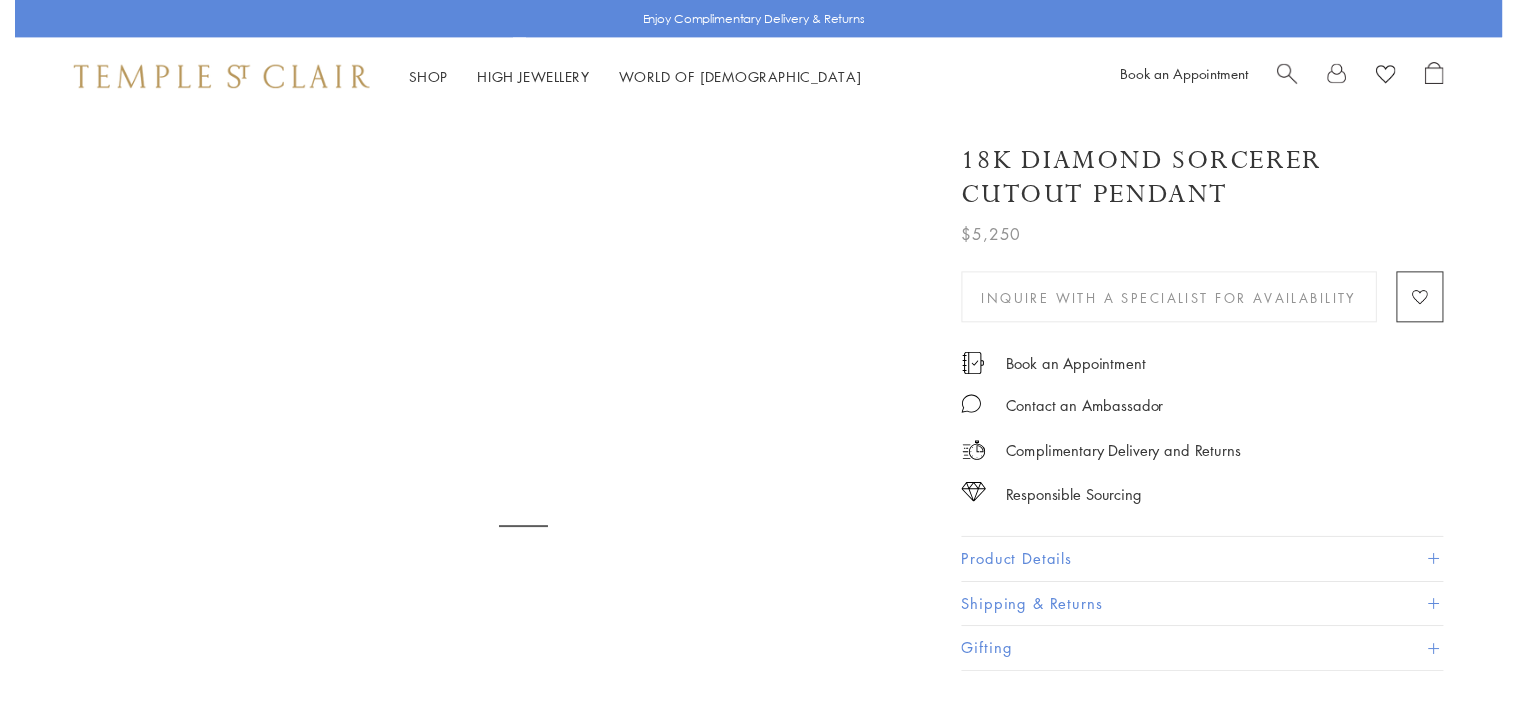 scroll, scrollTop: 0, scrollLeft: 0, axis: both 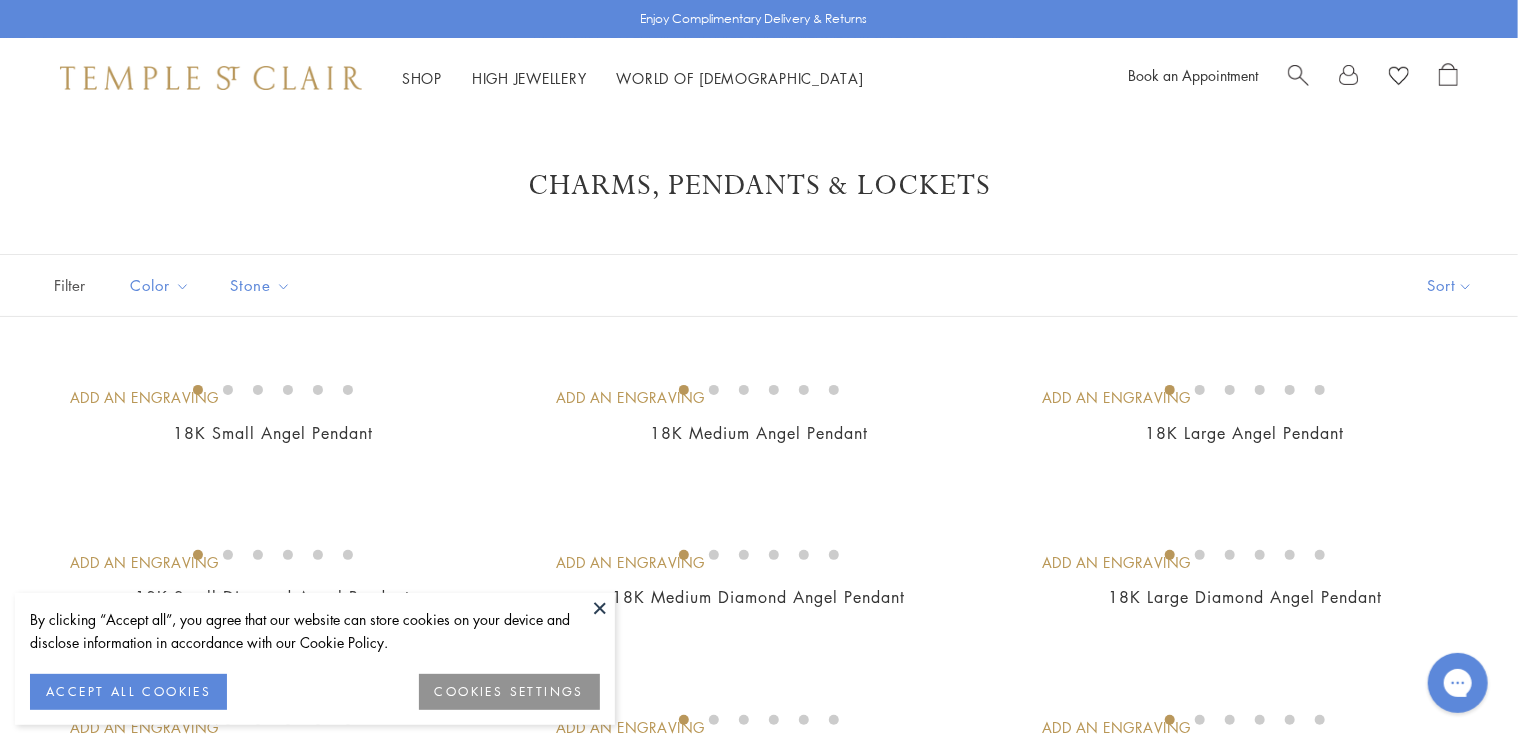 click on "Enjoy Complimentary Delivery & Returns
Shop Shop
Categories Amulets   Pendants & Charms   Lockets   Chains & Leather Cords   Earrings   Rings   Bracelets & Bangles   Necklaces   Books & Notebooks   View All   Collections Rock Crystal Amulet   Angels   Color Theory   Celestial   Tree of Life   Royal Blue Moonstone   Zodiac   Featured Travel Jewels   New Arrivals   S25 Fiori Collection   Our Exclusive Jewels   Jewels to Personalize   Limited Edition Jewels   Sassini Rings   Temple Classics   Curated for you Shop Now Shop Now" at bounding box center [759, 2539] 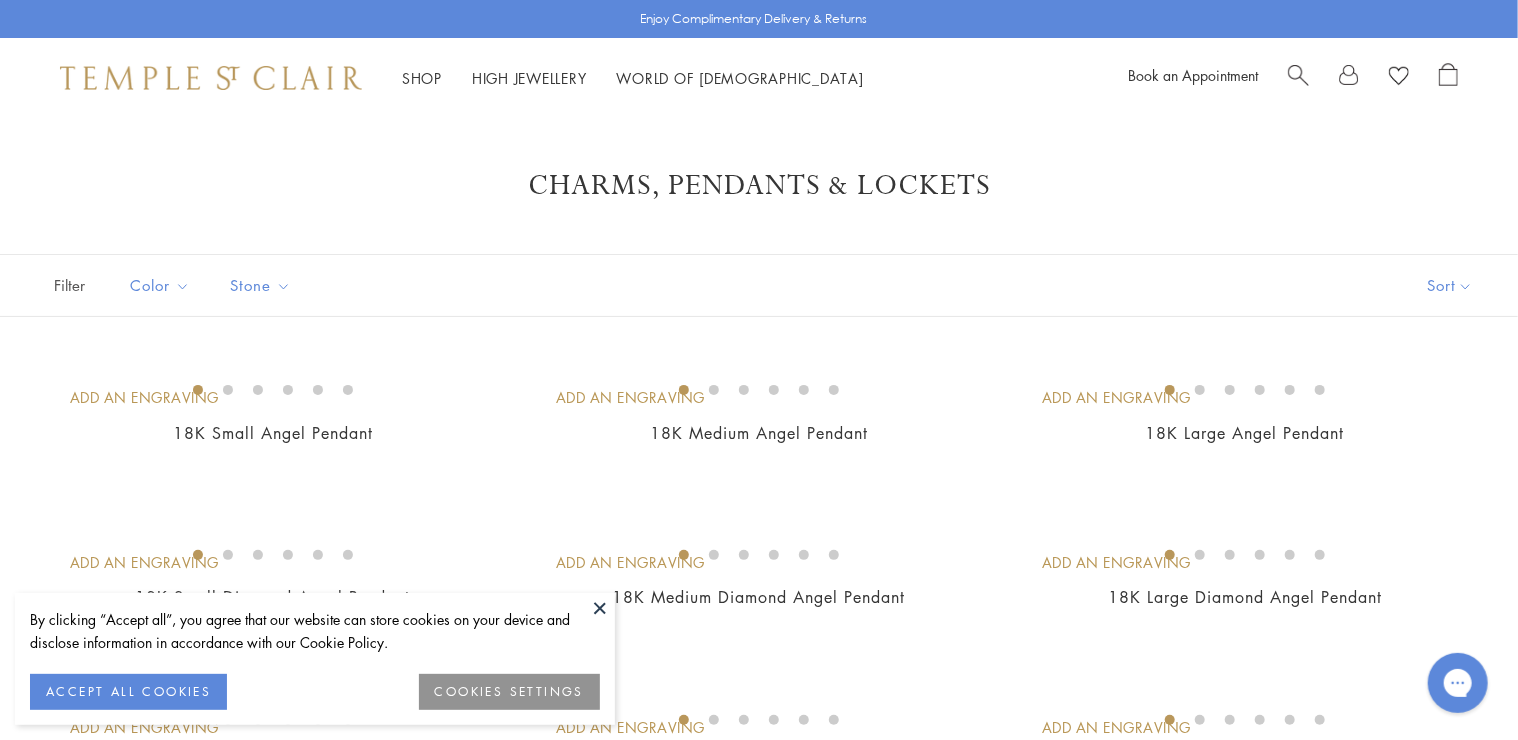 click at bounding box center [600, 608] 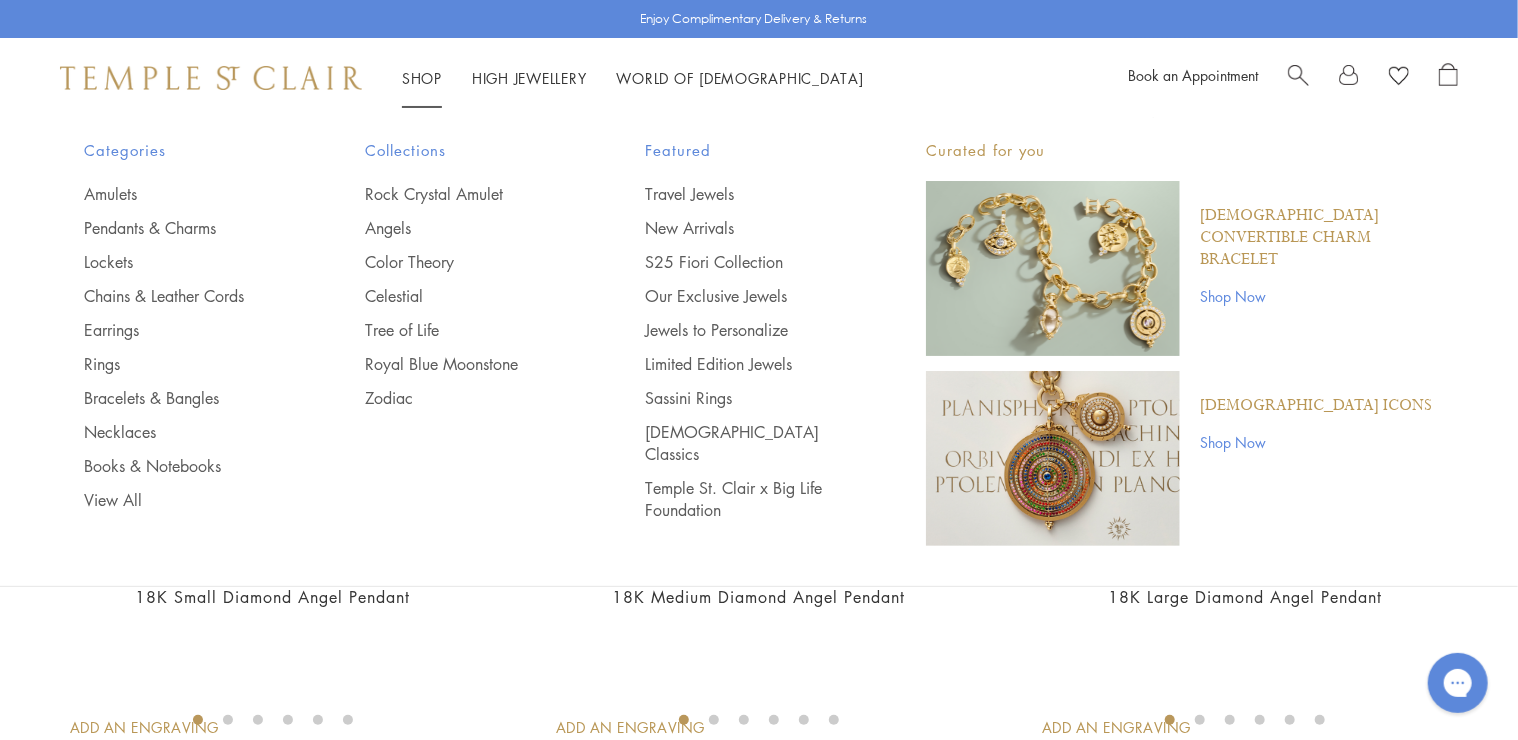 click on "Shop Shop" at bounding box center (422, 78) 